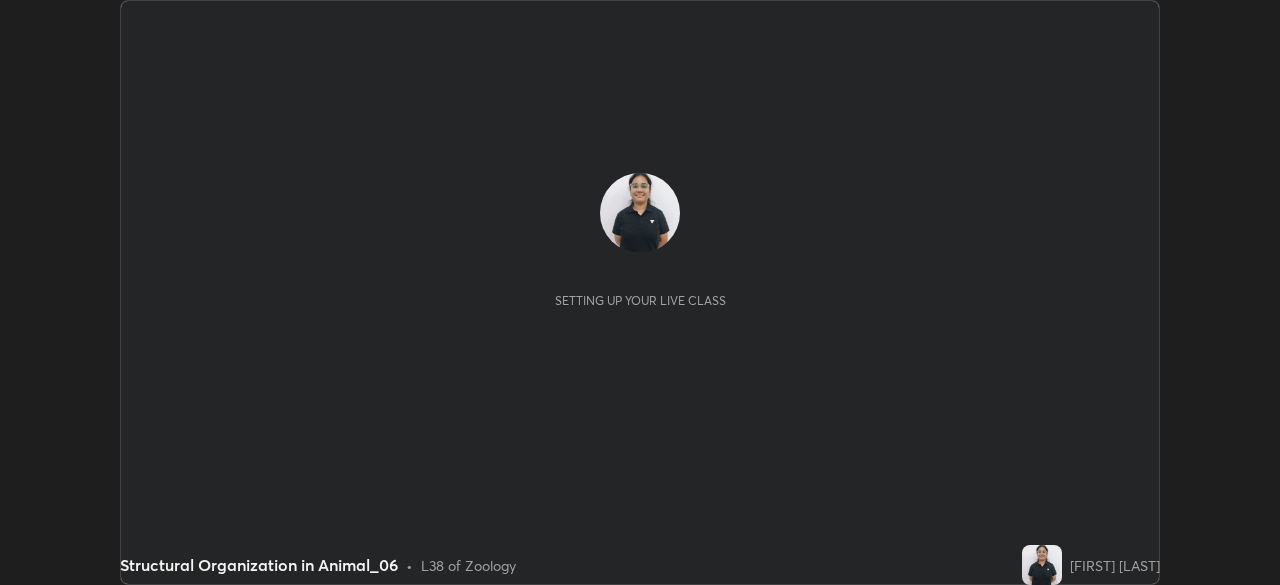 scroll, scrollTop: 0, scrollLeft: 0, axis: both 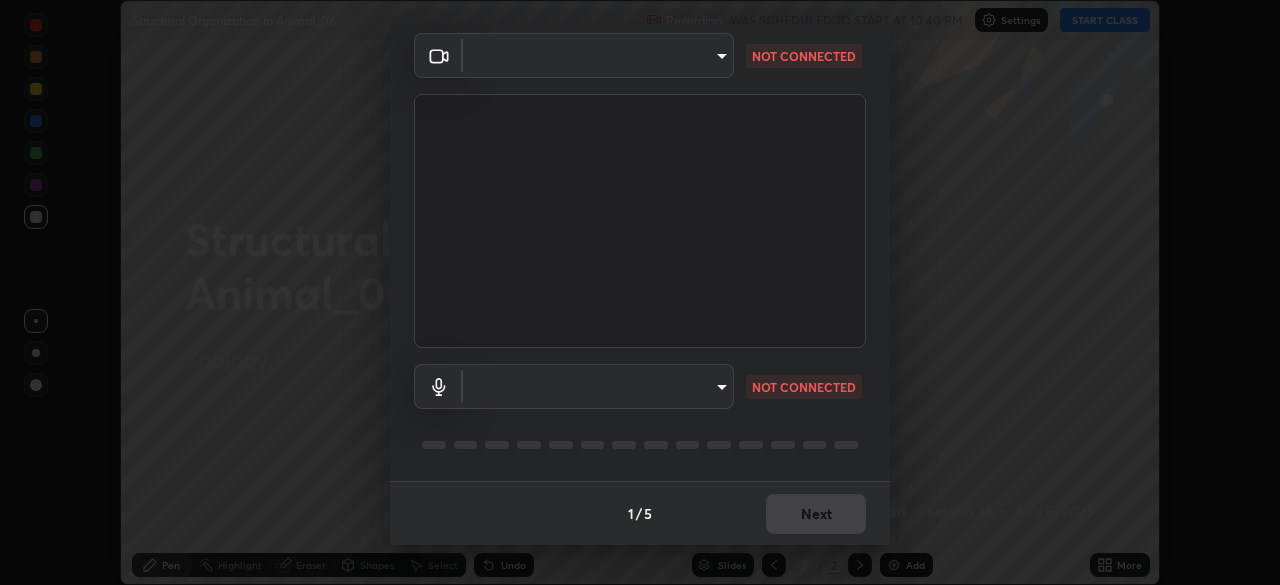 type on "d64d47ec9df49bf16df3be139c80778ada659e70263b5e9972ae33db9fa5459d" 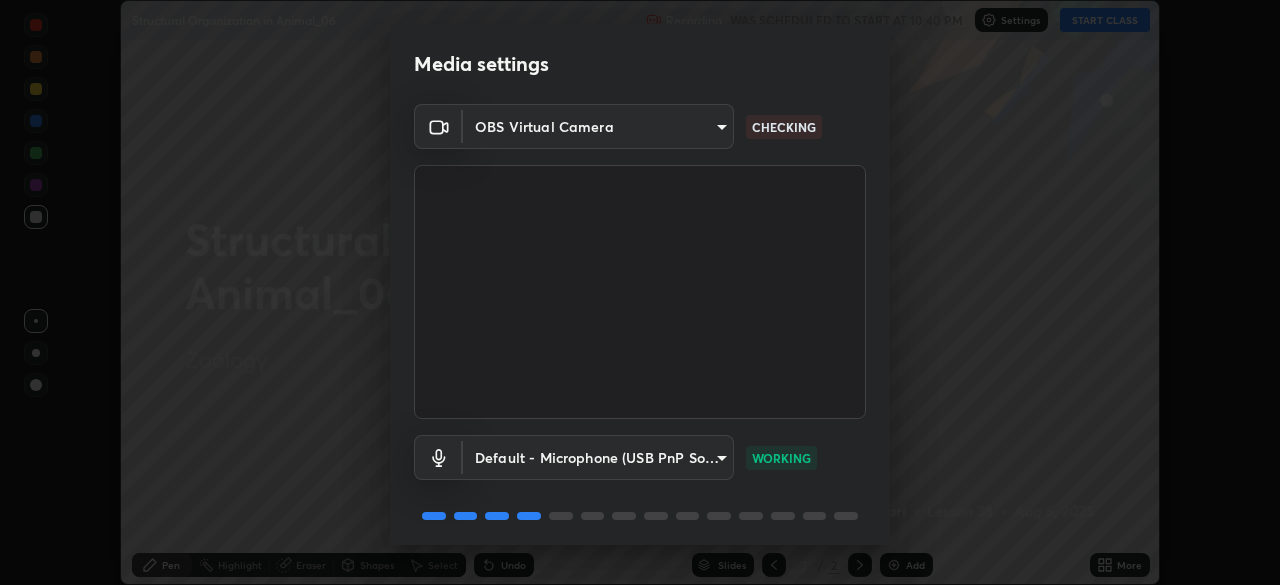 scroll, scrollTop: 71, scrollLeft: 0, axis: vertical 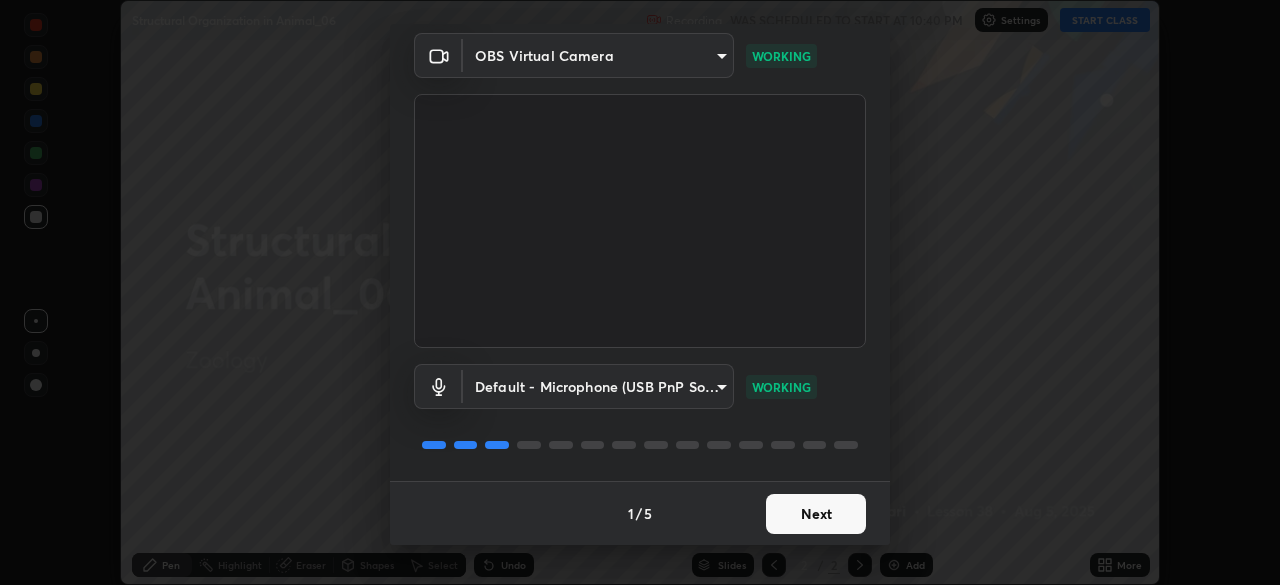 click on "Next" at bounding box center (816, 514) 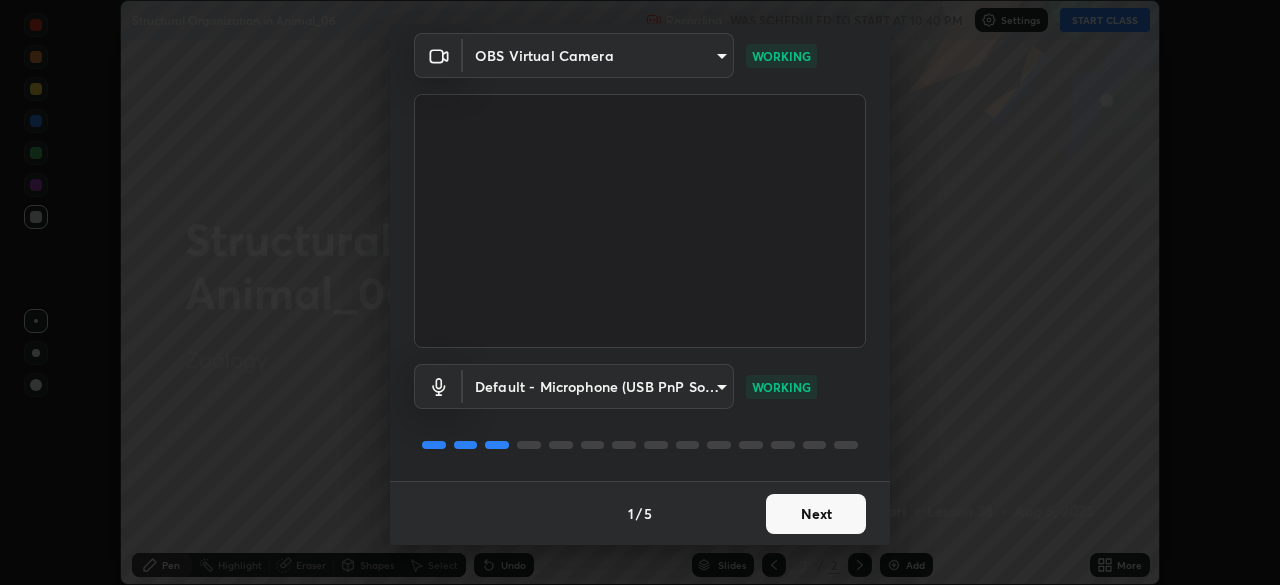 scroll, scrollTop: 0, scrollLeft: 0, axis: both 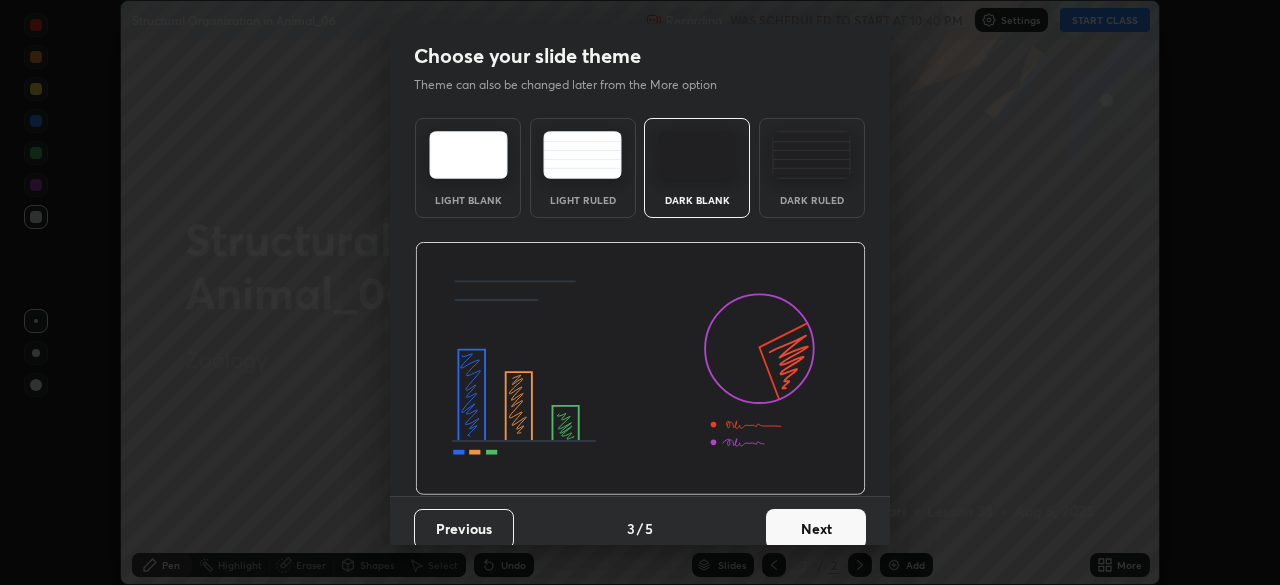 click on "Dark Ruled" at bounding box center [812, 200] 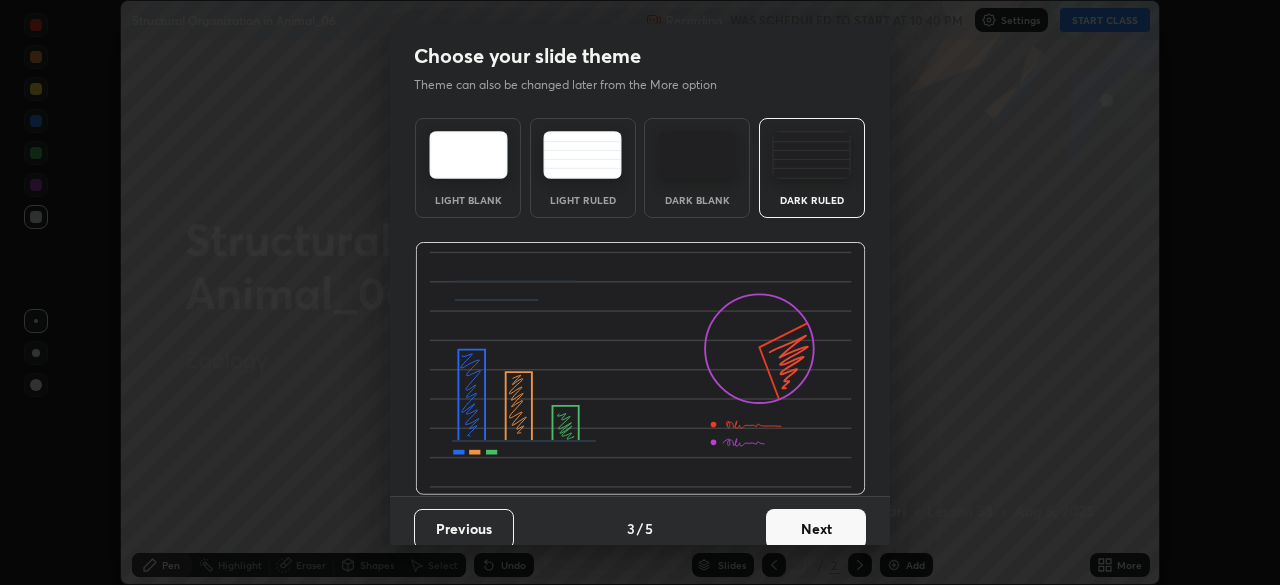 click on "Next" at bounding box center [816, 529] 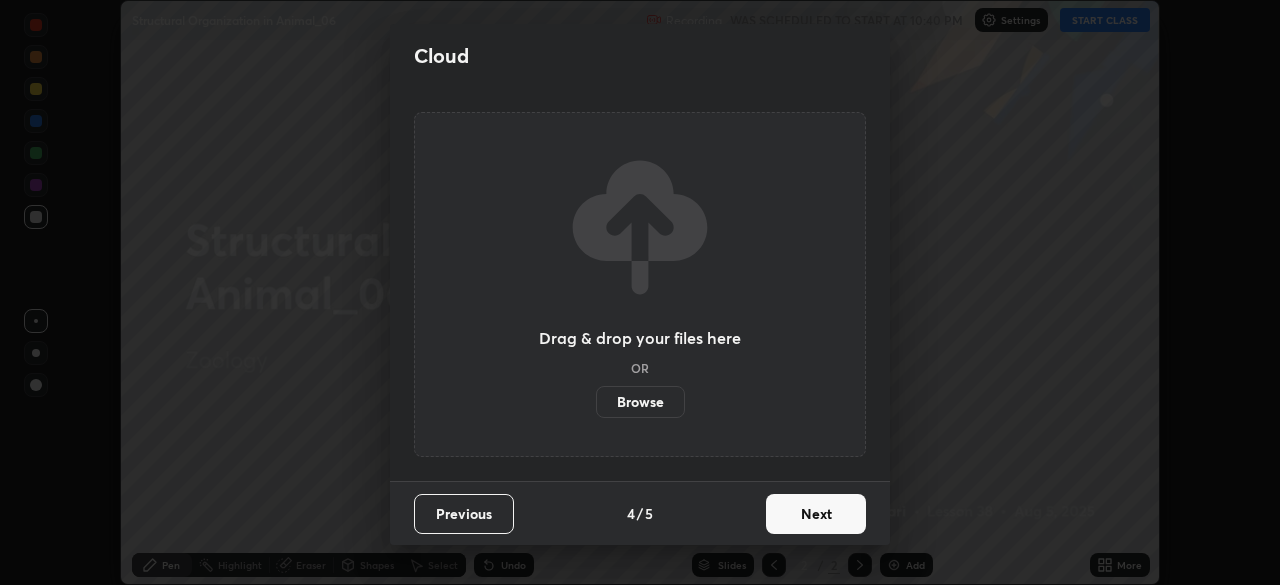 click on "Next" at bounding box center [816, 514] 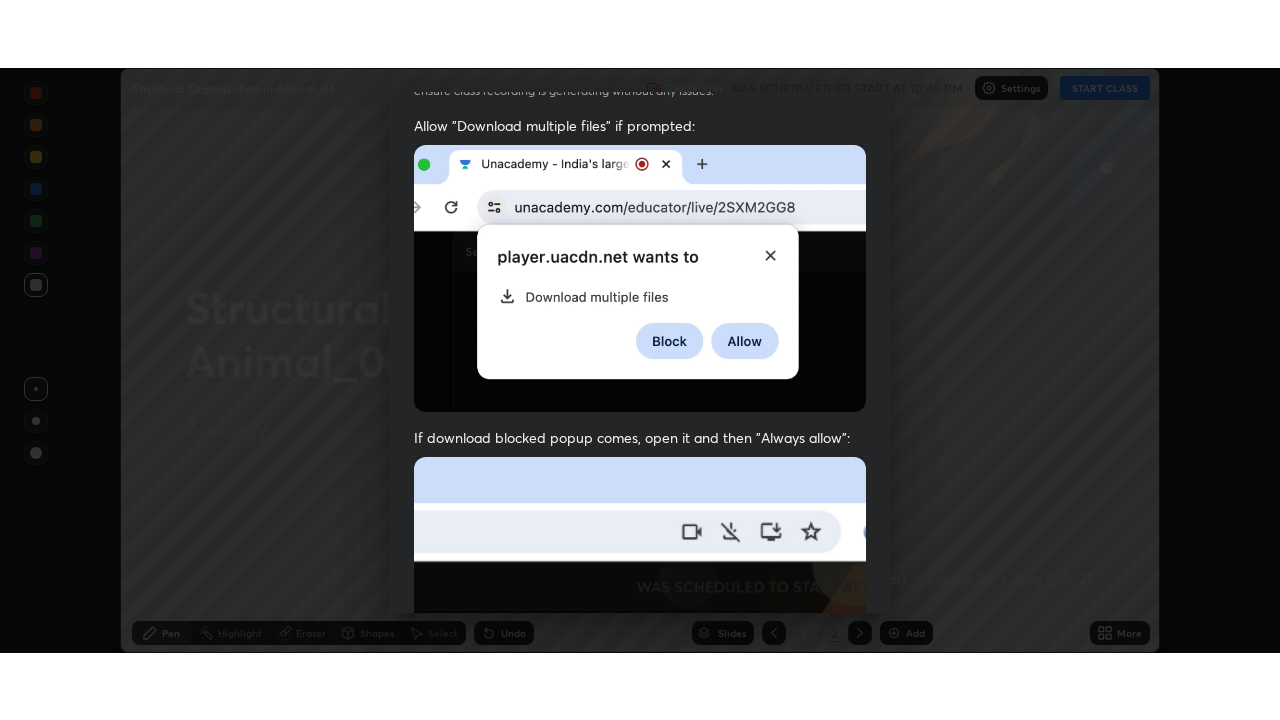 scroll, scrollTop: 479, scrollLeft: 0, axis: vertical 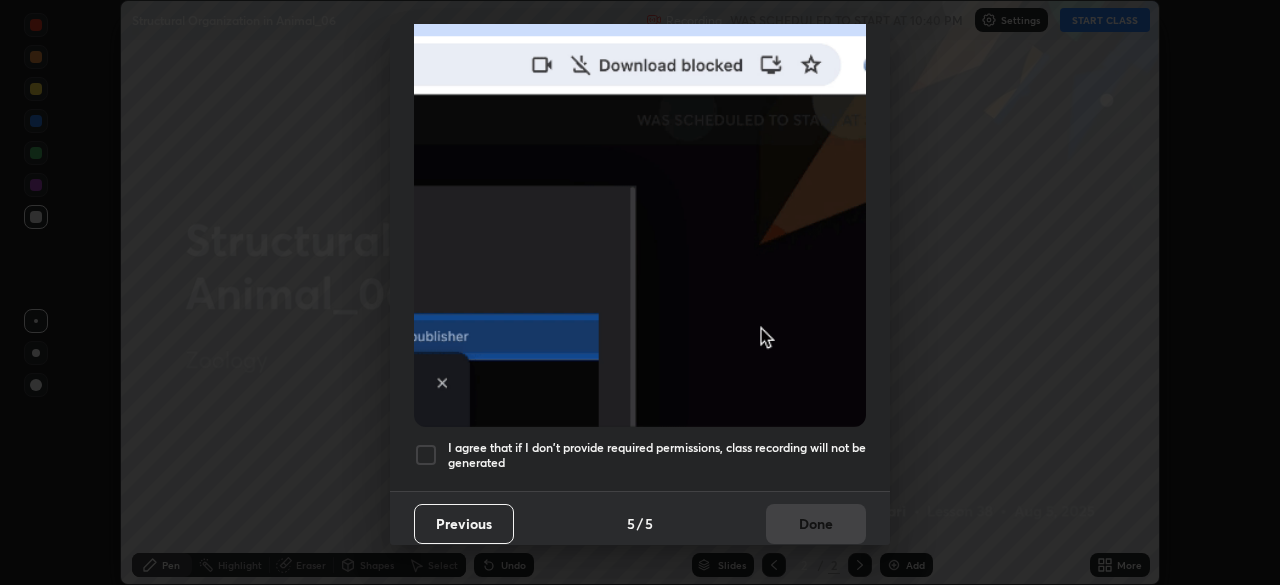 click at bounding box center (426, 455) 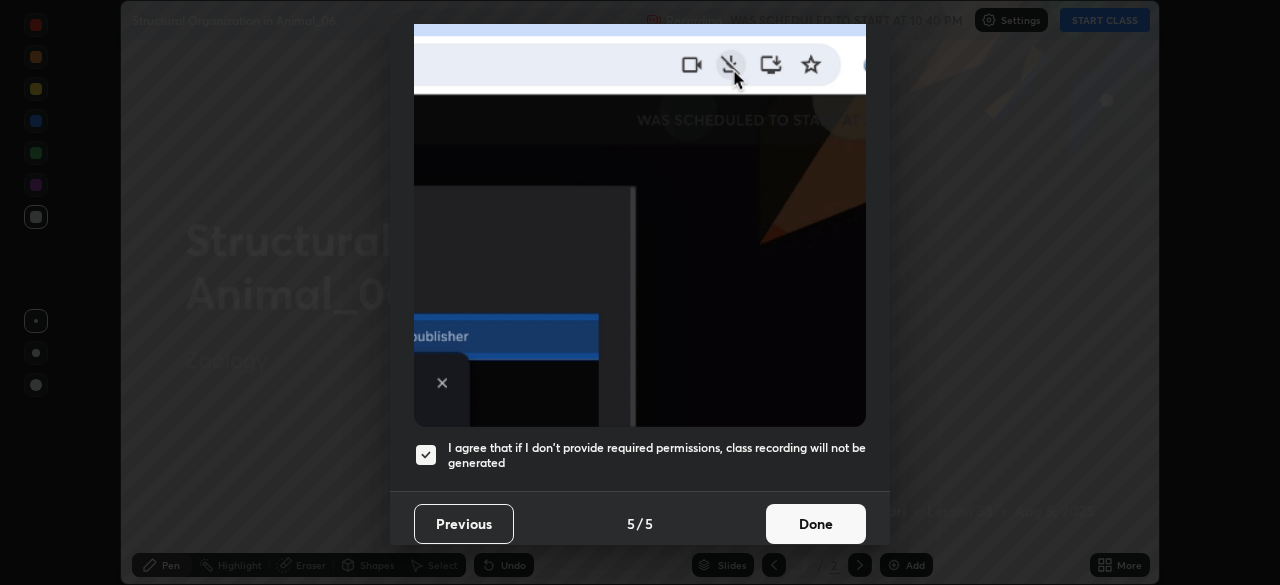 click on "Done" at bounding box center [816, 524] 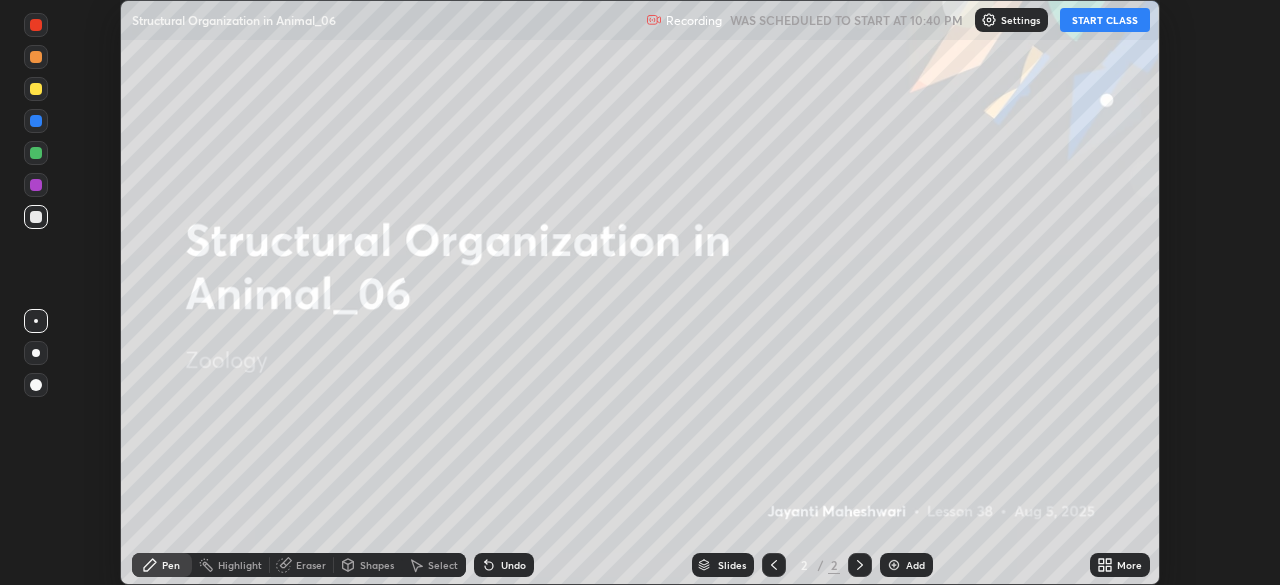 click on "START CLASS" at bounding box center (1105, 20) 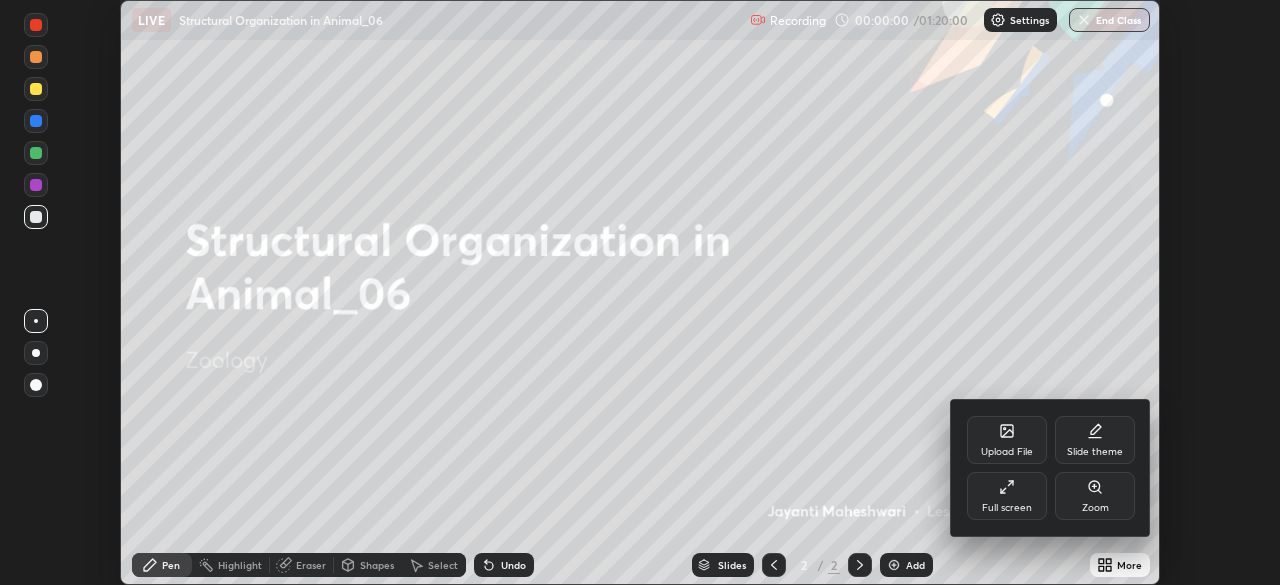 click on "Full screen" at bounding box center [1007, 508] 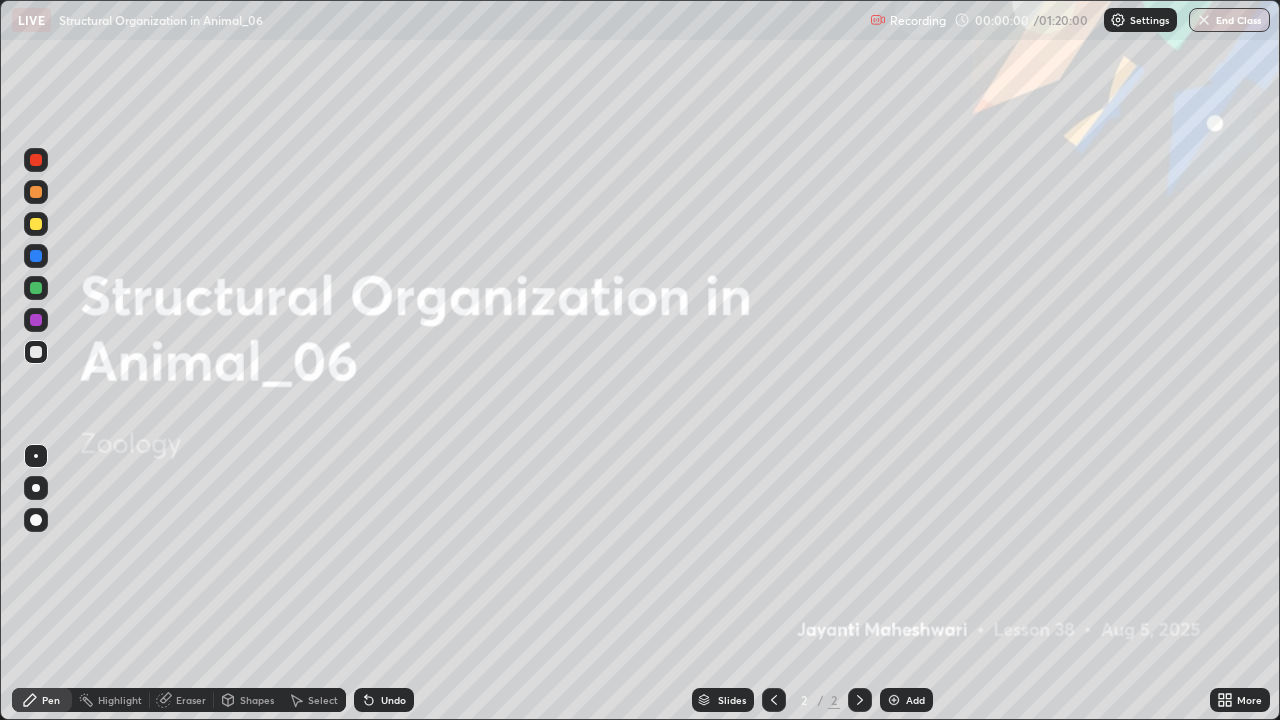 scroll, scrollTop: 99280, scrollLeft: 98720, axis: both 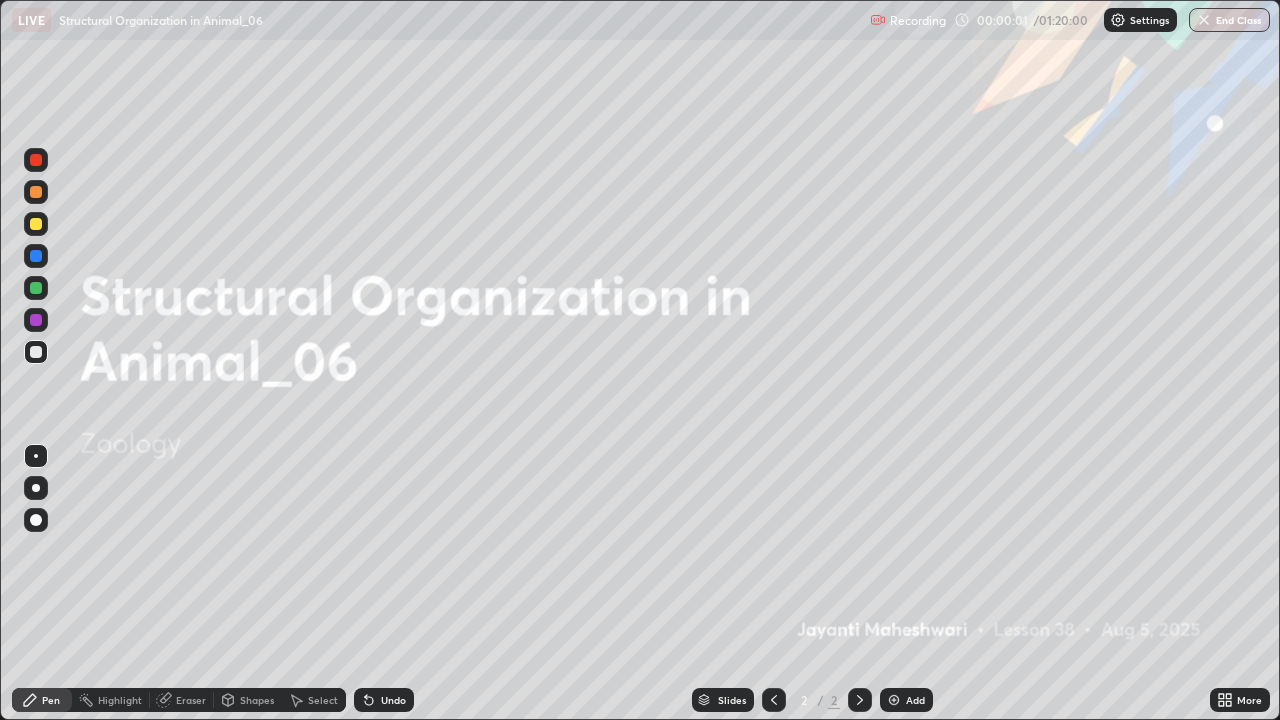 click on "Add" at bounding box center (906, 700) 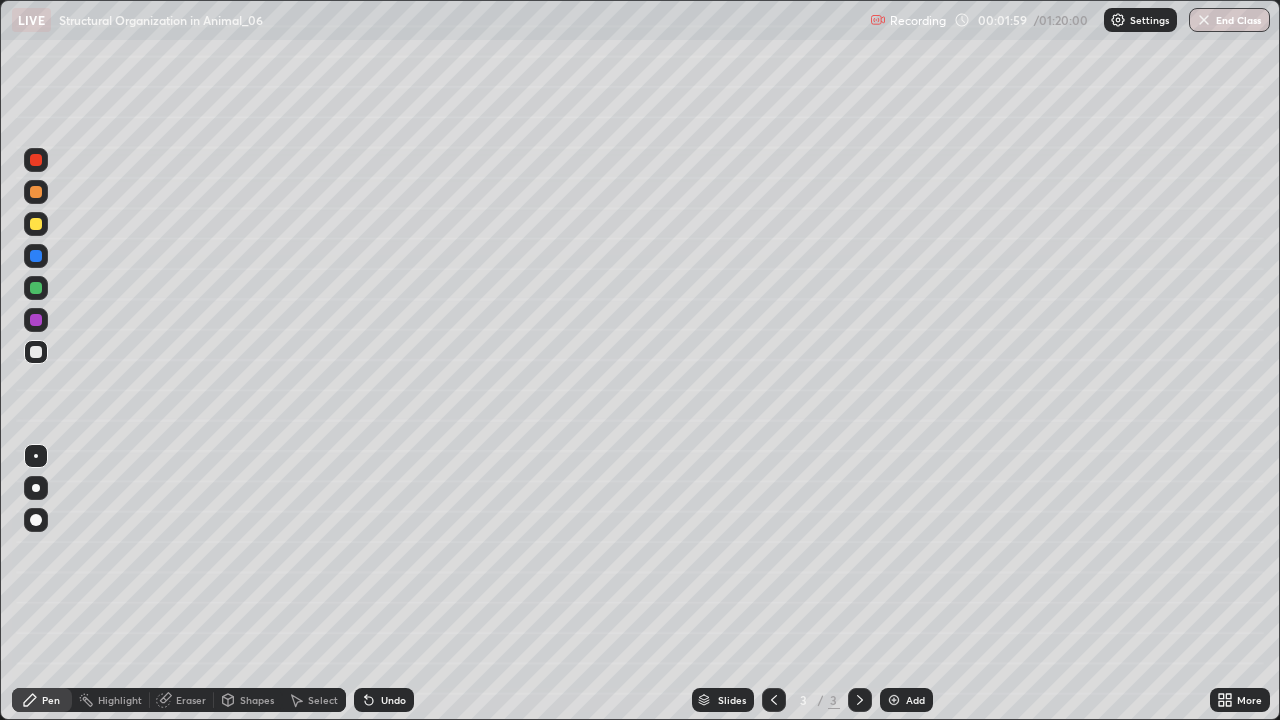 click at bounding box center (36, 488) 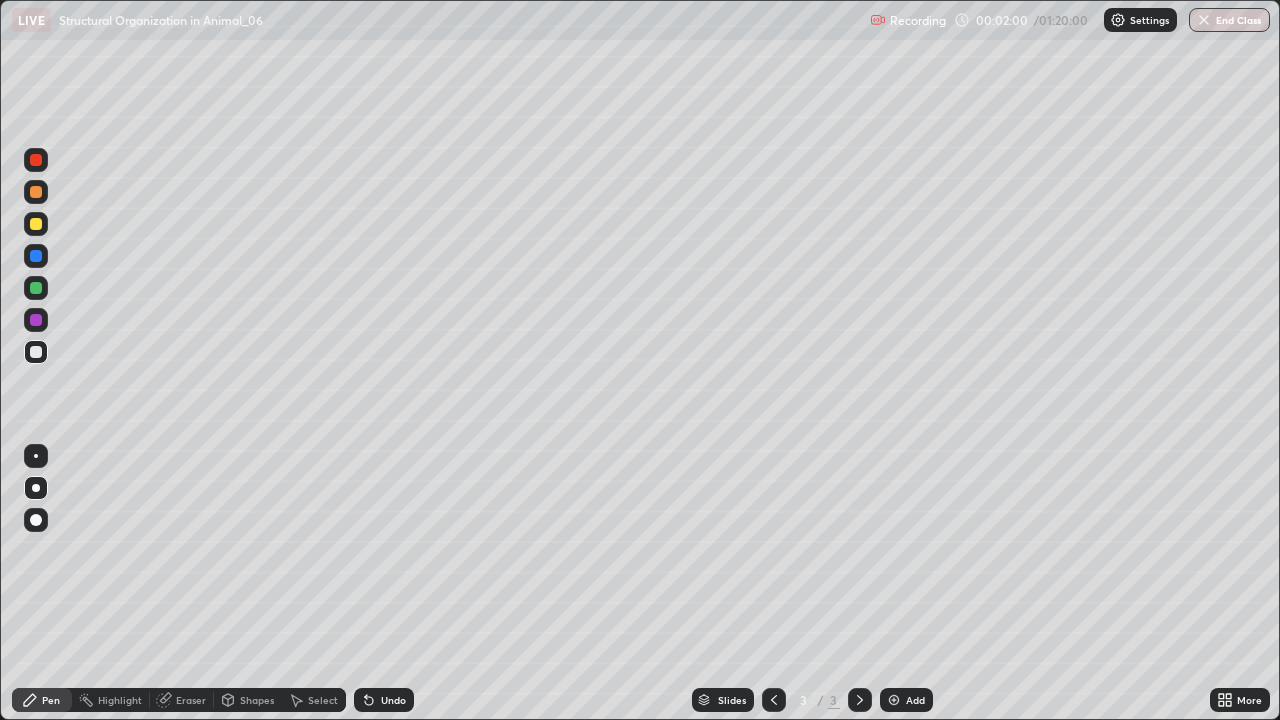 click on "Shapes" at bounding box center (257, 700) 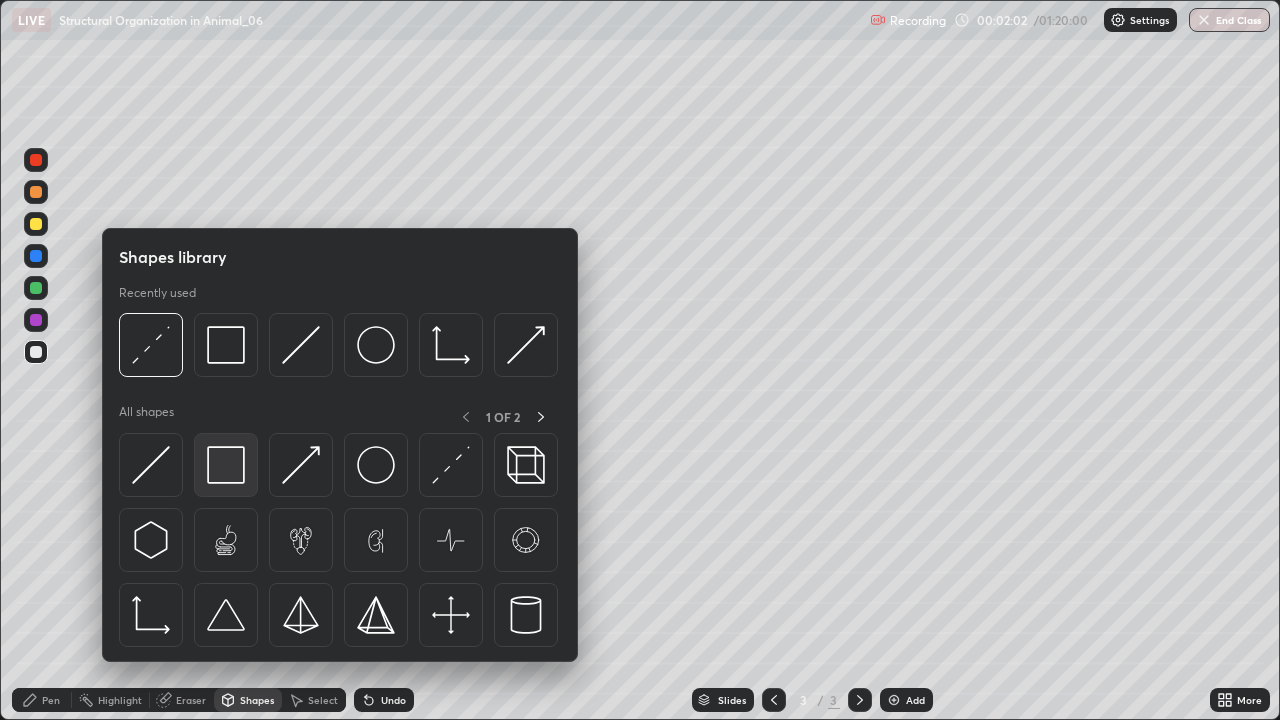 click at bounding box center [226, 465] 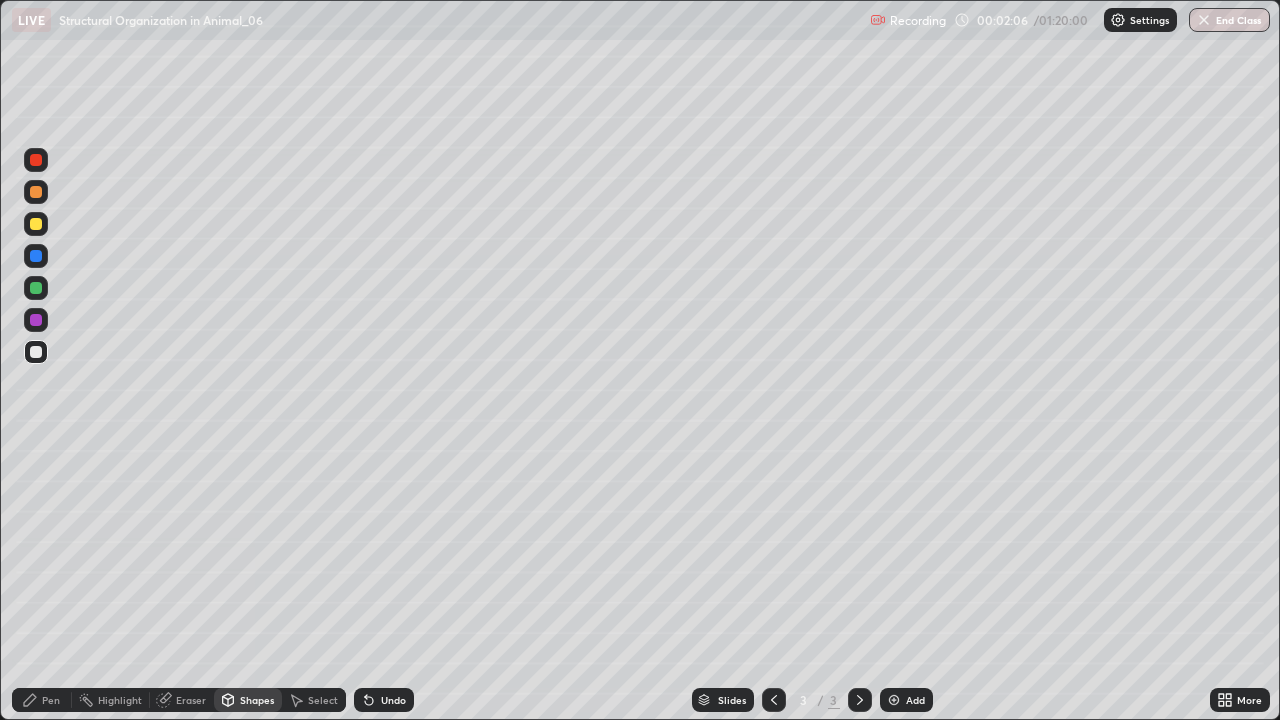 click at bounding box center (36, 288) 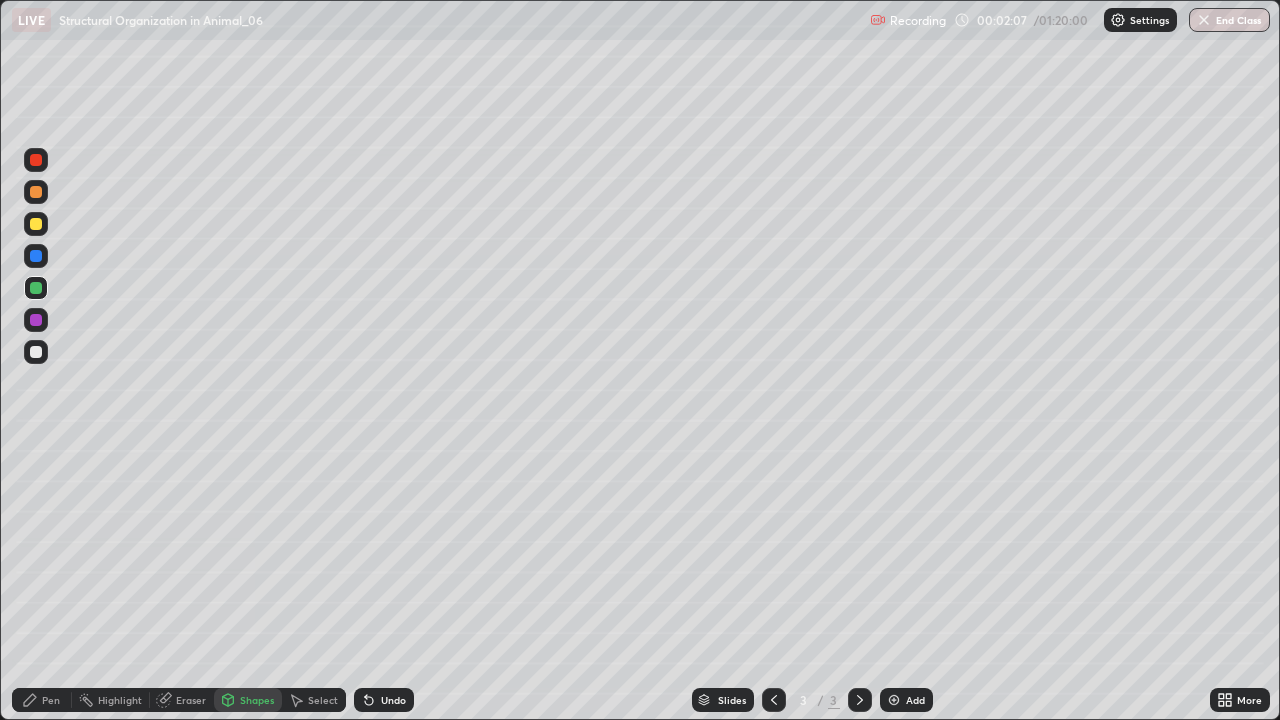 click on "Pen" at bounding box center (51, 700) 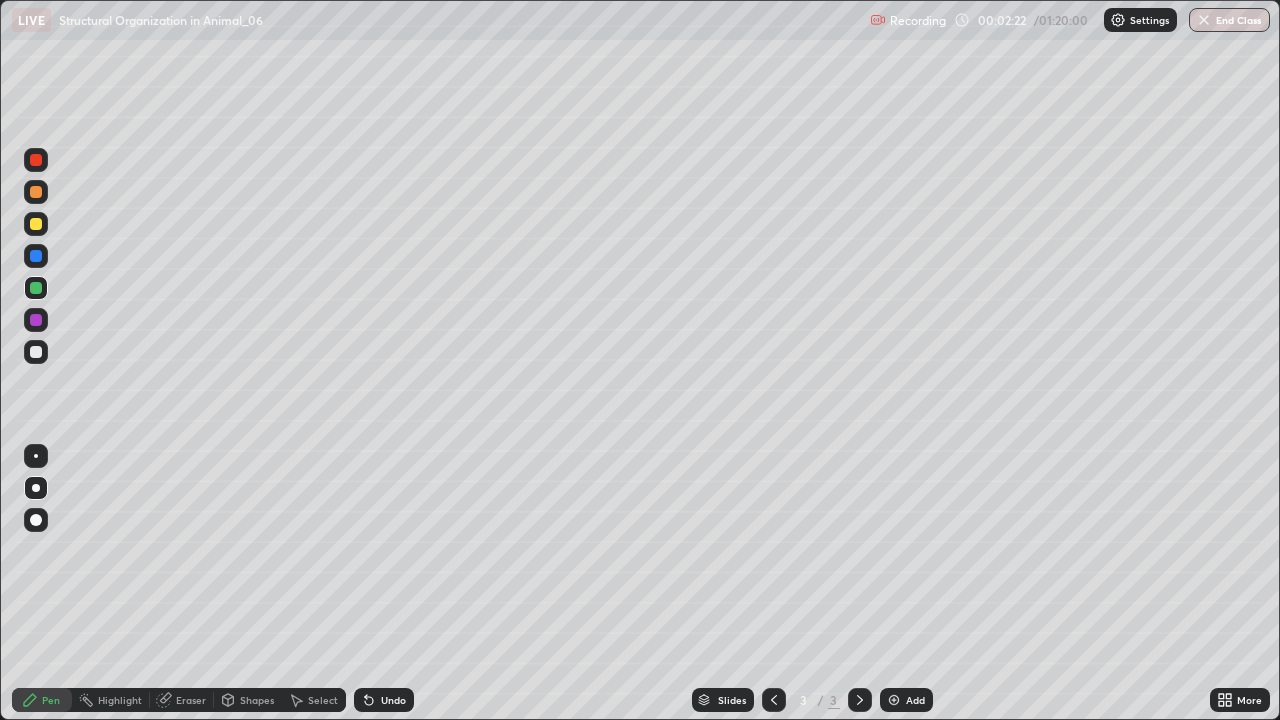 click on "More" at bounding box center (1240, 700) 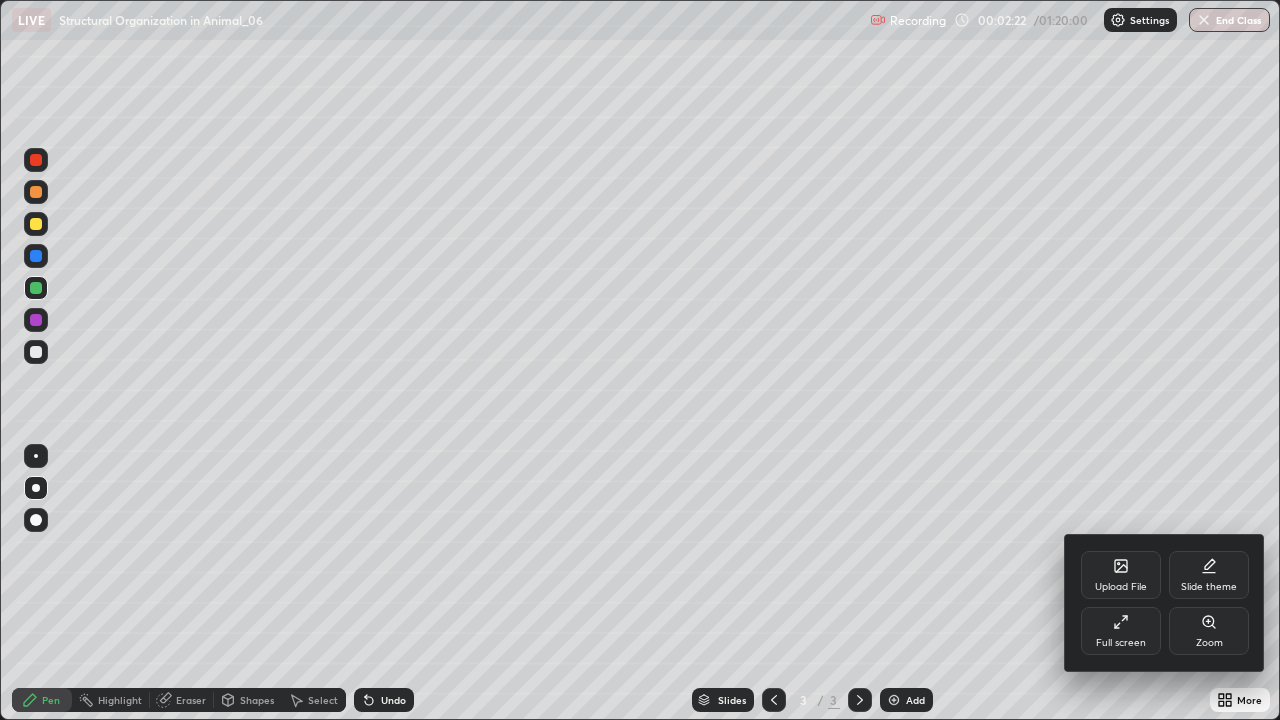 click 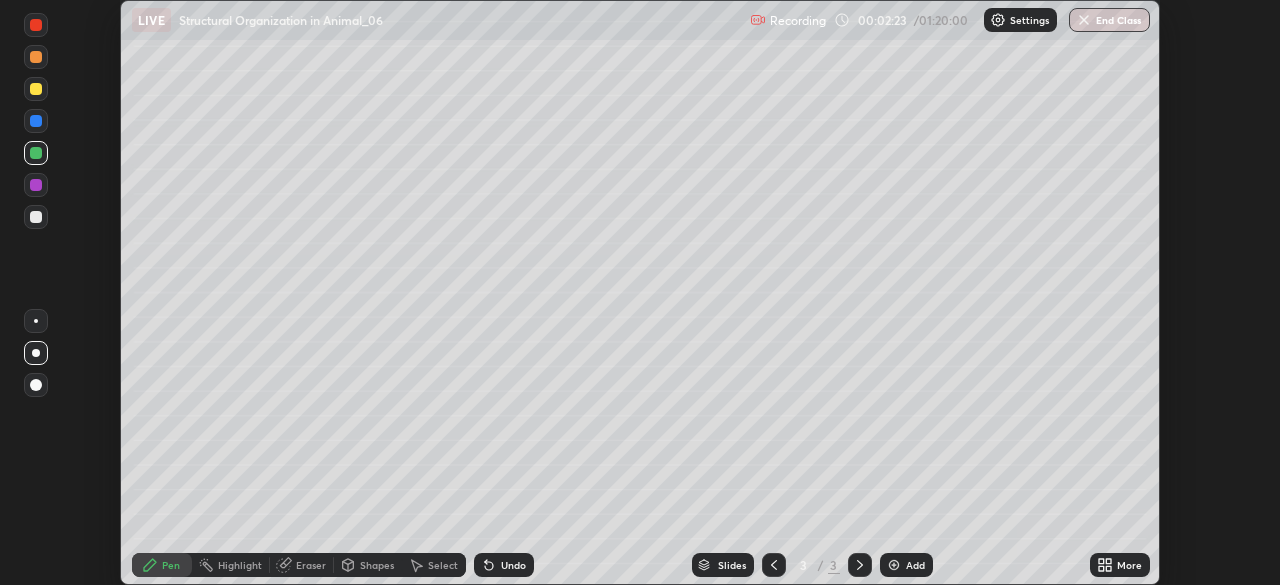 scroll, scrollTop: 585, scrollLeft: 1280, axis: both 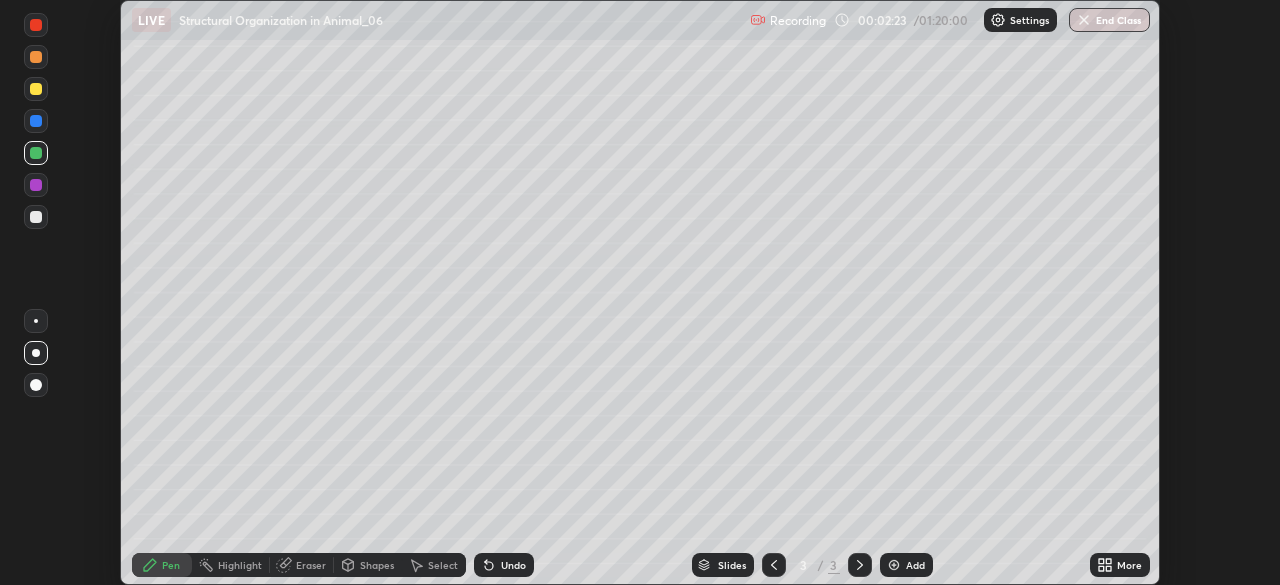 click 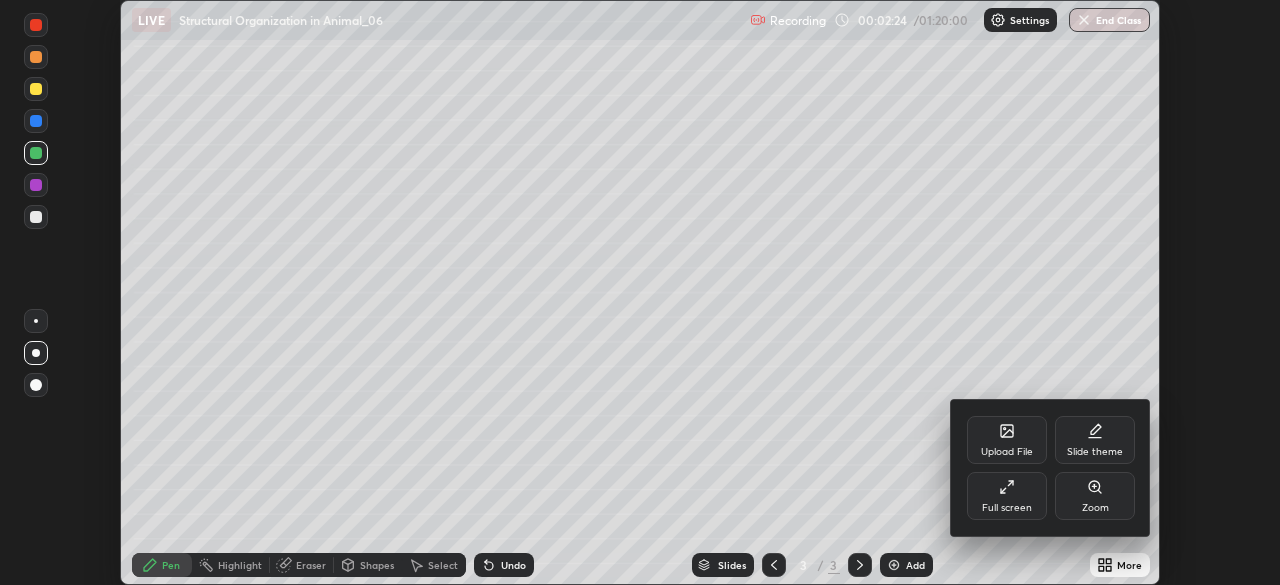 click on "Full screen" at bounding box center [1007, 496] 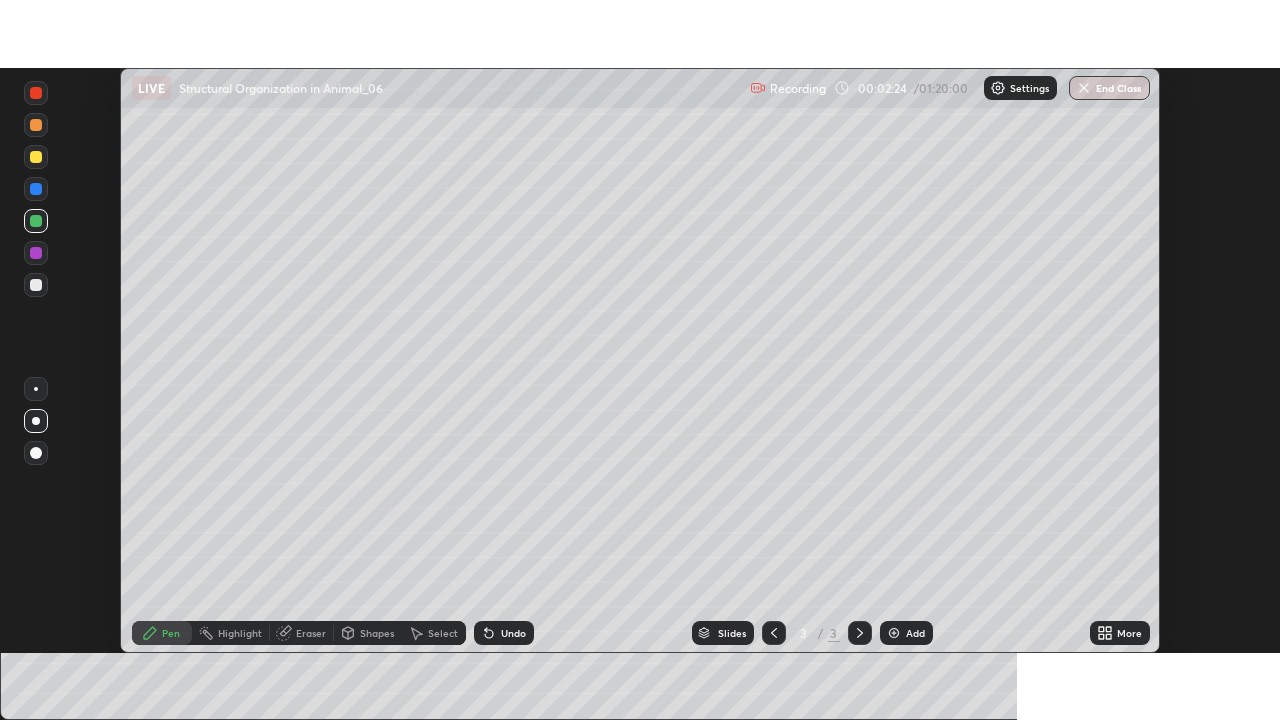 scroll, scrollTop: 99280, scrollLeft: 98720, axis: both 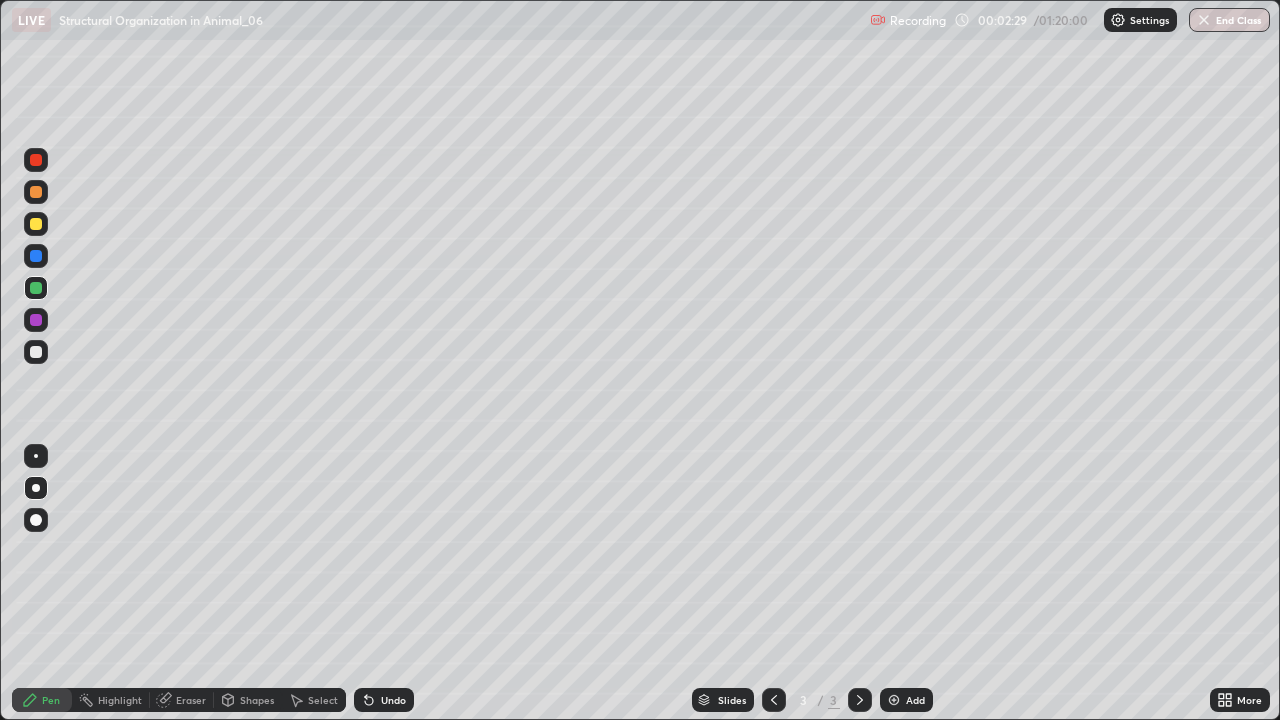 click on "Undo" at bounding box center (393, 700) 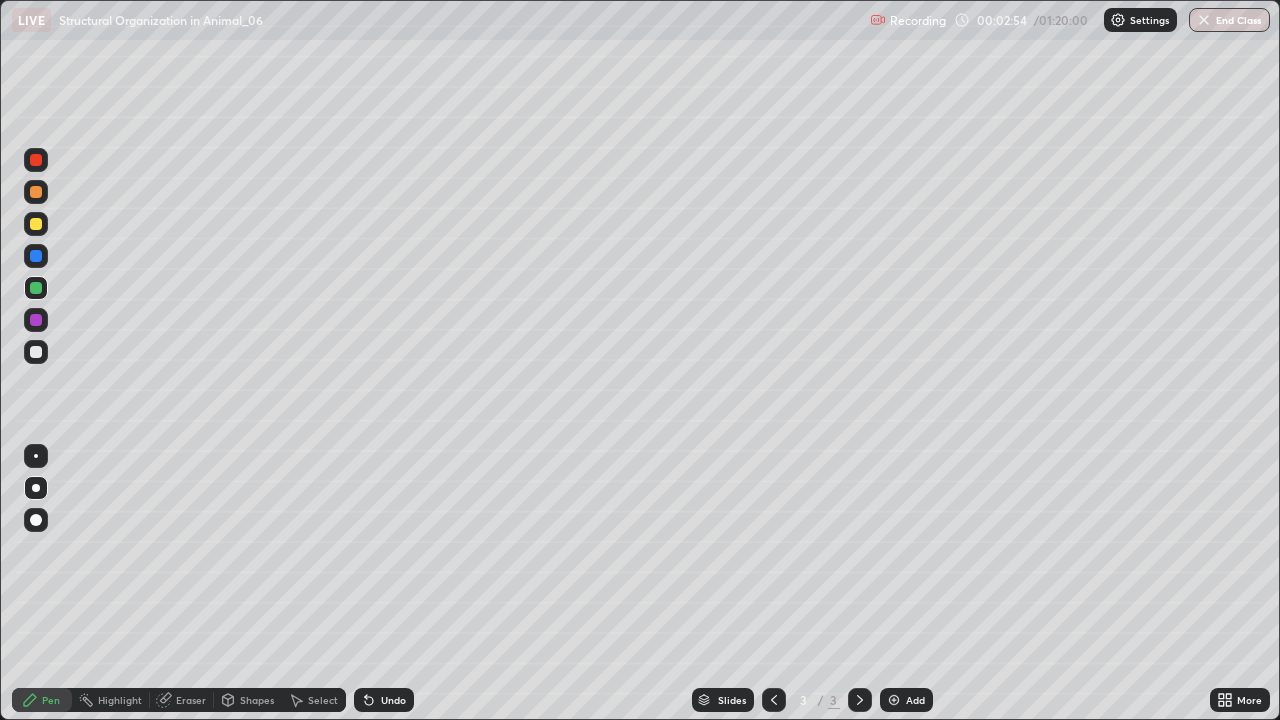 click at bounding box center (36, 224) 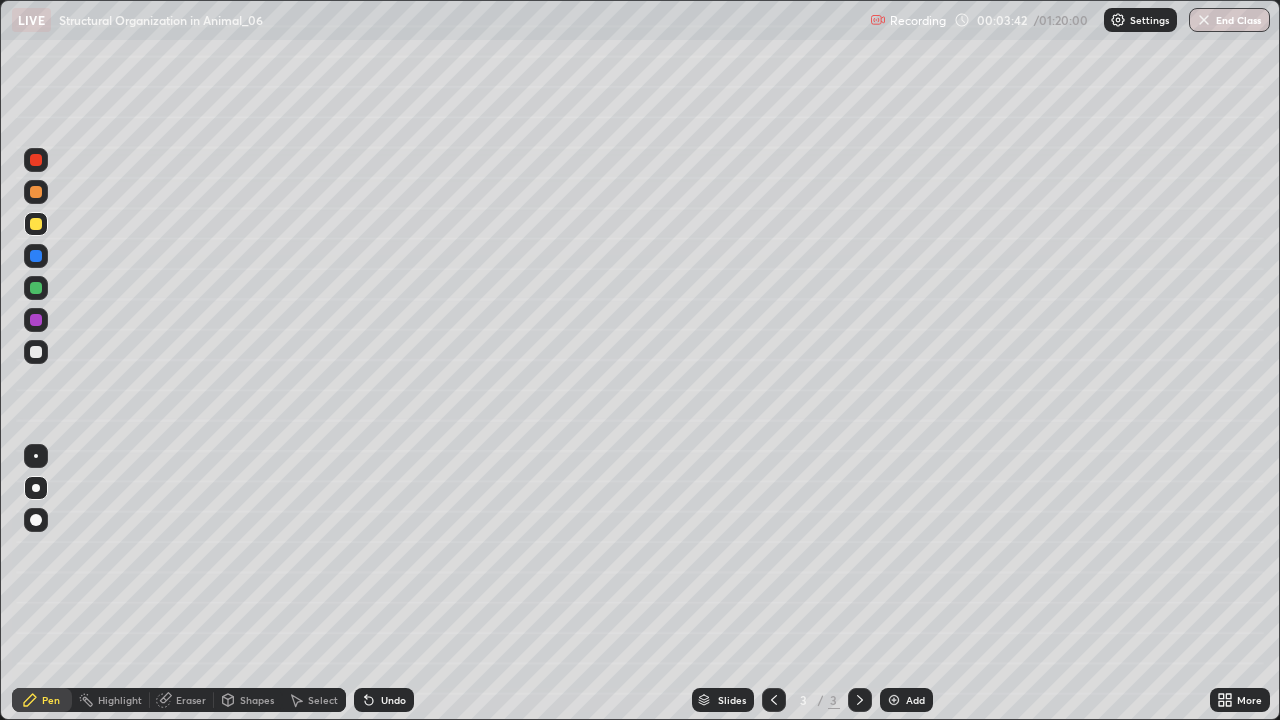 click at bounding box center [36, 288] 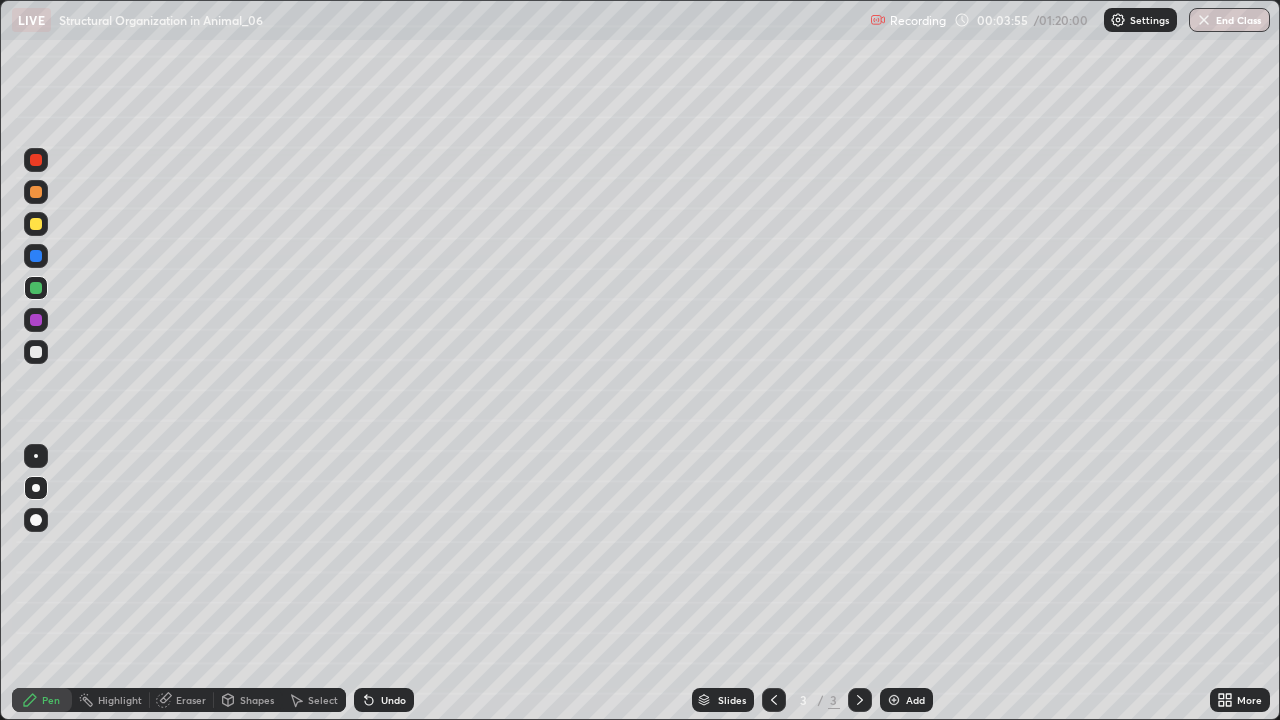 click at bounding box center (894, 700) 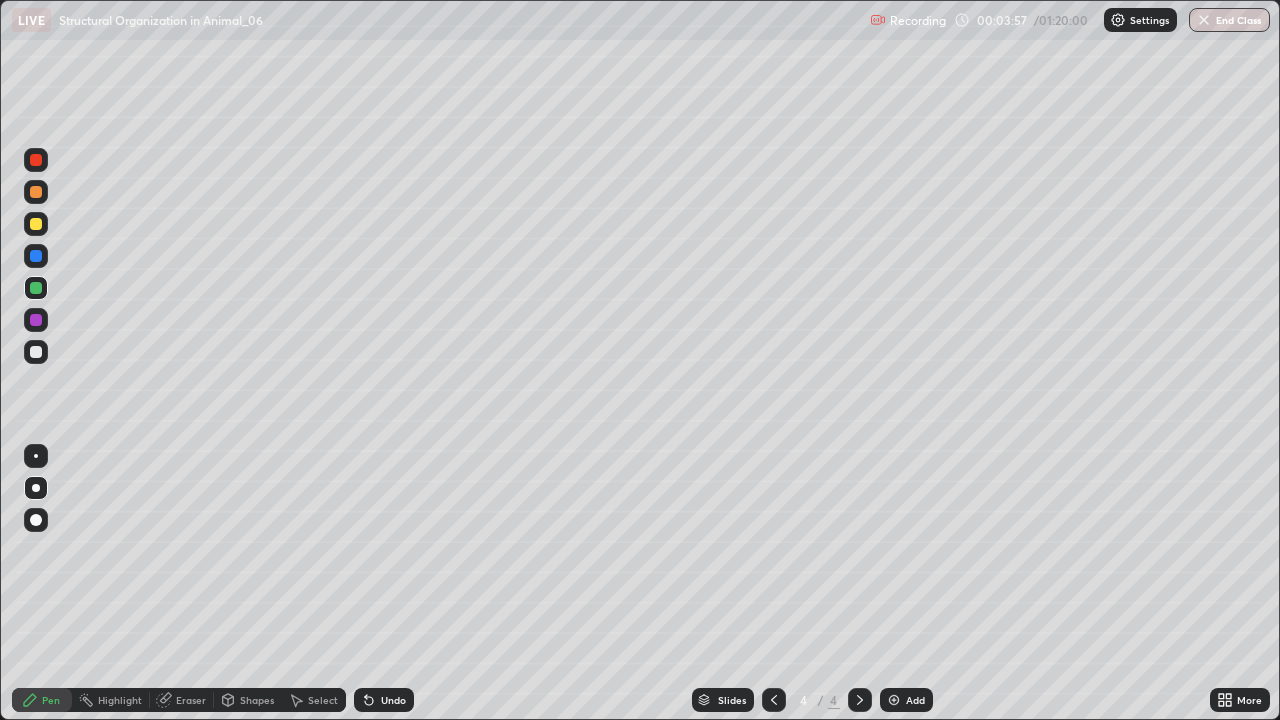 click at bounding box center (36, 352) 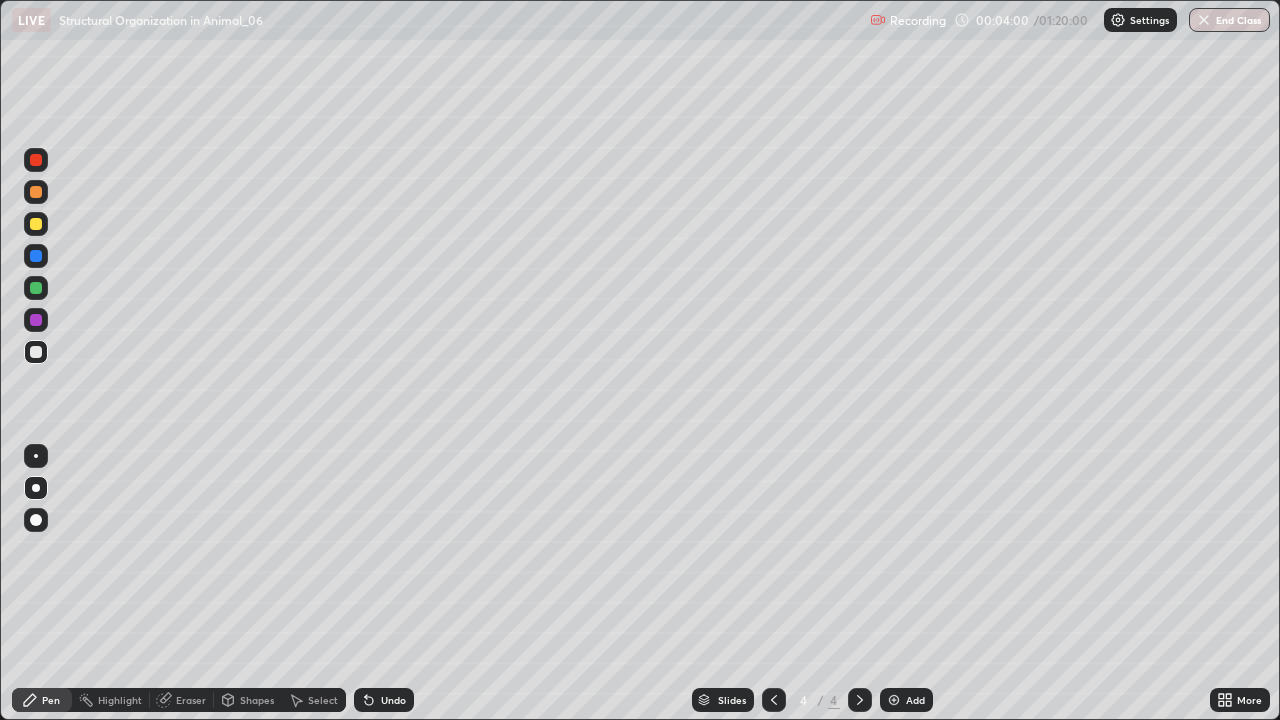 click on "Shapes" at bounding box center [257, 700] 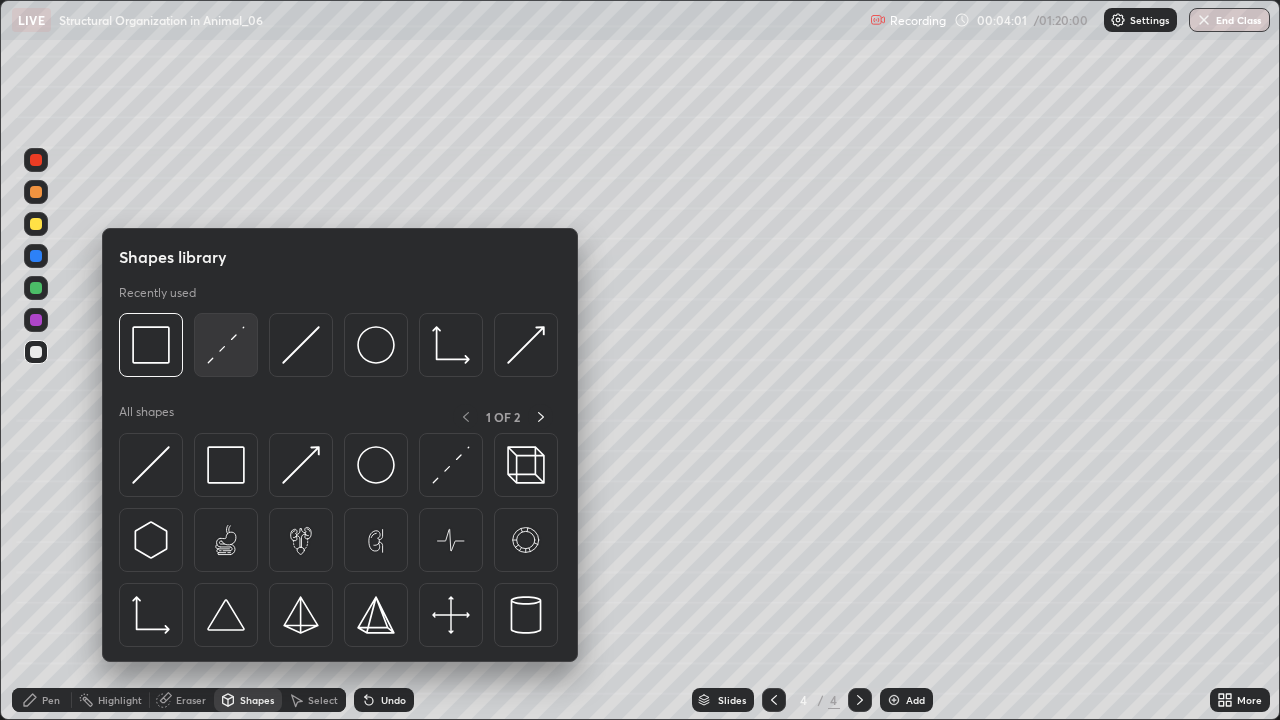 click at bounding box center [226, 345] 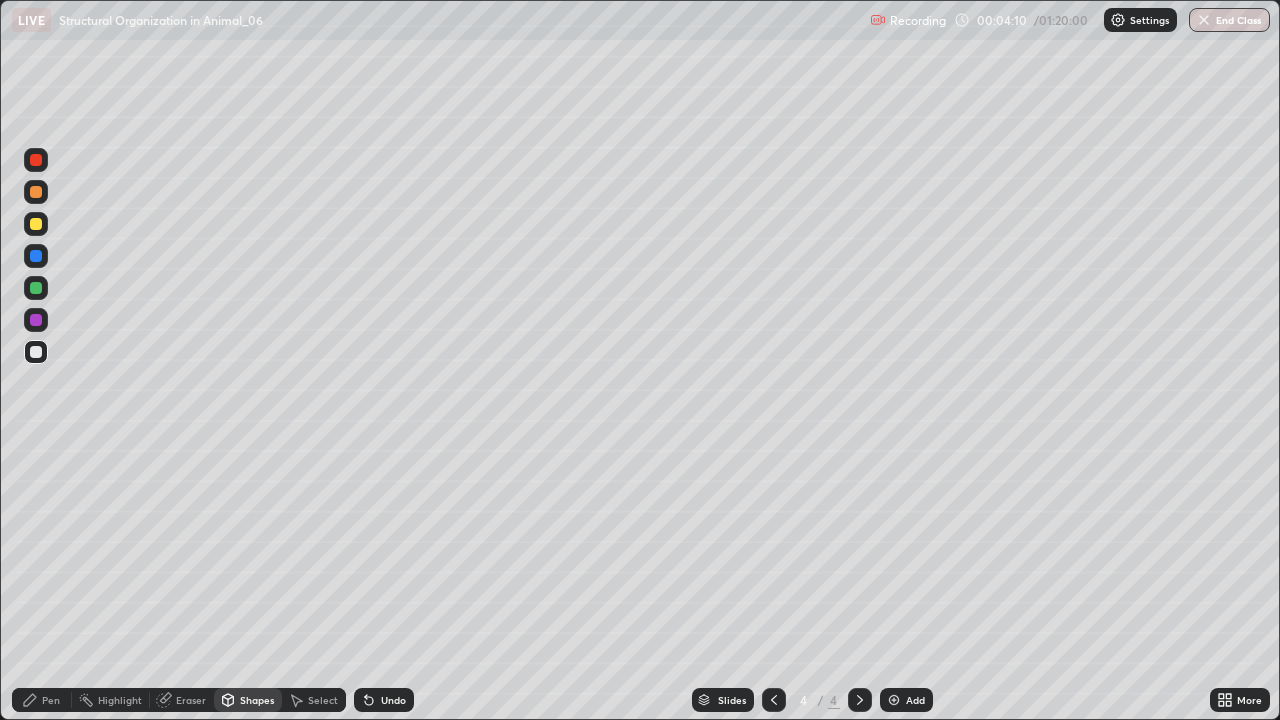 click on "Pen" at bounding box center (42, 700) 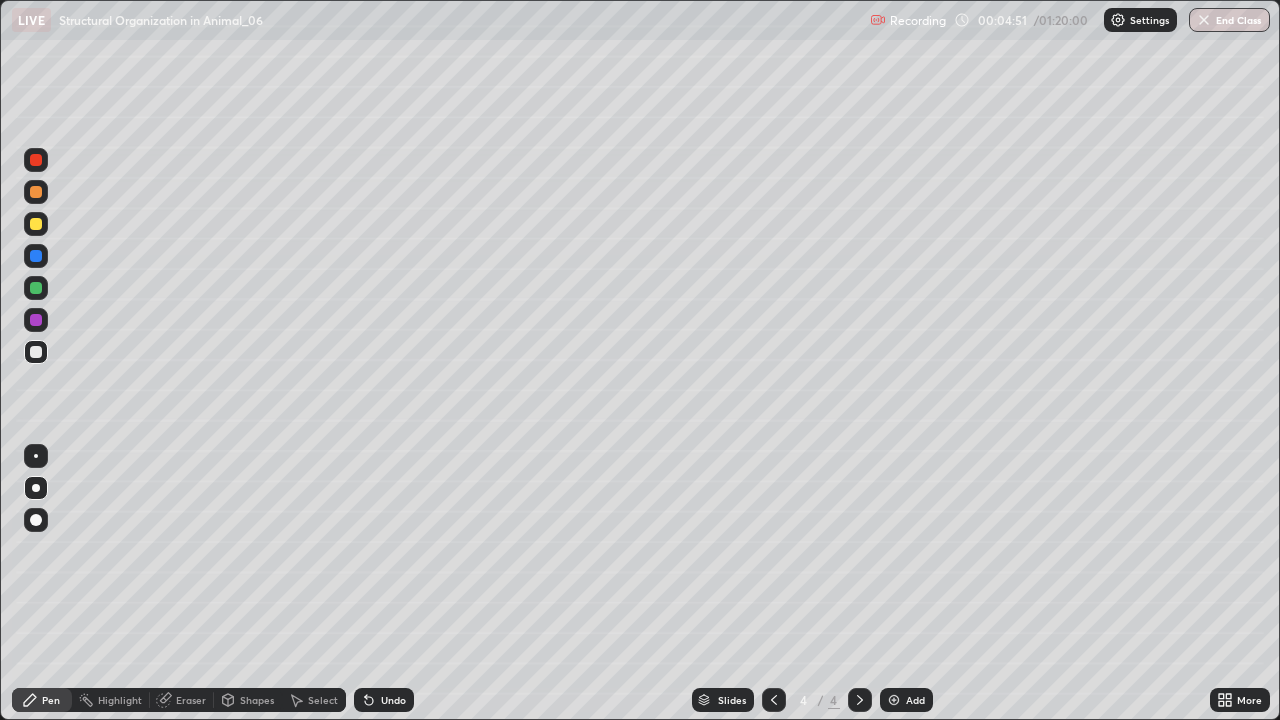 click at bounding box center [36, 288] 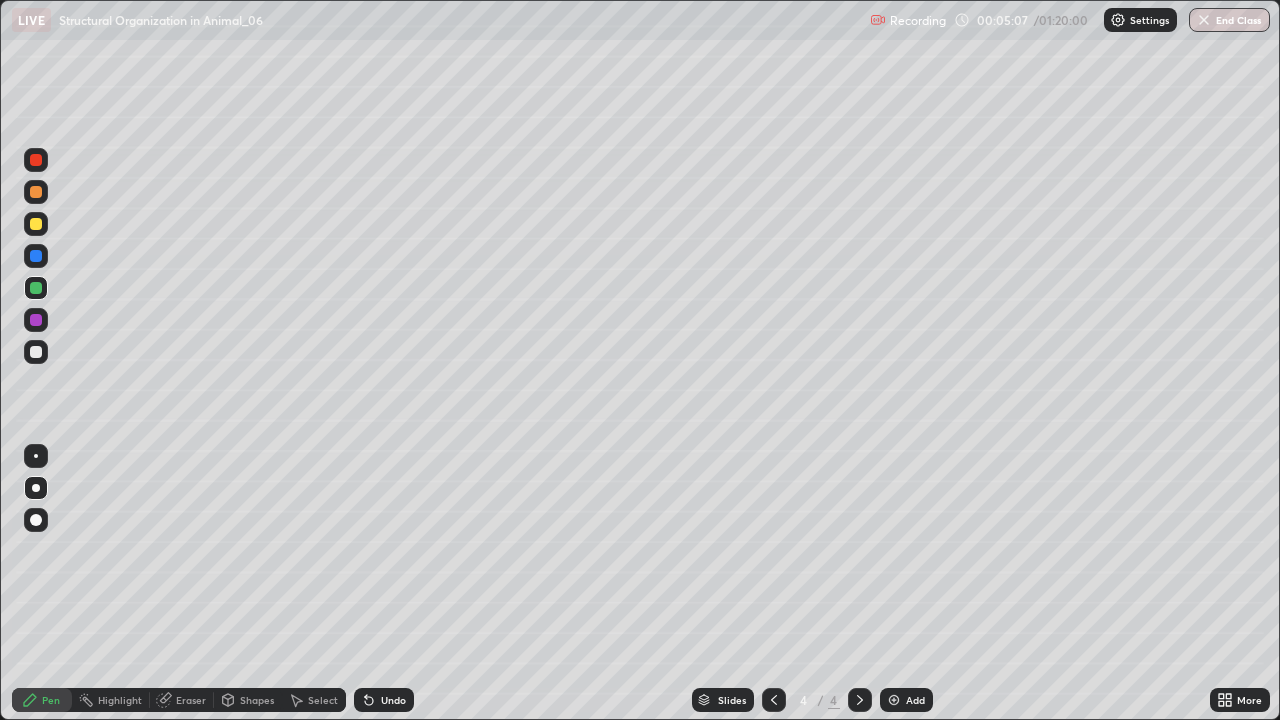 click at bounding box center [36, 224] 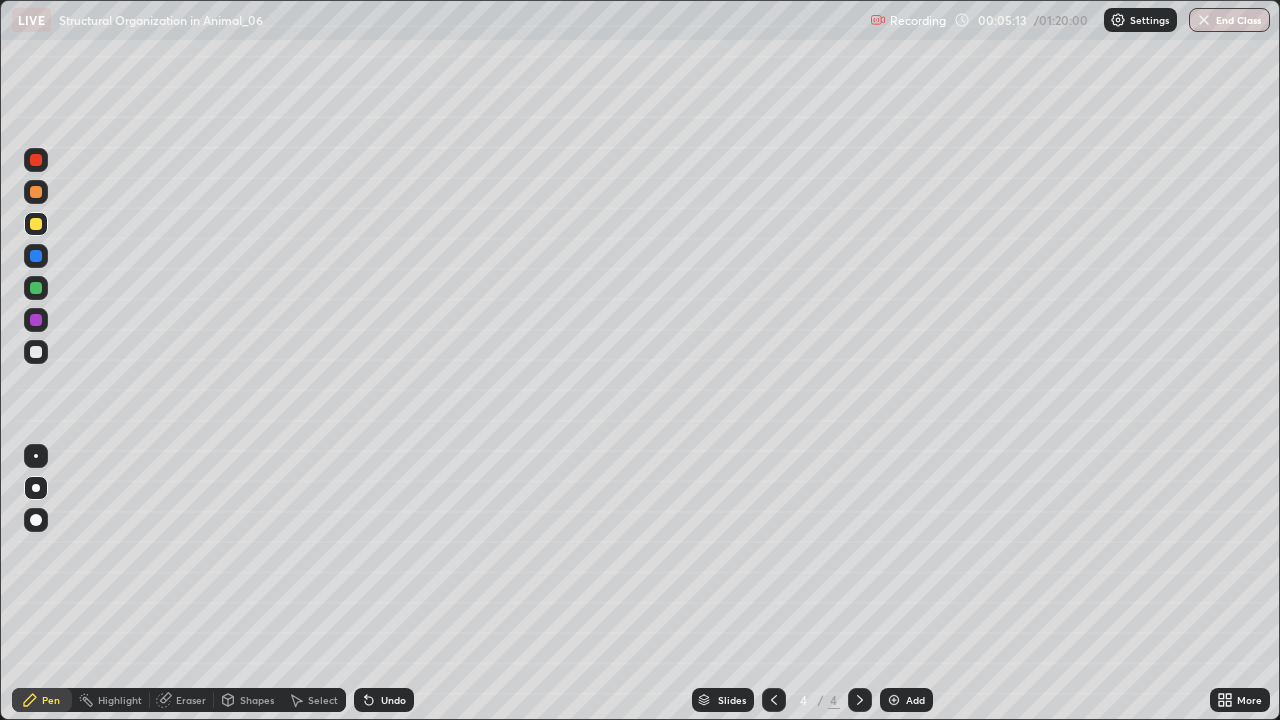 click on "Highlight" at bounding box center (120, 700) 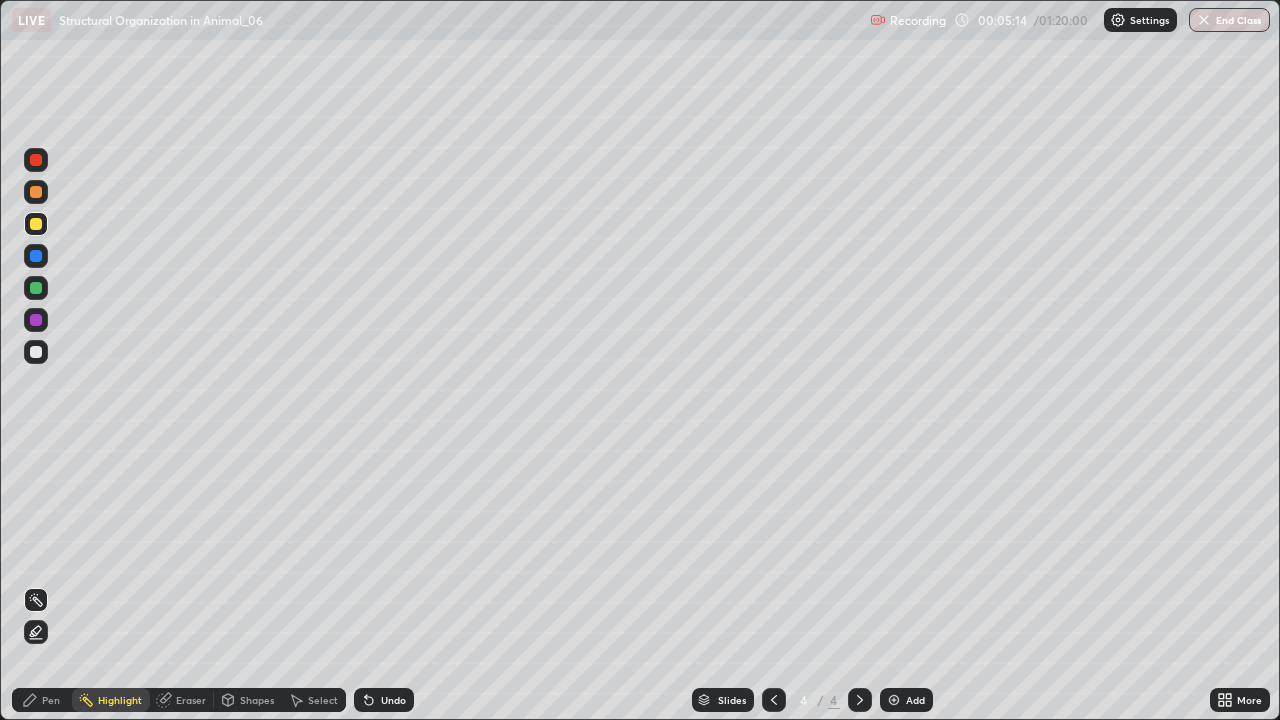 click 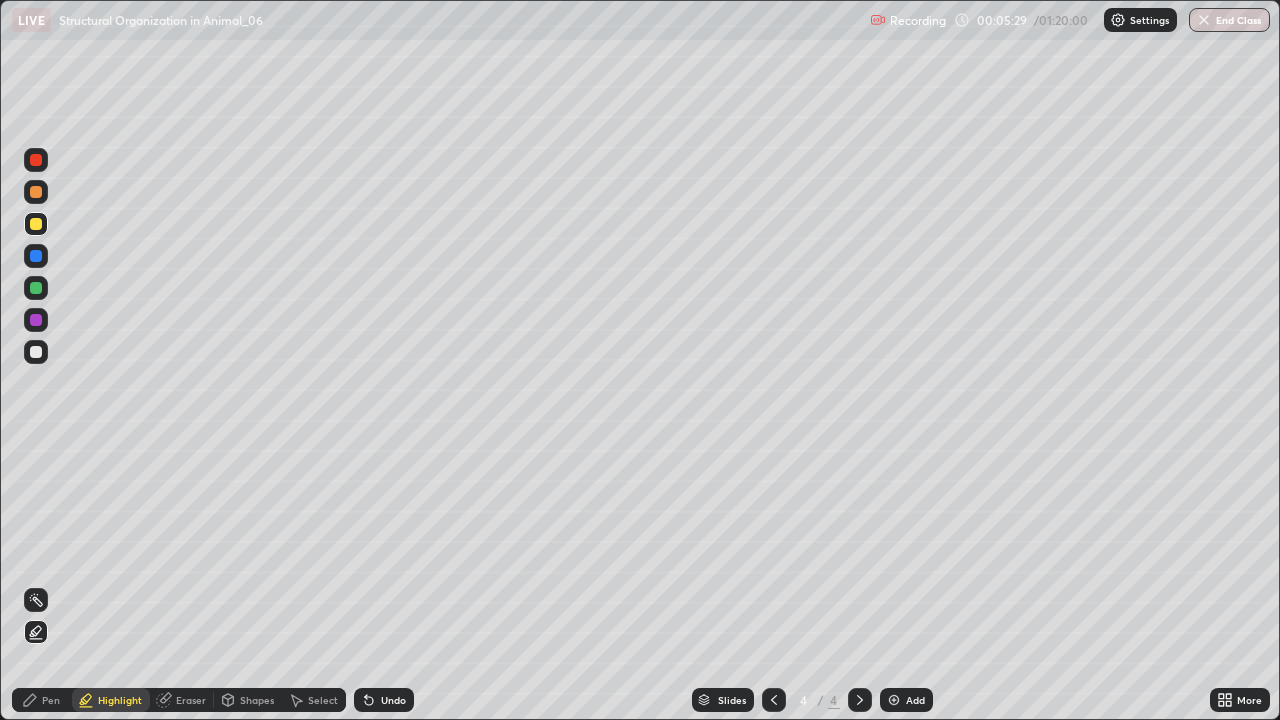 click at bounding box center (36, 320) 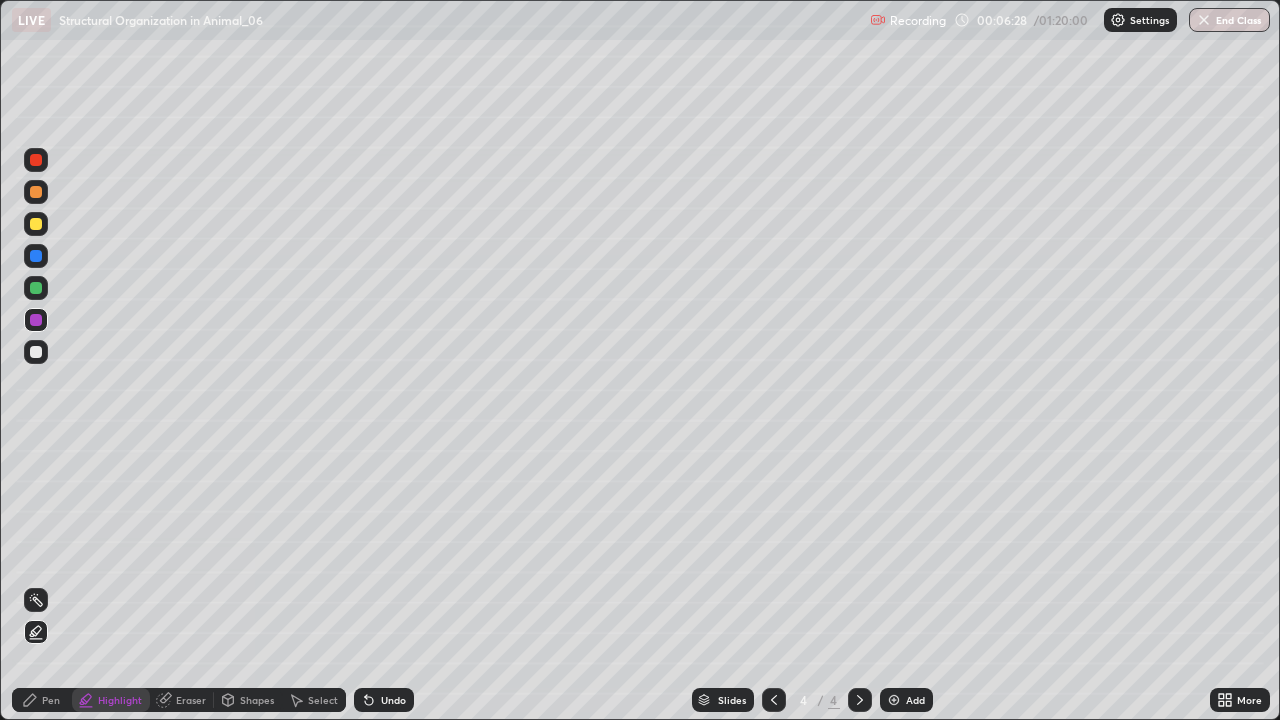 click at bounding box center (36, 352) 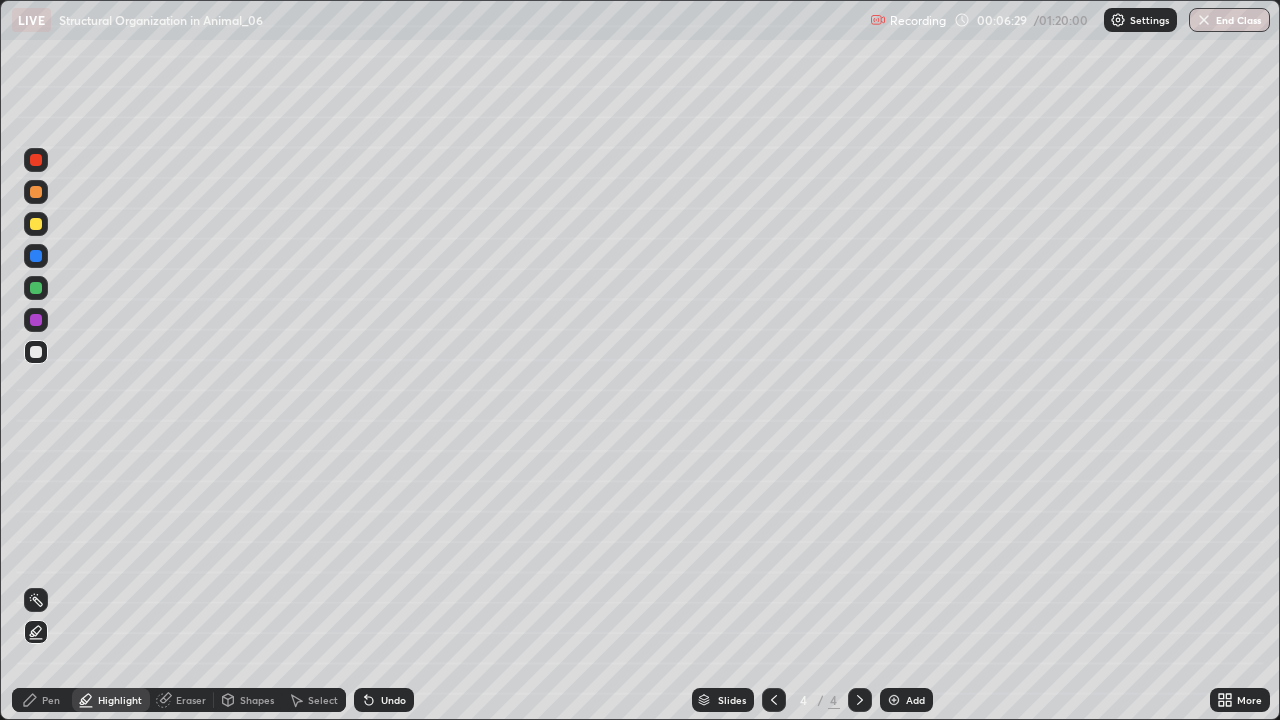 click on "Pen" at bounding box center (42, 700) 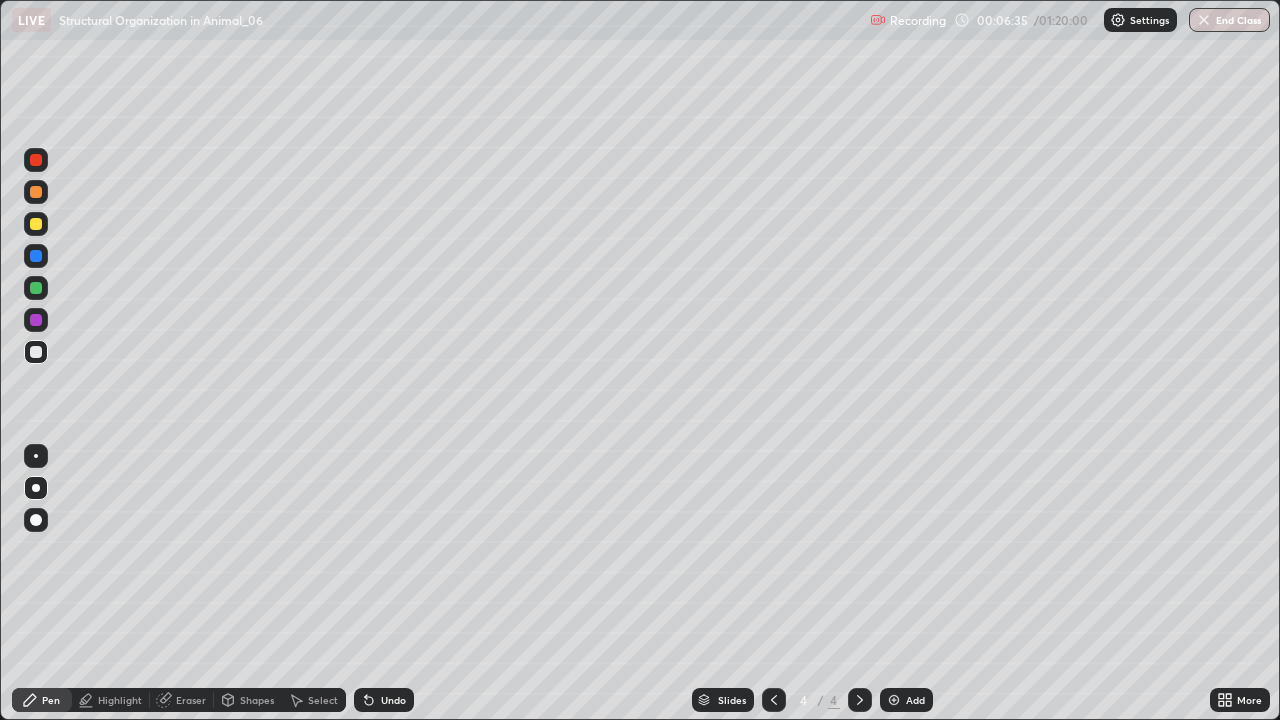 click 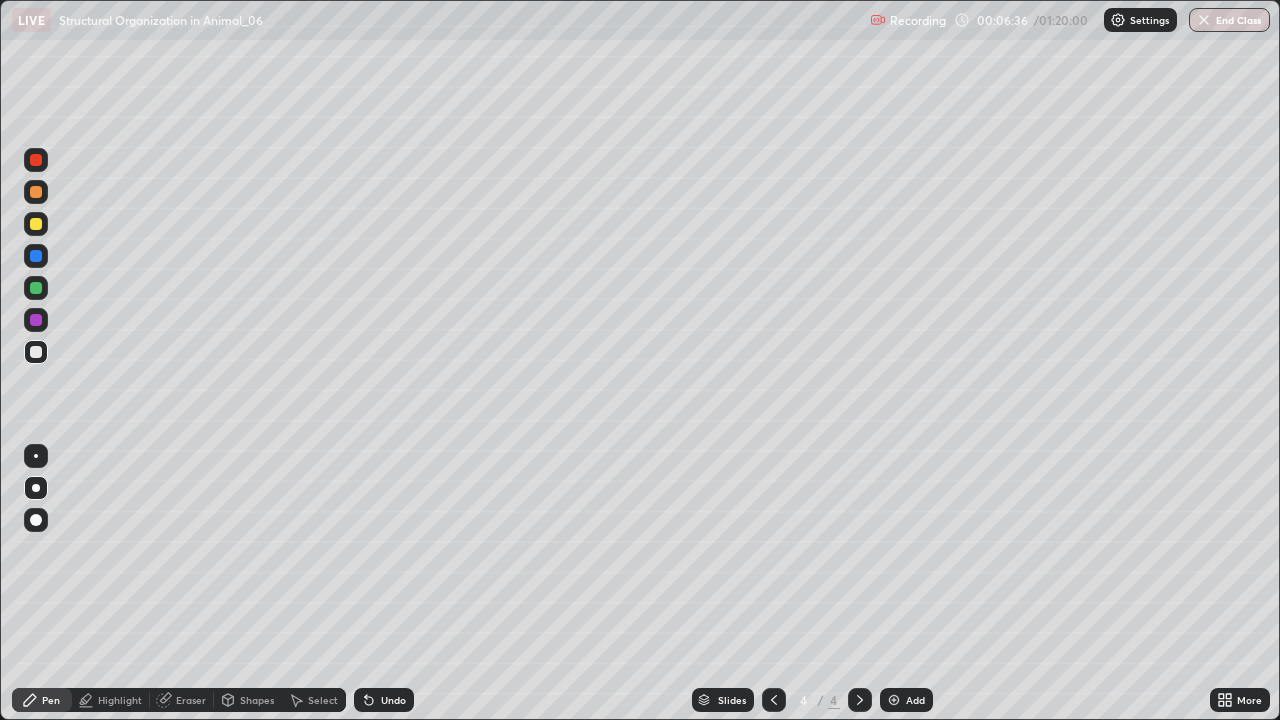 click at bounding box center [36, 288] 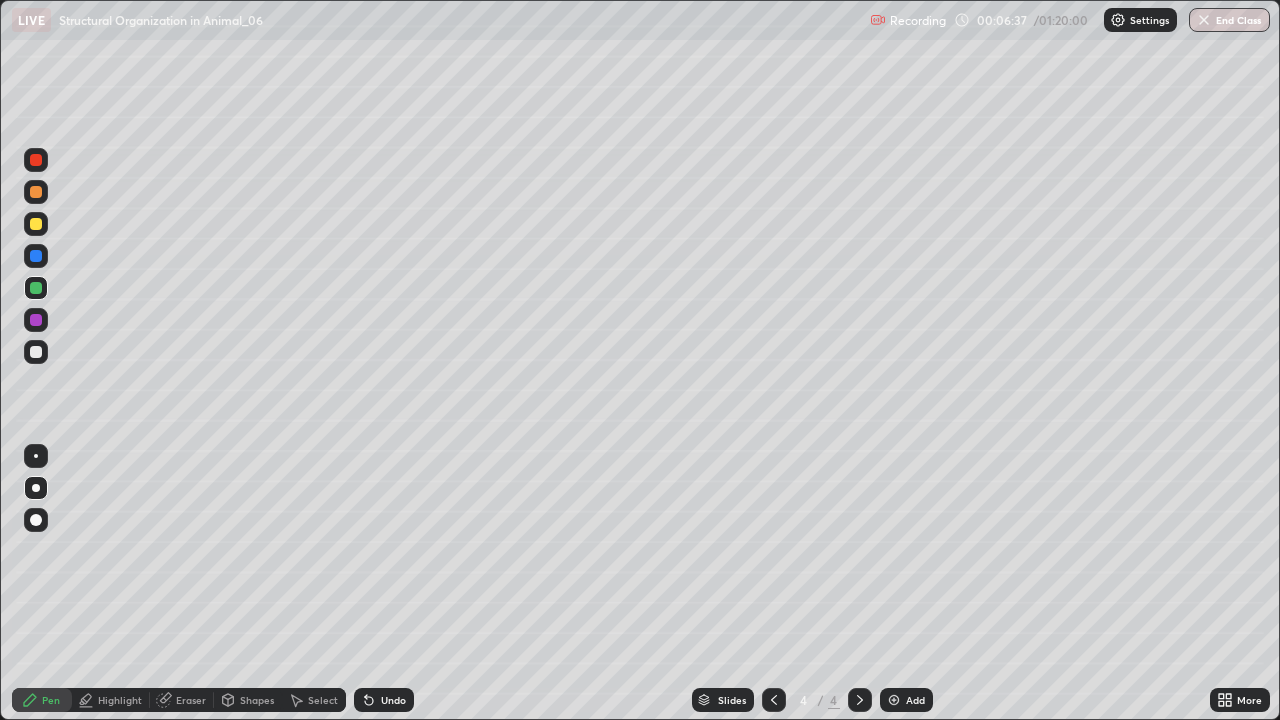 click at bounding box center (36, 224) 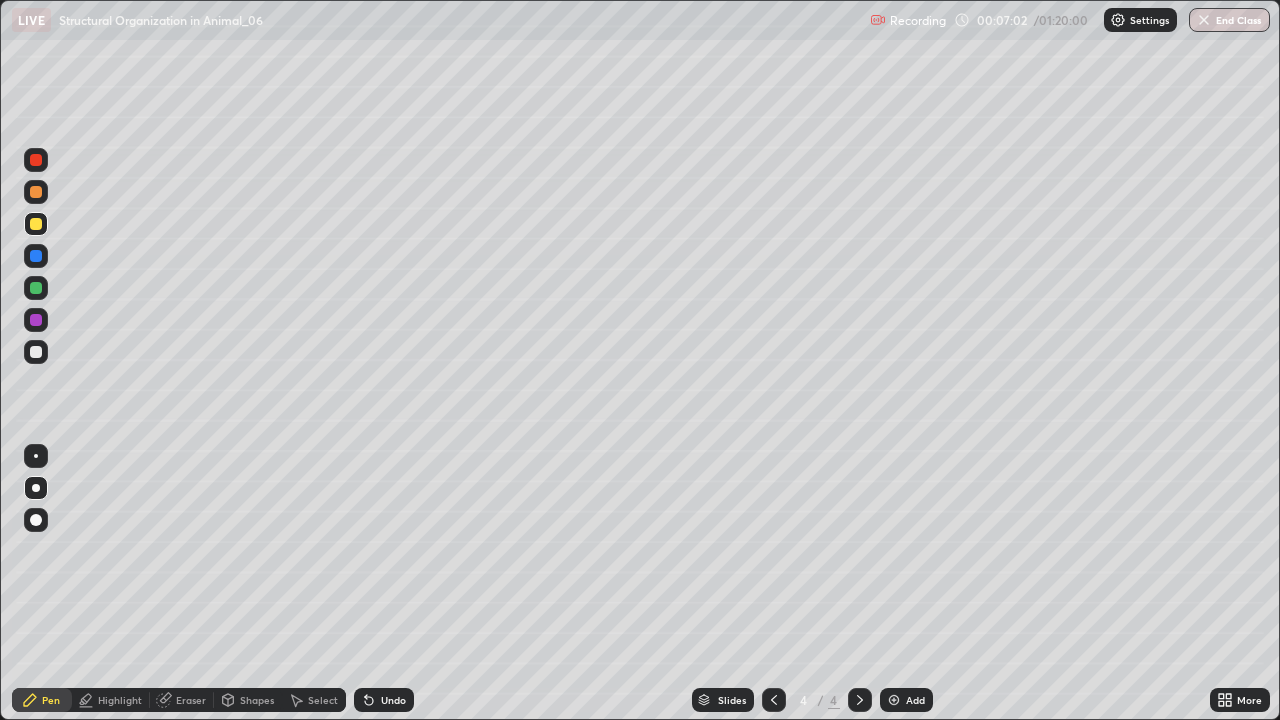 click at bounding box center [36, 352] 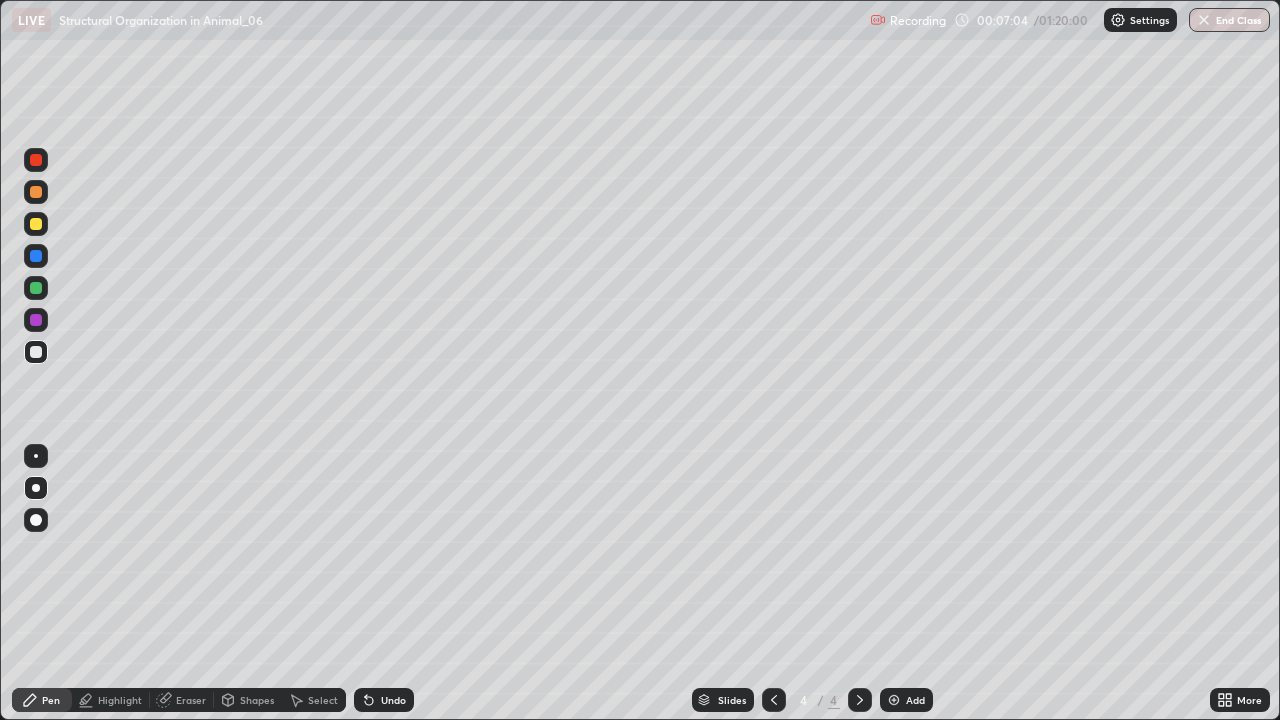 click at bounding box center [36, 224] 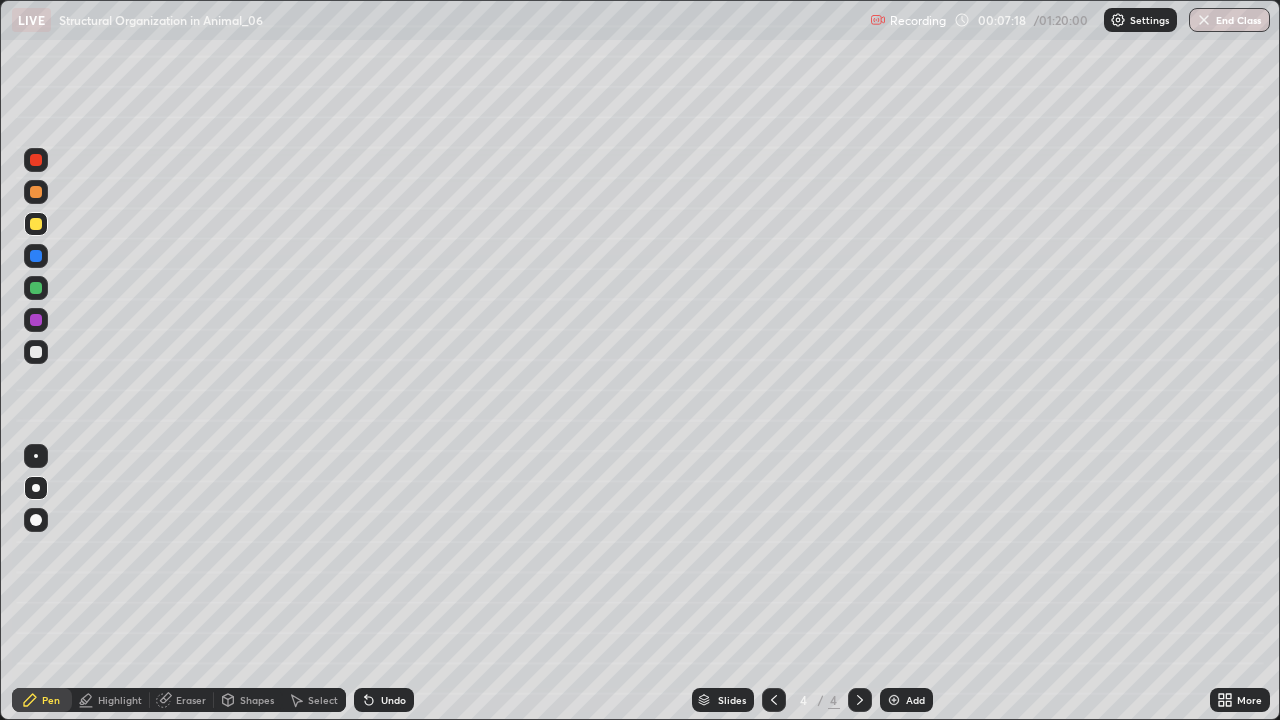 click at bounding box center (36, 352) 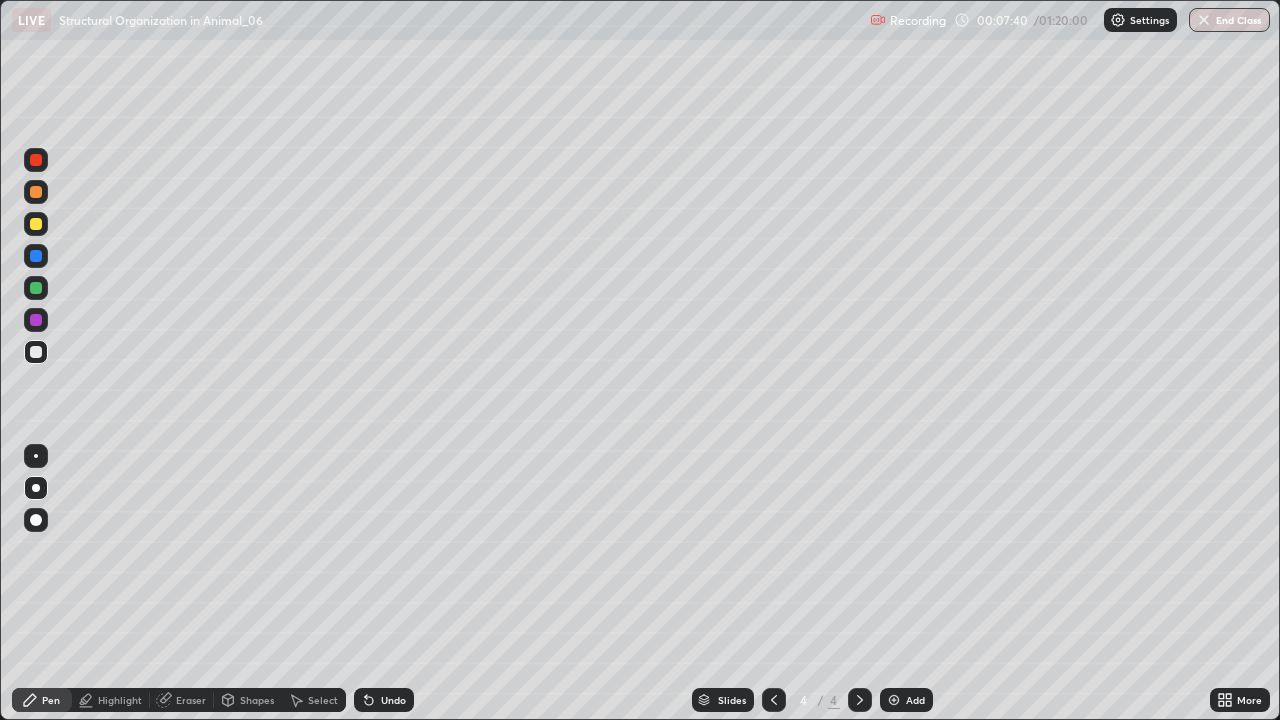 click at bounding box center (36, 288) 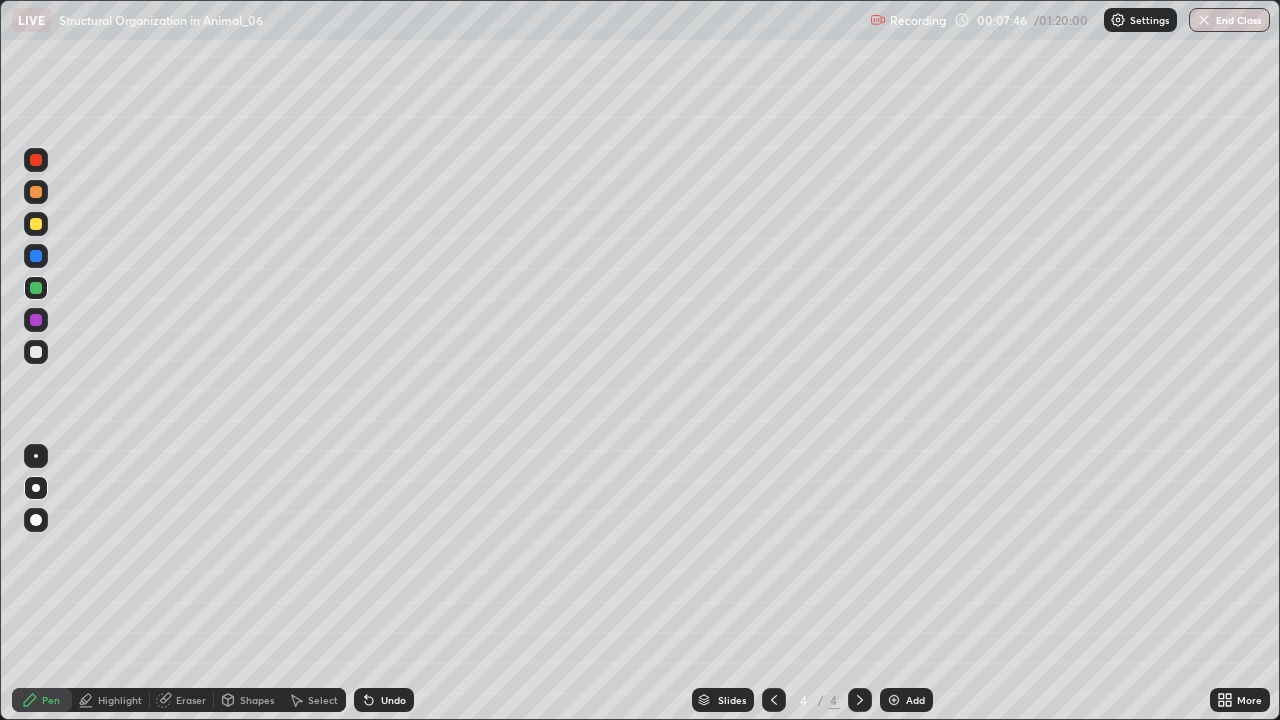click at bounding box center (36, 352) 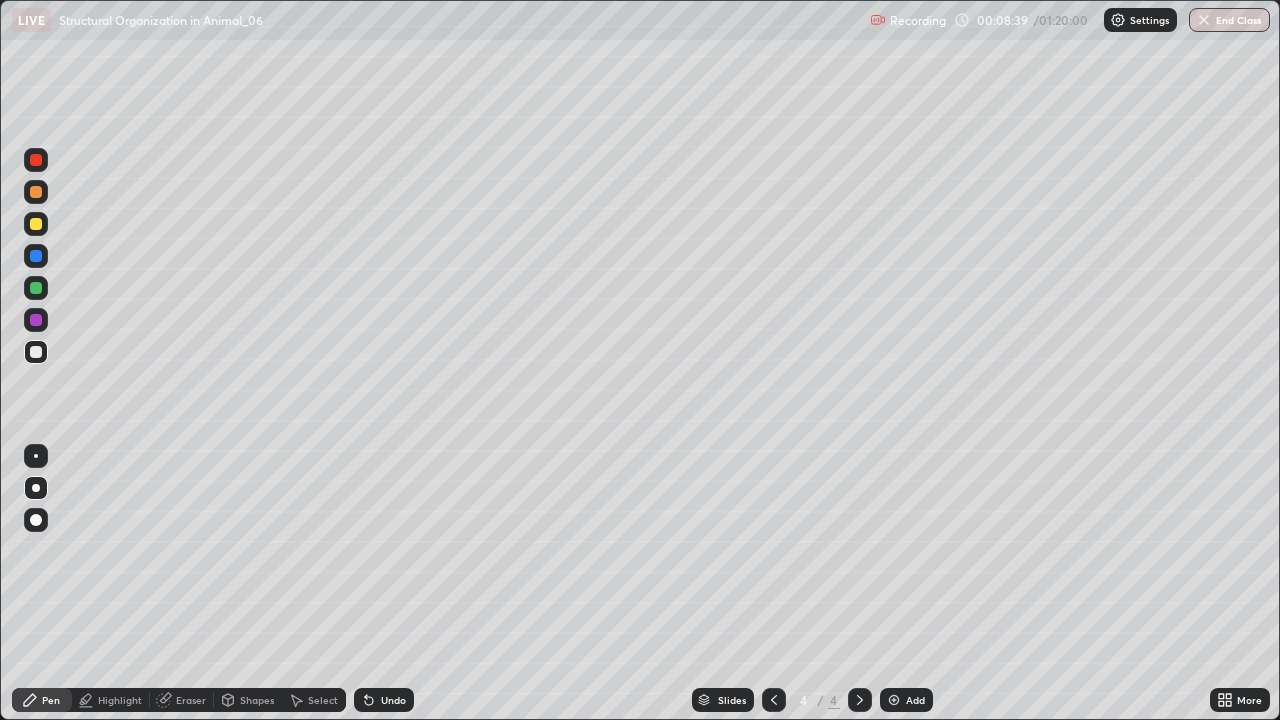 click at bounding box center [36, 352] 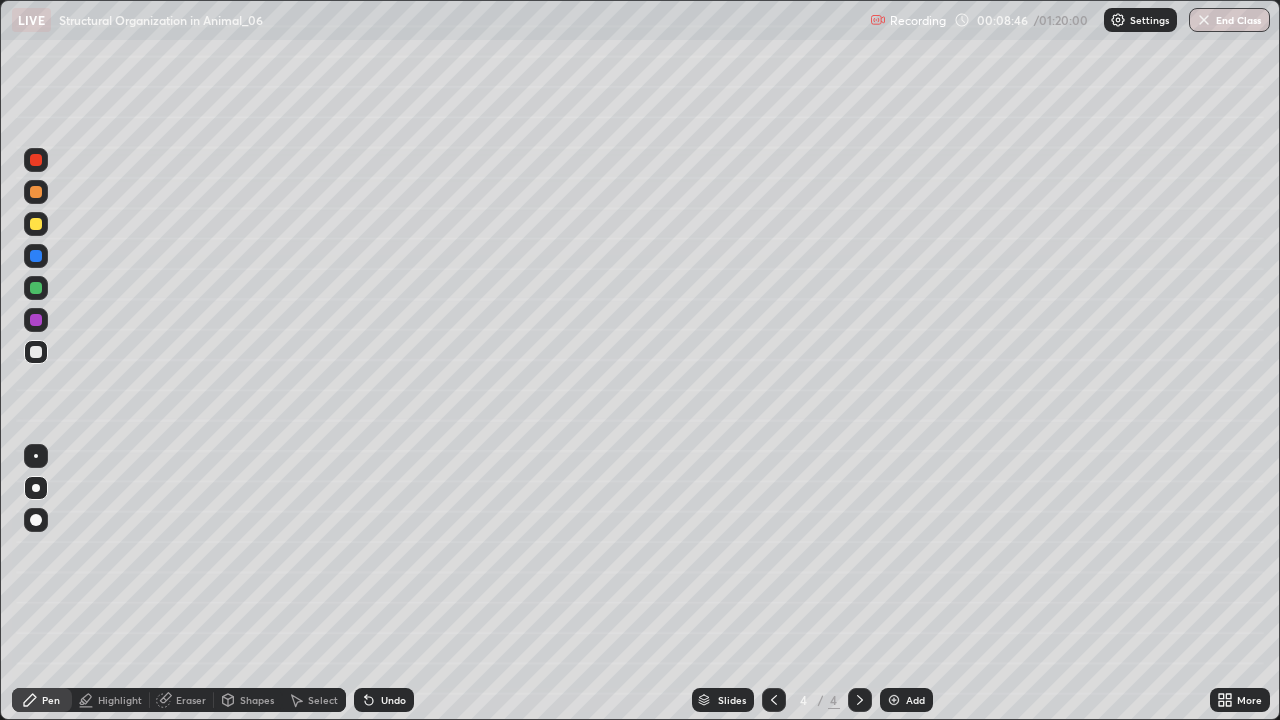 click at bounding box center (36, 192) 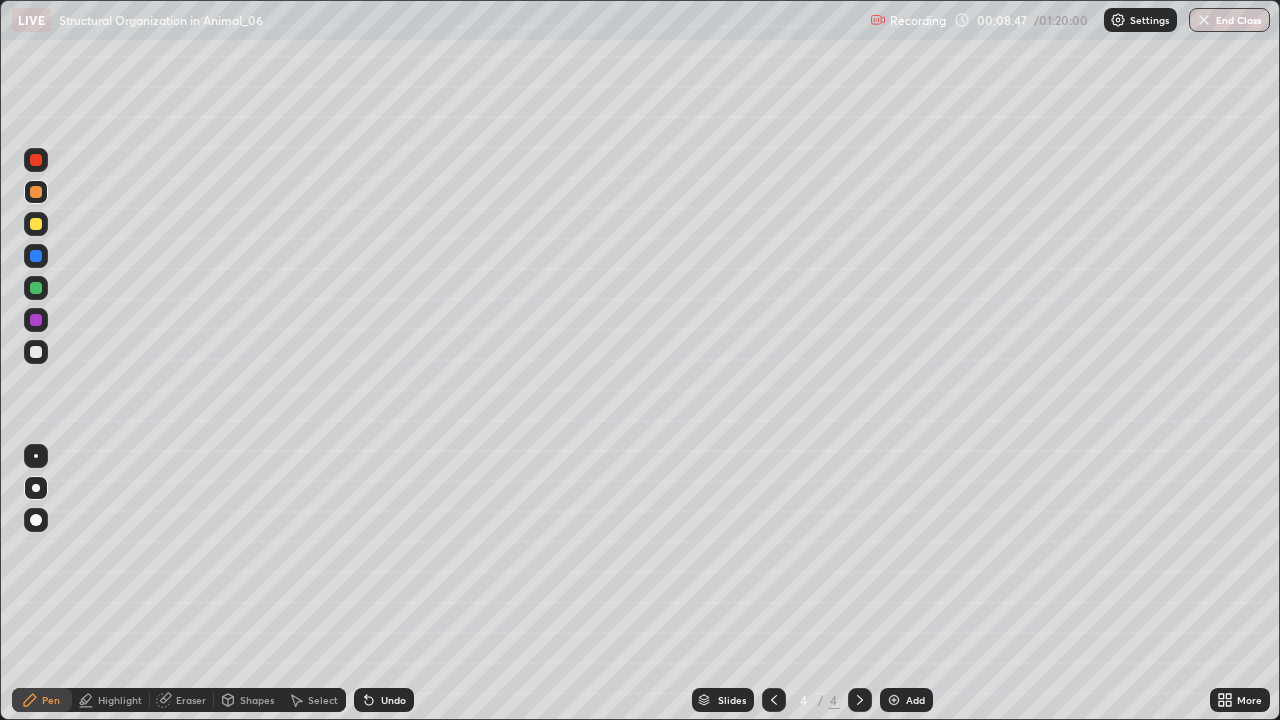 click on "Highlight" at bounding box center [120, 700] 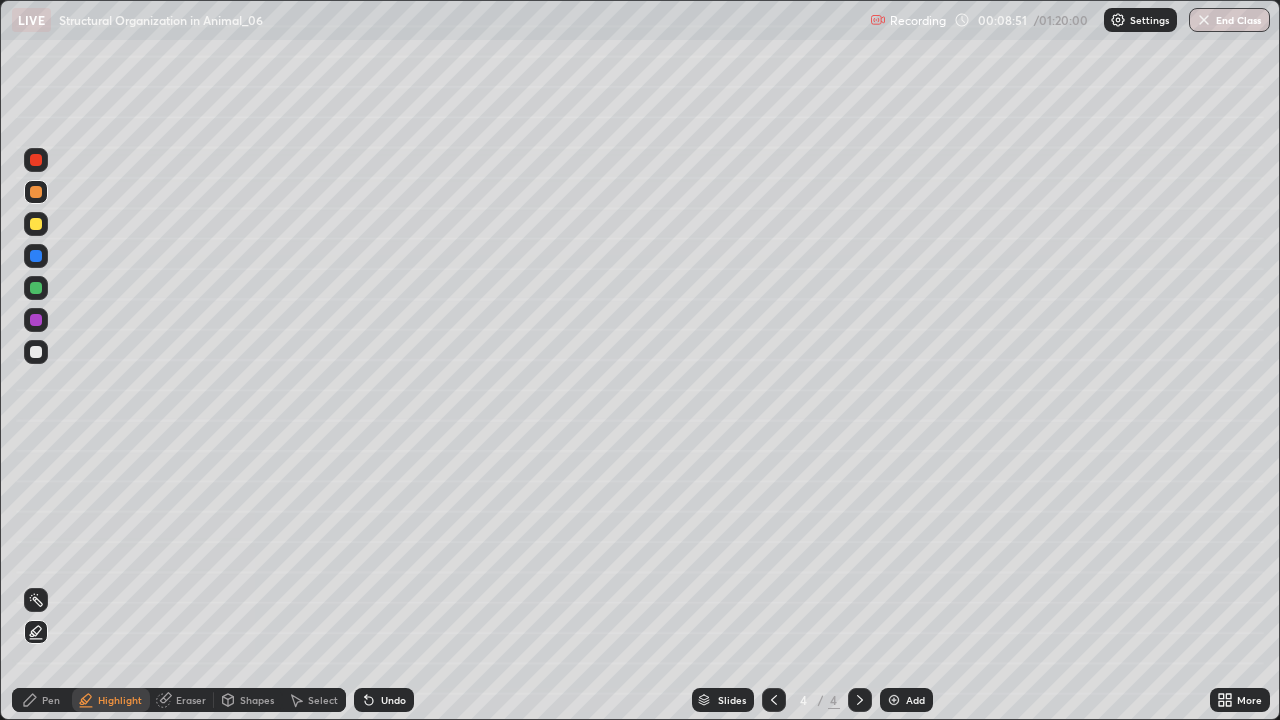 click on "Undo" at bounding box center (393, 700) 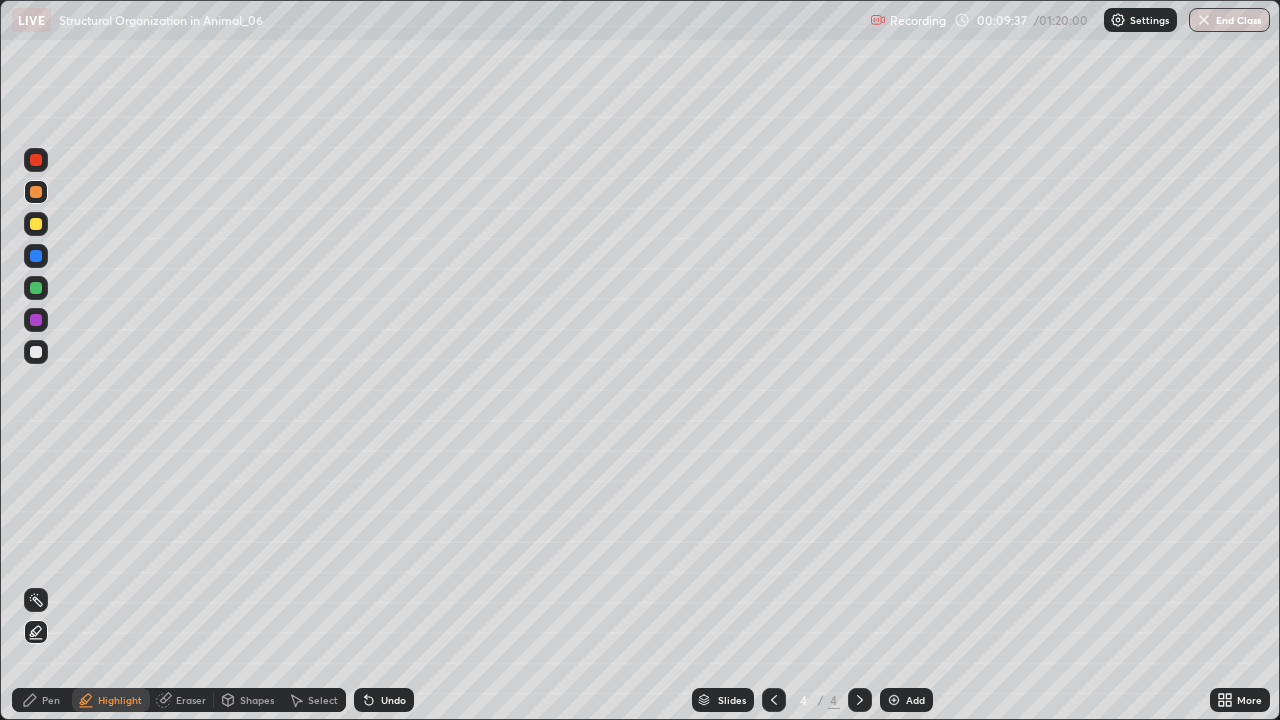 click at bounding box center [36, 256] 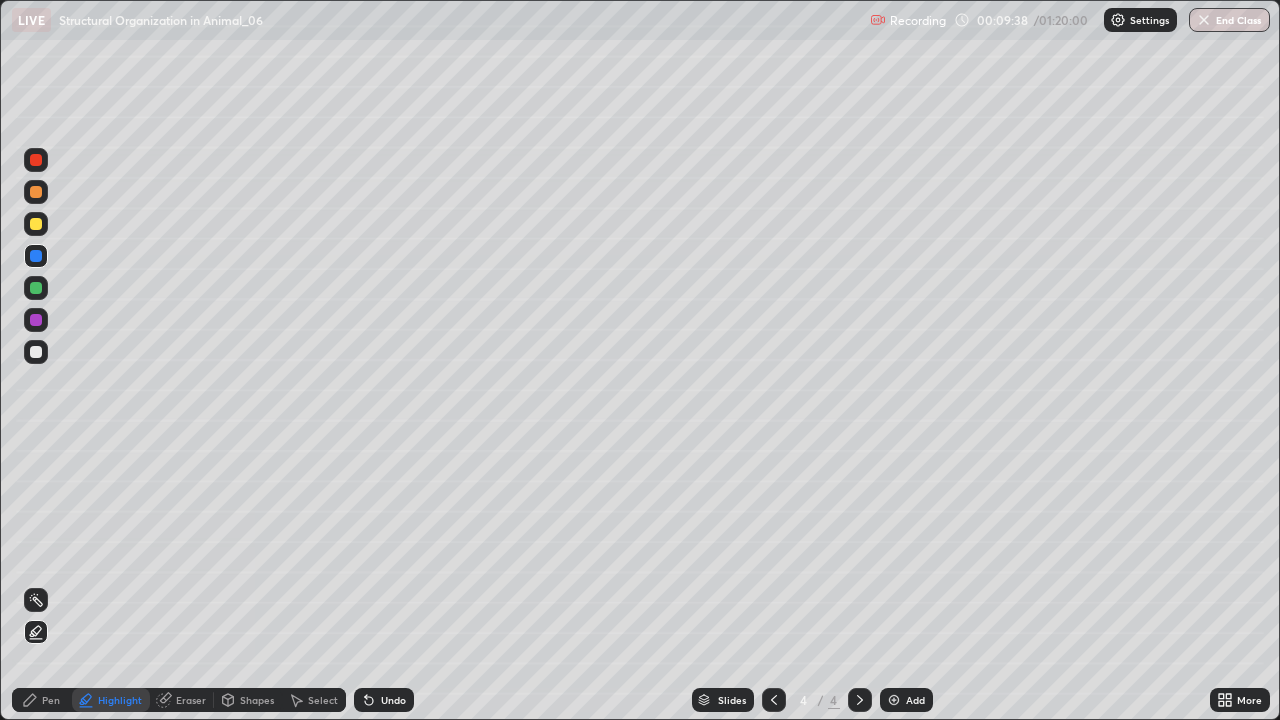 click on "Pen" at bounding box center (51, 700) 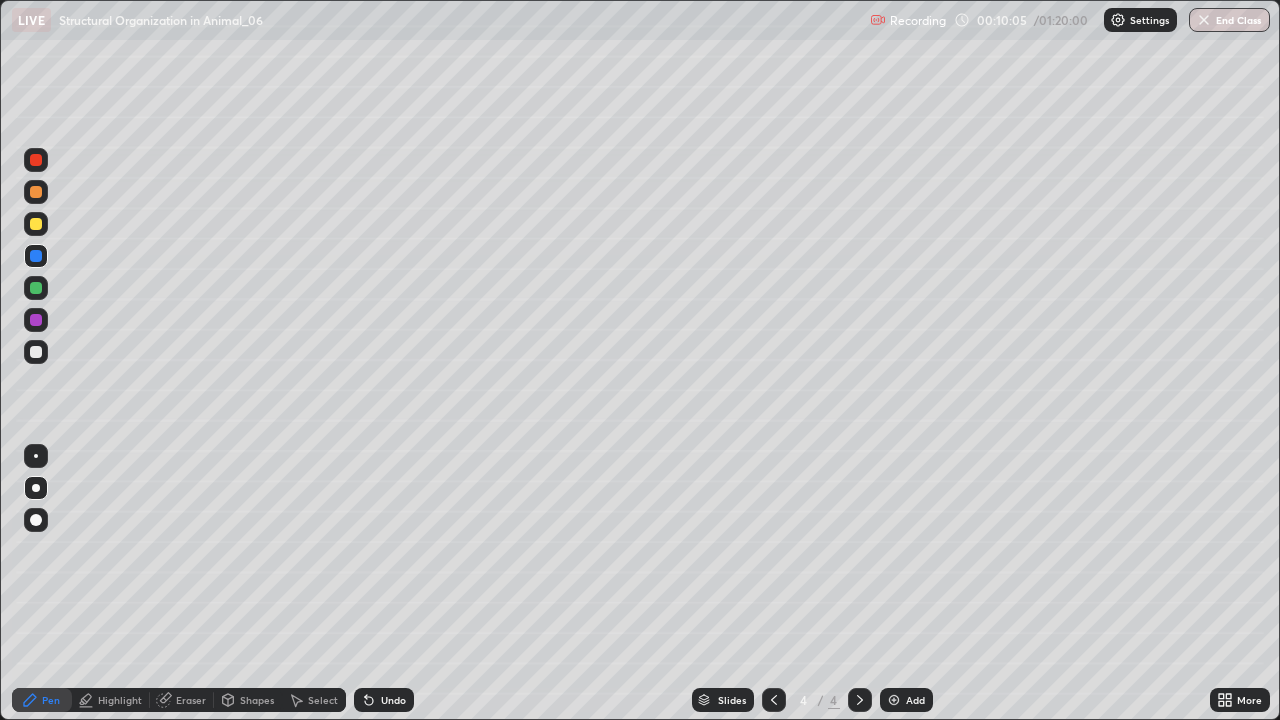 click at bounding box center [36, 352] 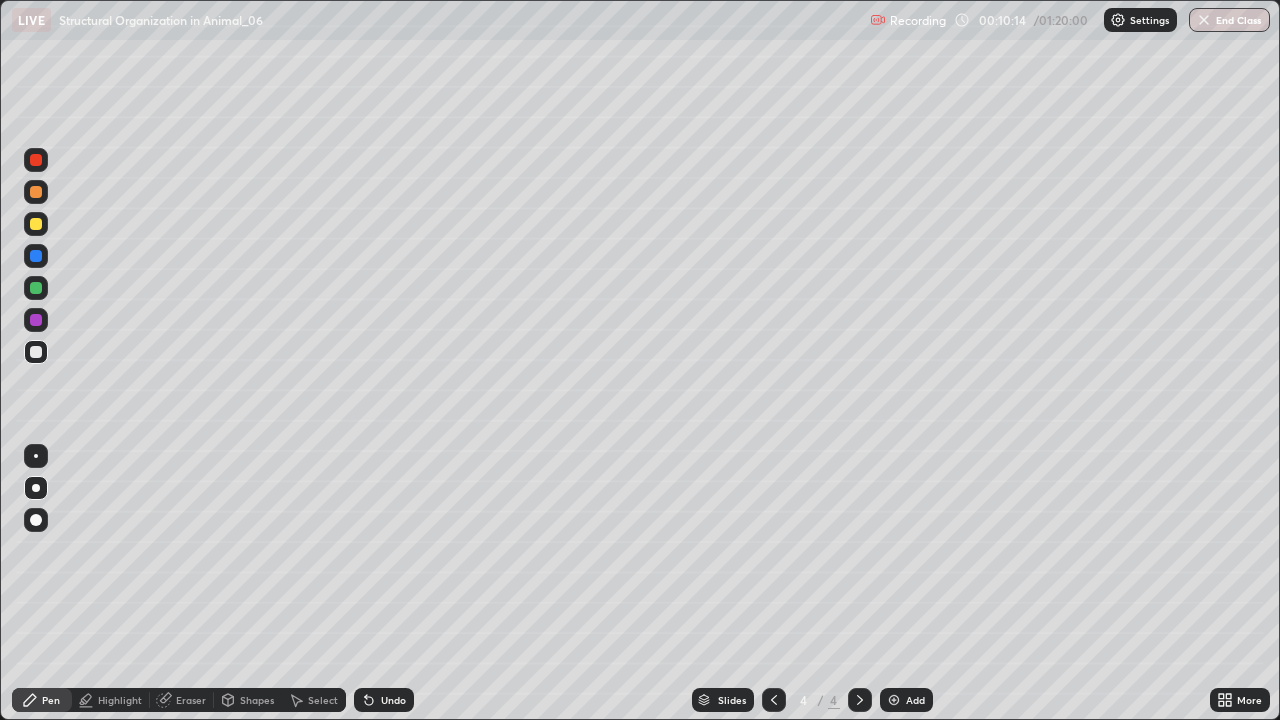 click on "Setting up your live class" at bounding box center (640, 360) 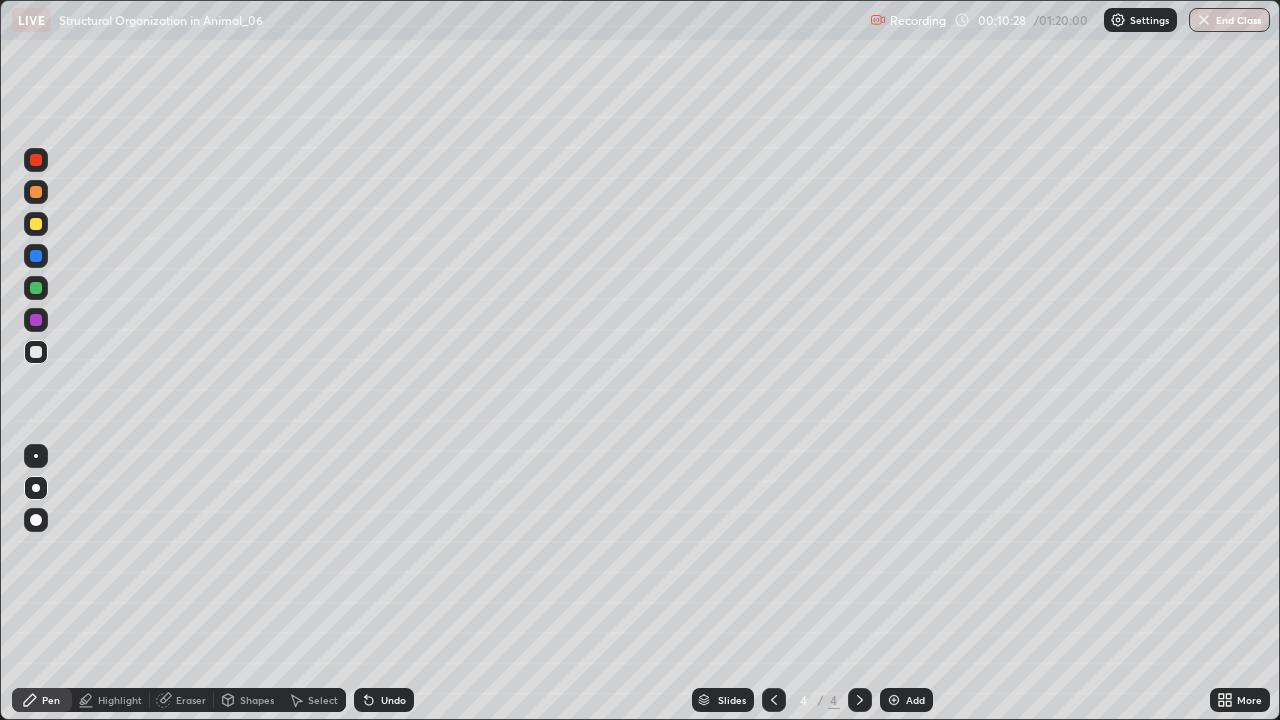 click at bounding box center [36, 352] 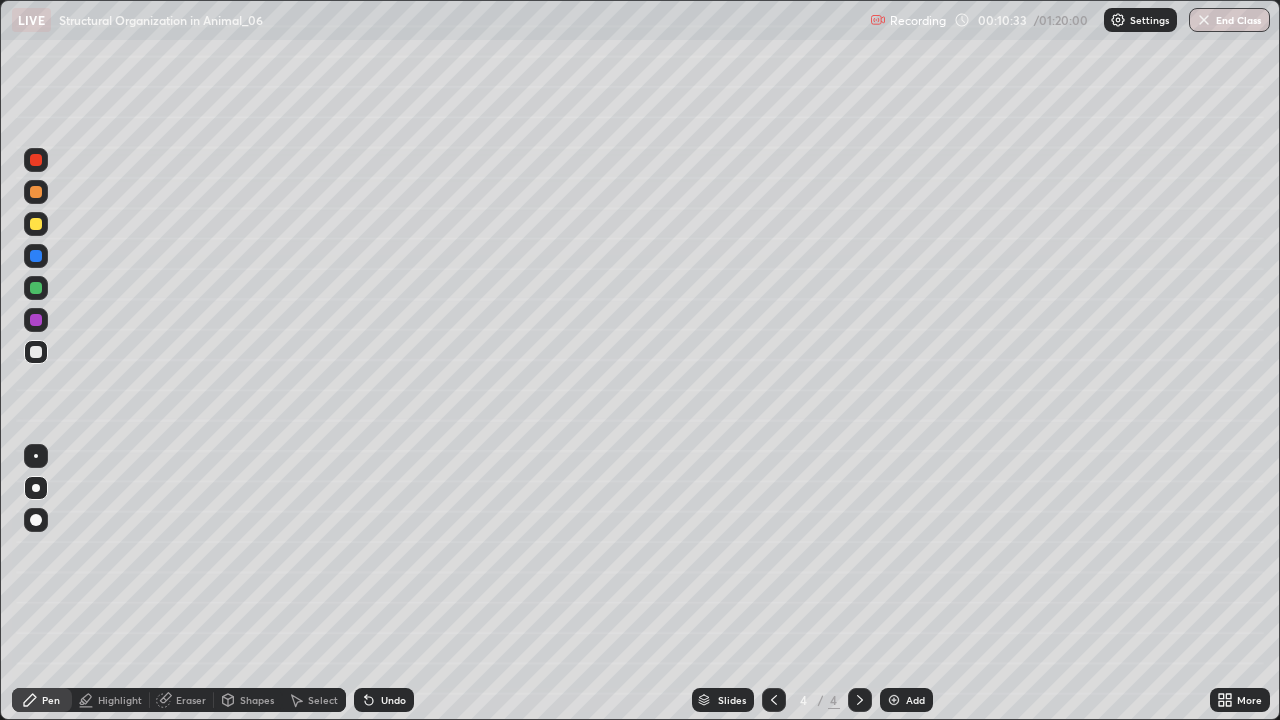 click on "Eraser" at bounding box center (191, 700) 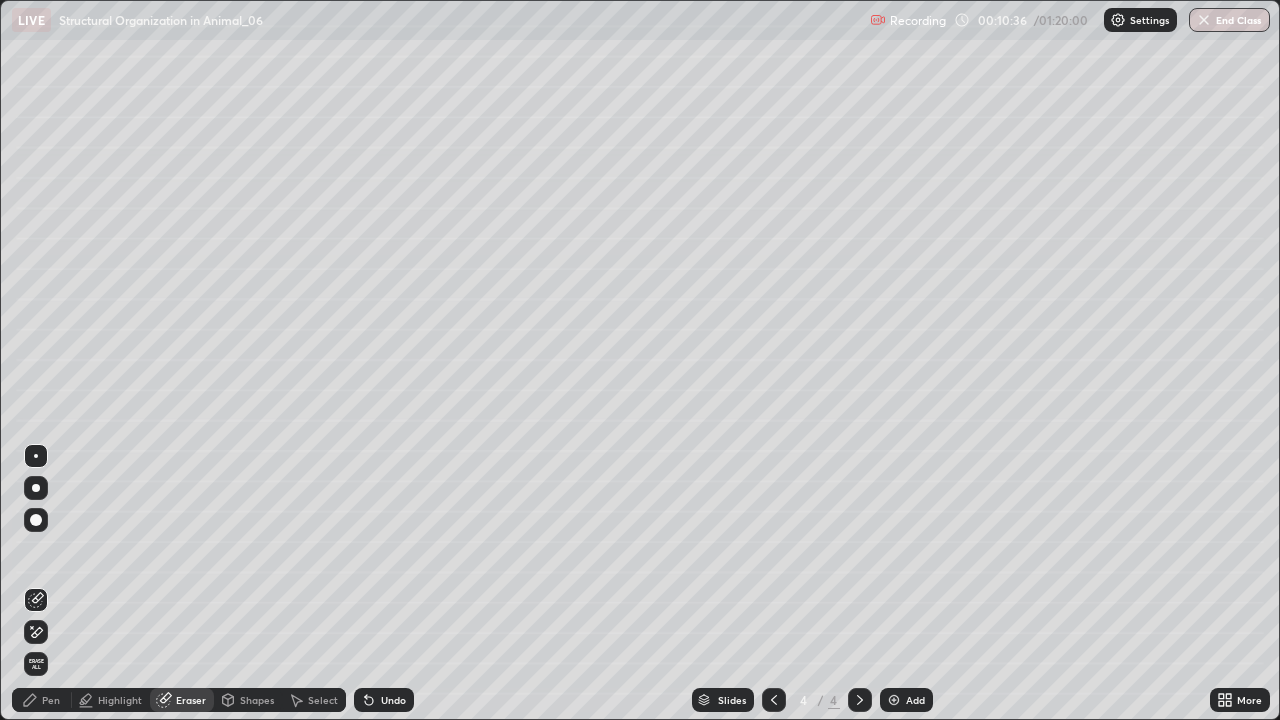 click on "Pen" at bounding box center [51, 700] 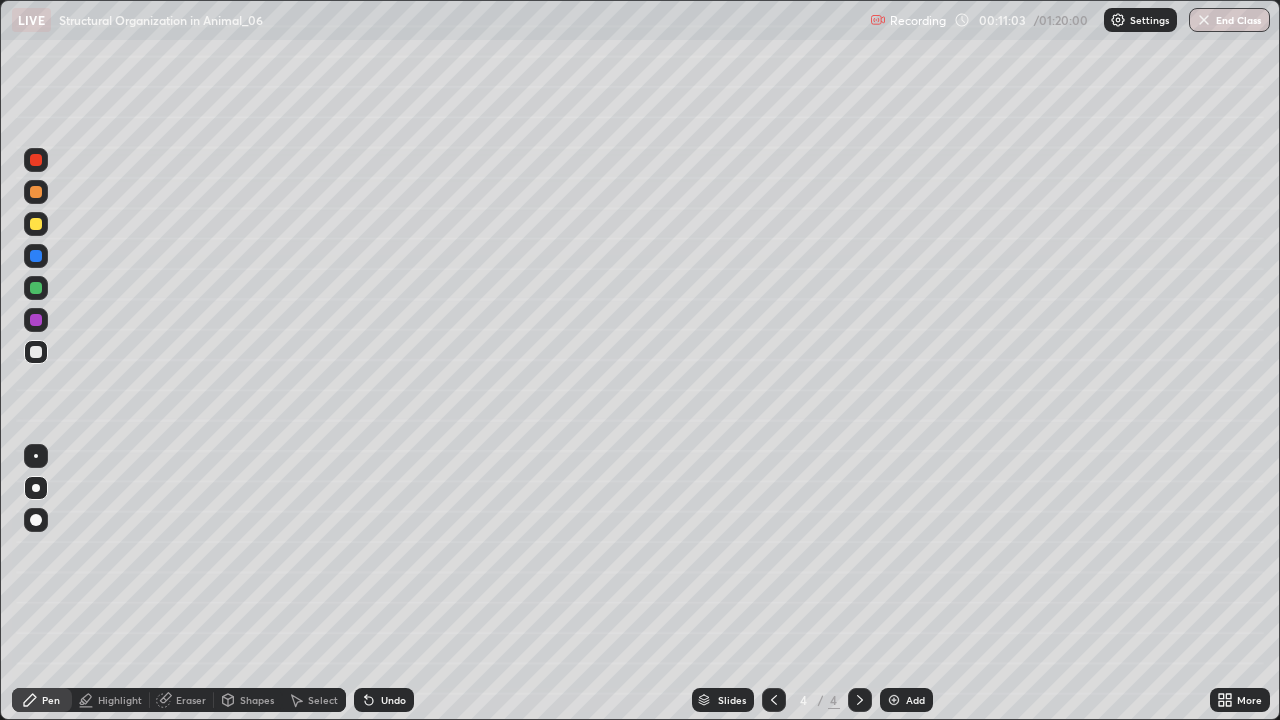 click at bounding box center [36, 224] 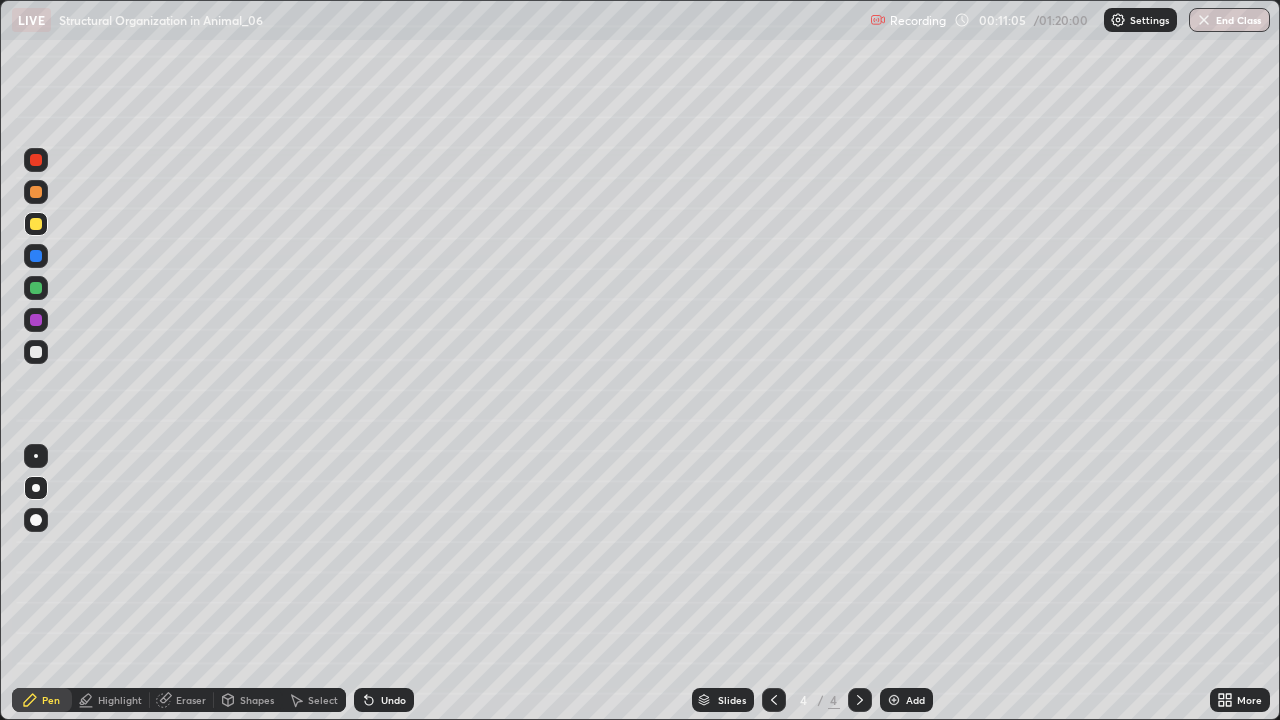 click on "Highlight" at bounding box center [120, 700] 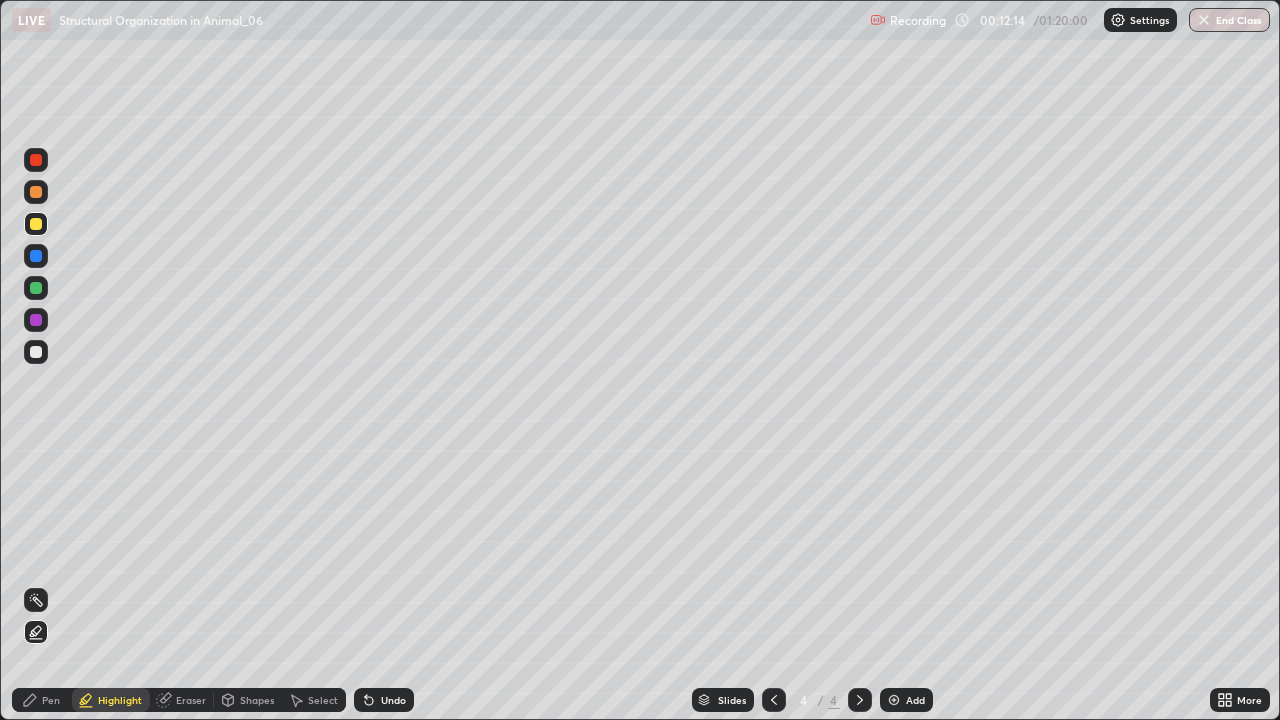 click at bounding box center [36, 352] 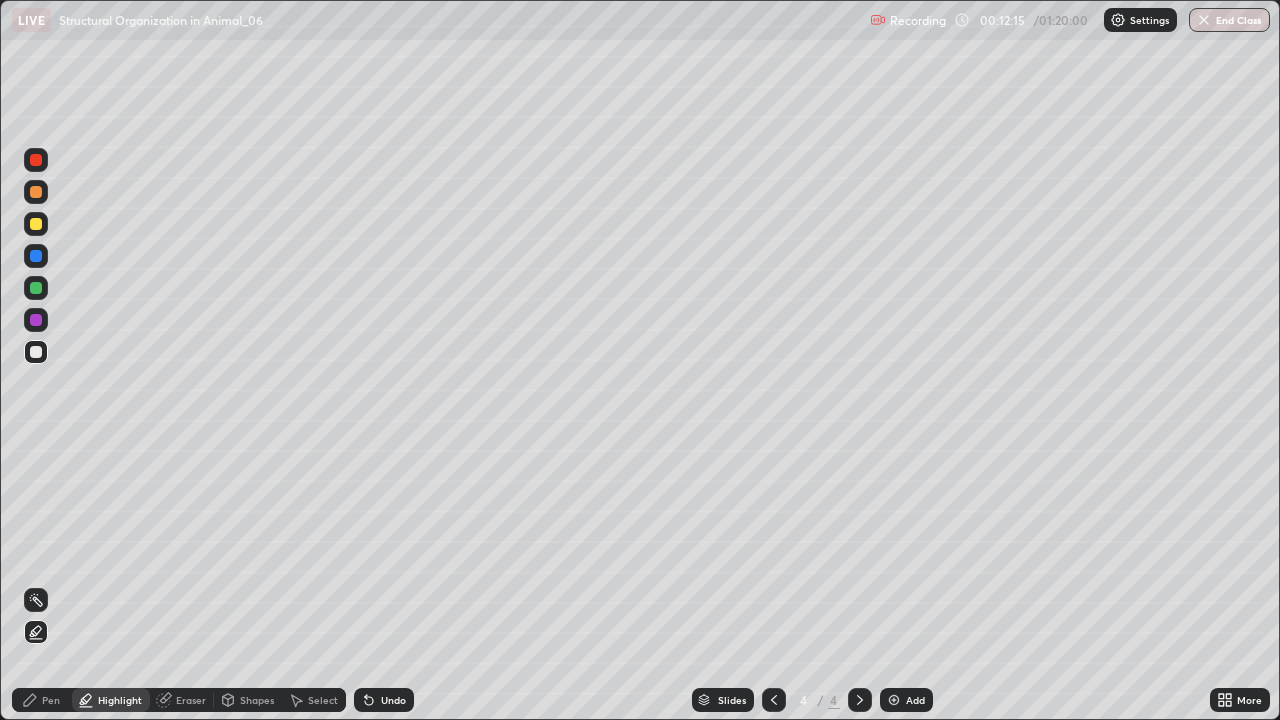 click on "Eraser" at bounding box center (182, 700) 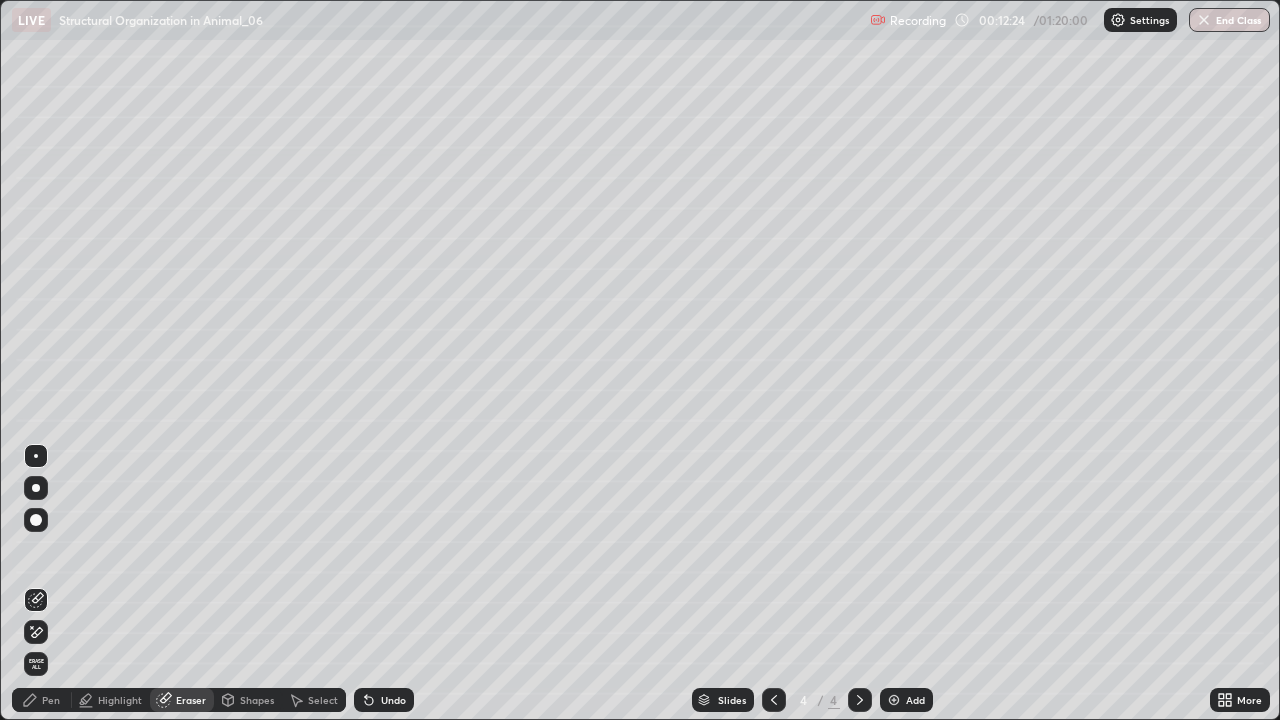 click on "Pen" at bounding box center (42, 700) 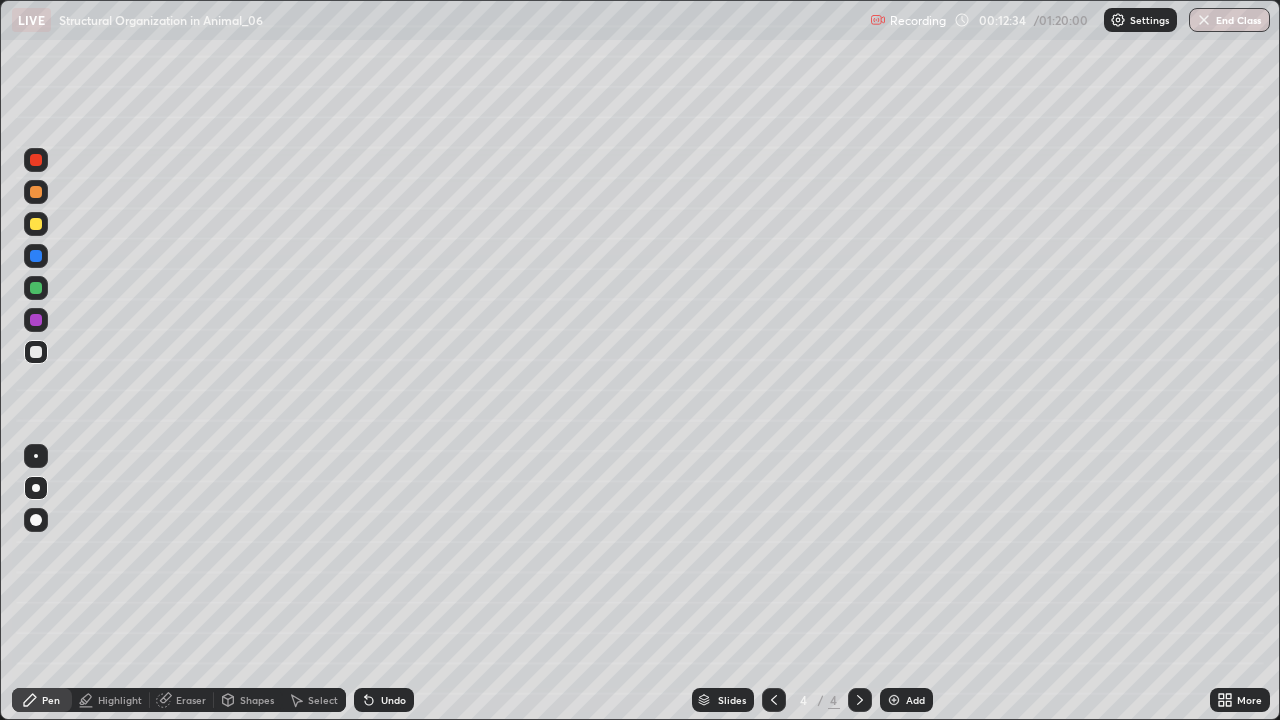 click at bounding box center (36, 256) 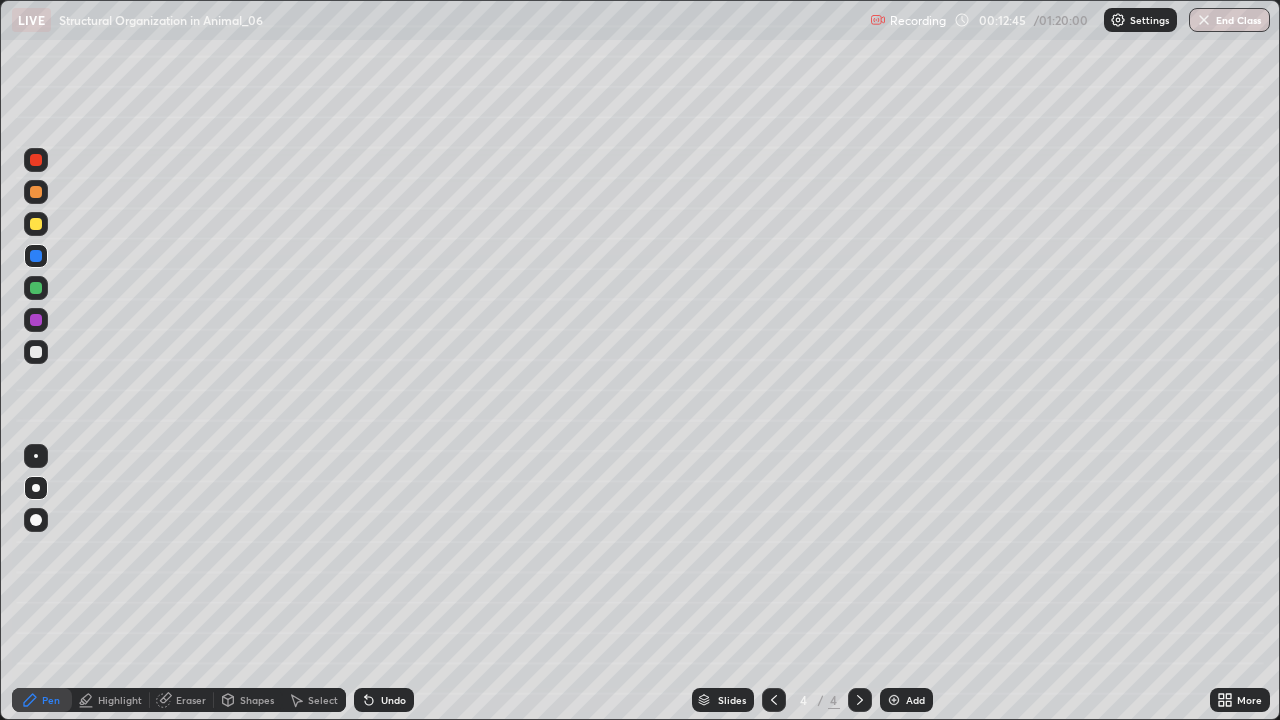 click at bounding box center (36, 352) 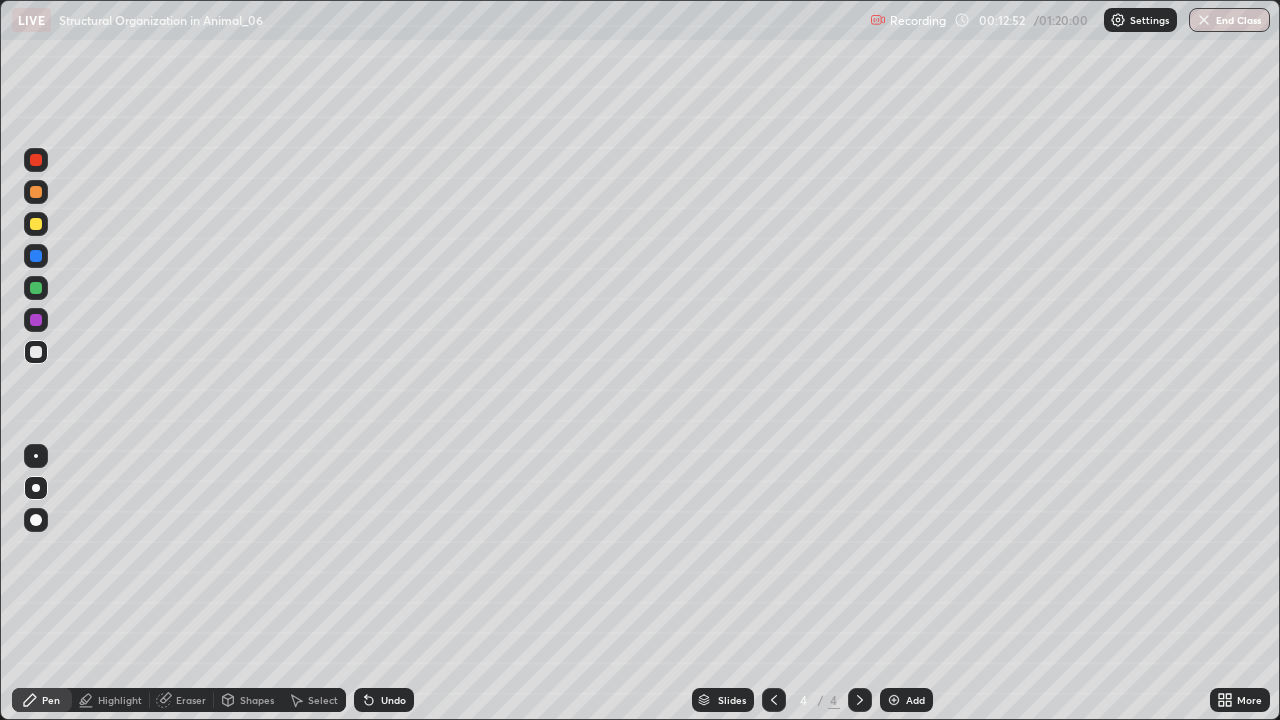 click at bounding box center (36, 224) 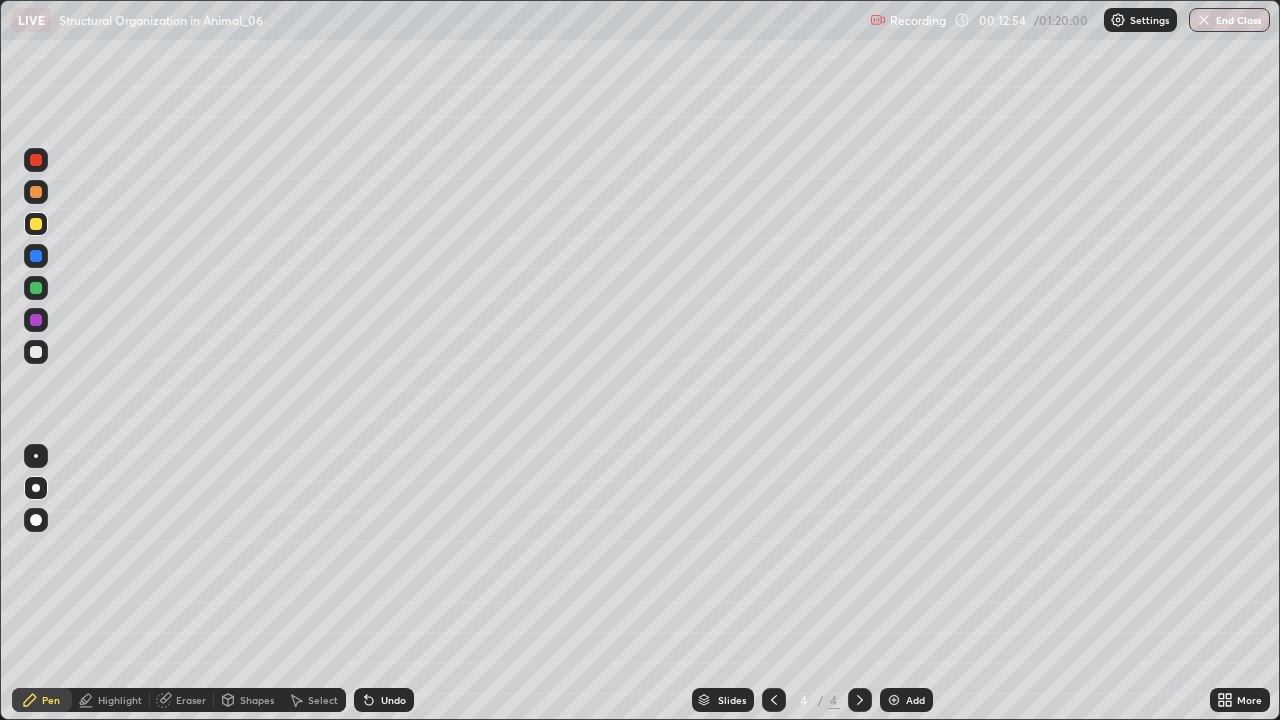 click on "Highlight" at bounding box center [120, 700] 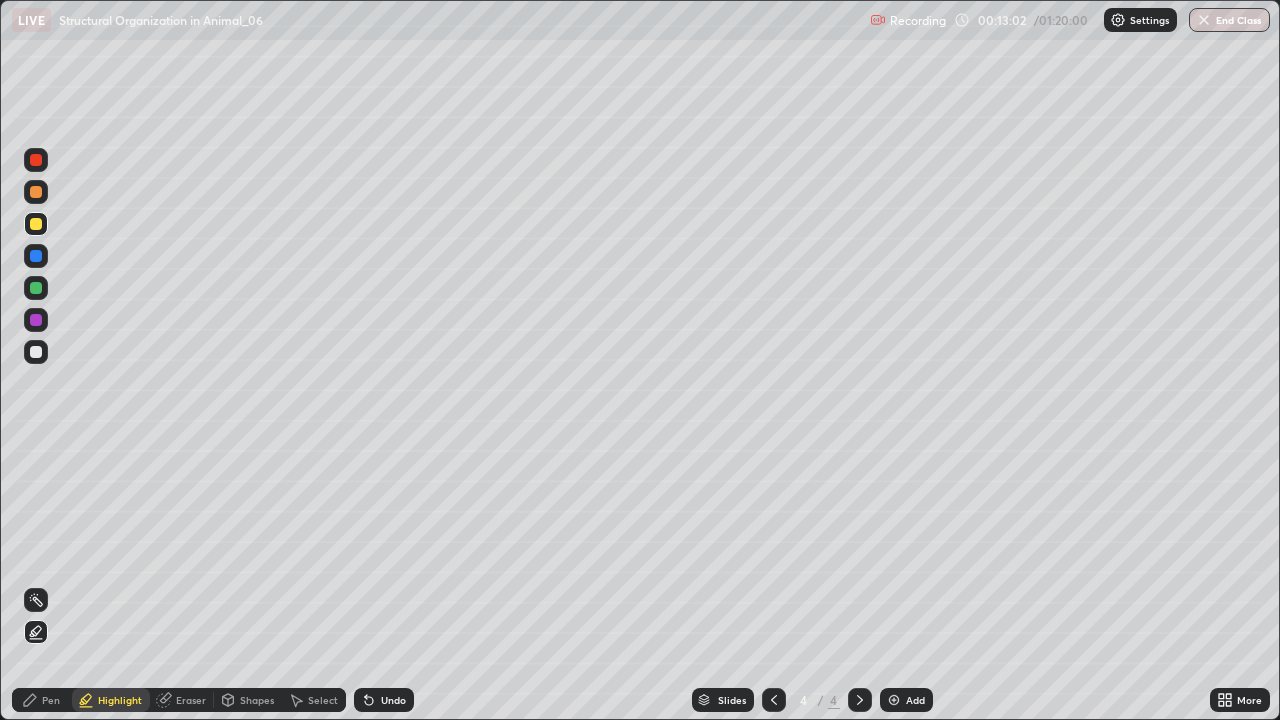 click 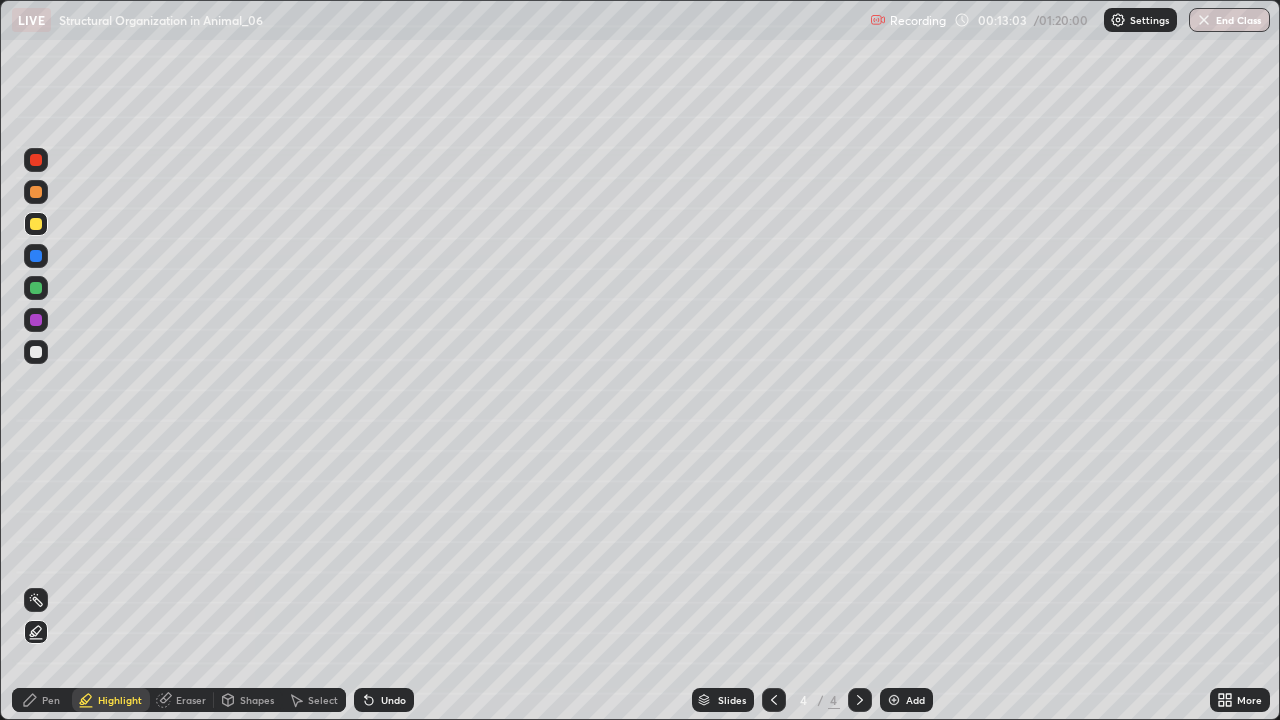 click 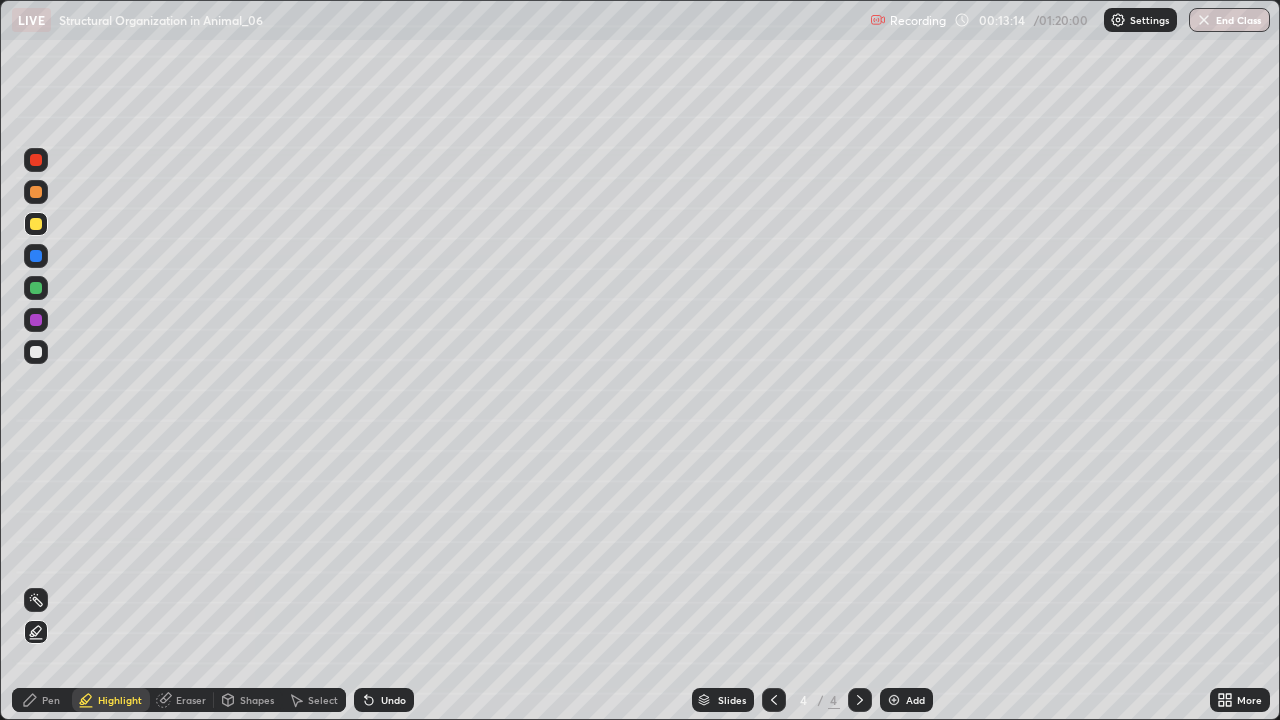 click at bounding box center (36, 352) 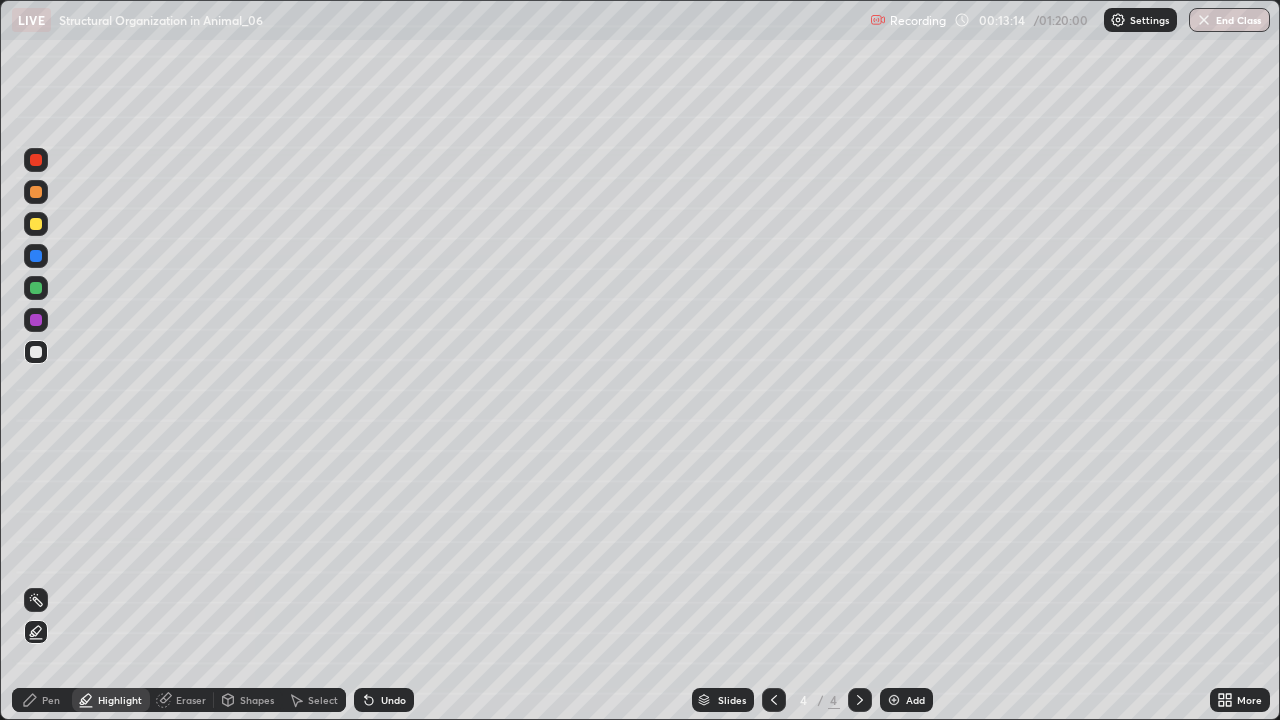 click on "Pen" at bounding box center (42, 700) 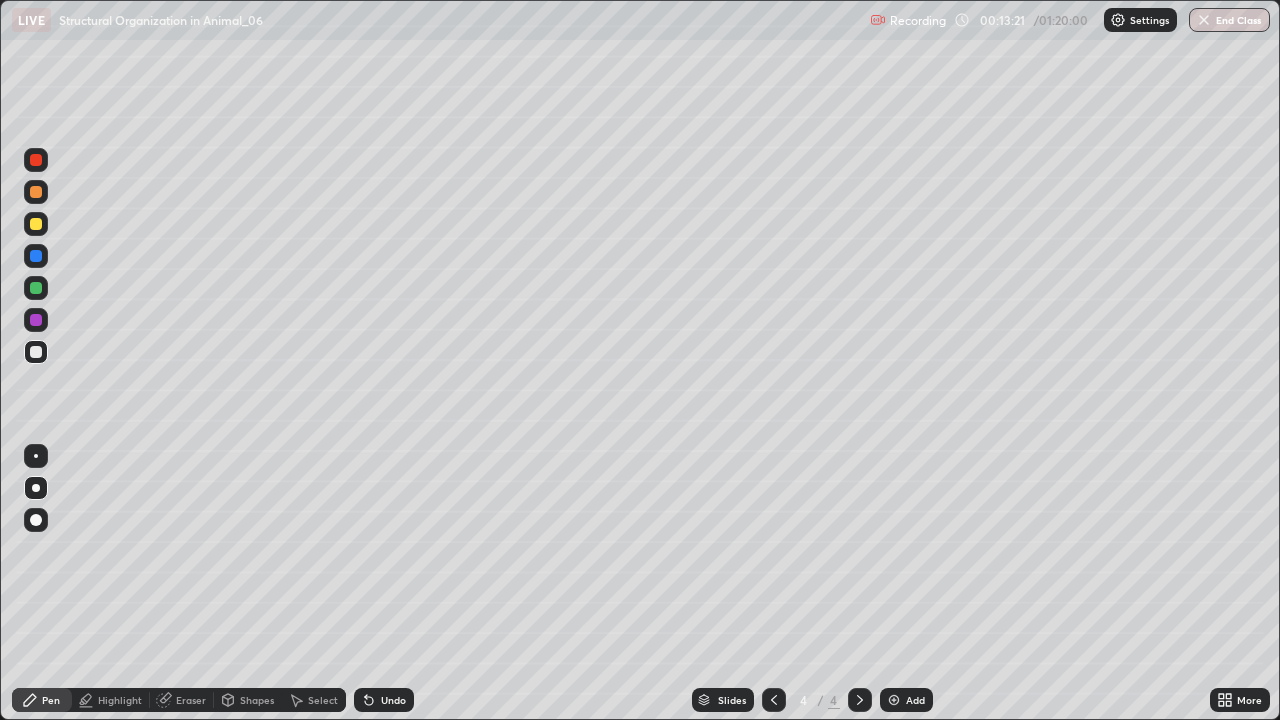 click at bounding box center (36, 352) 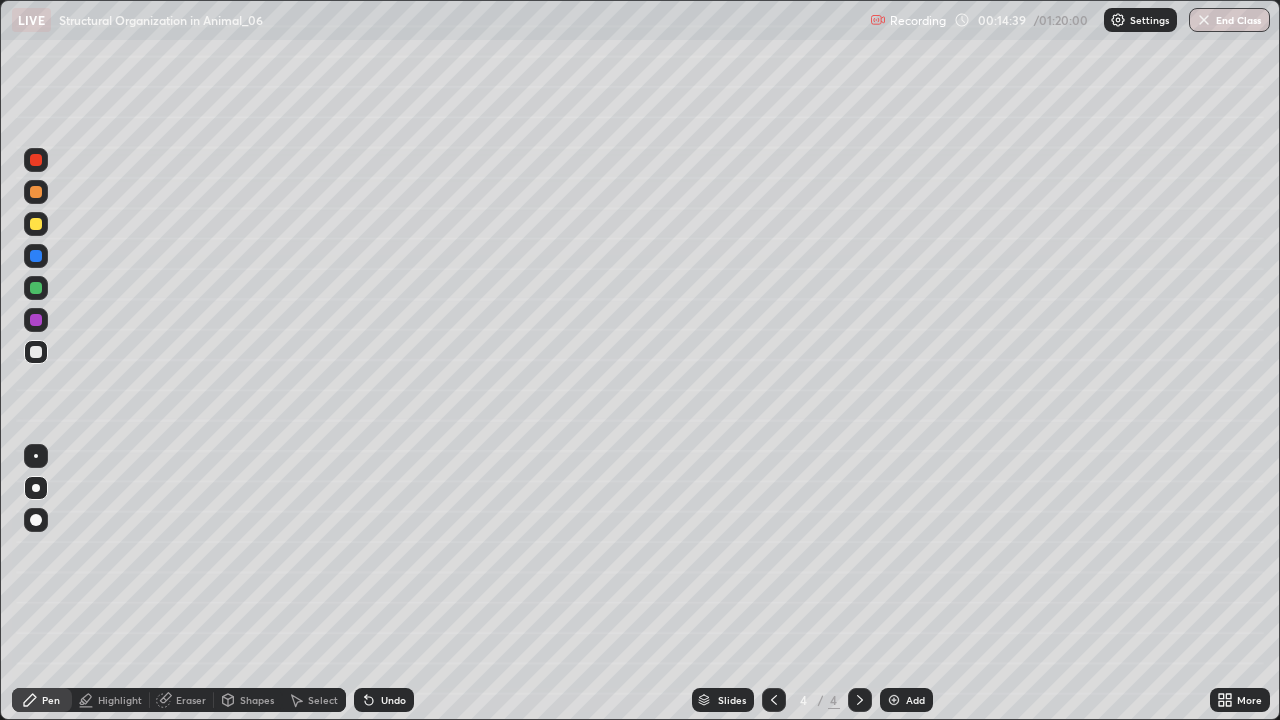 click on "Undo" at bounding box center (384, 700) 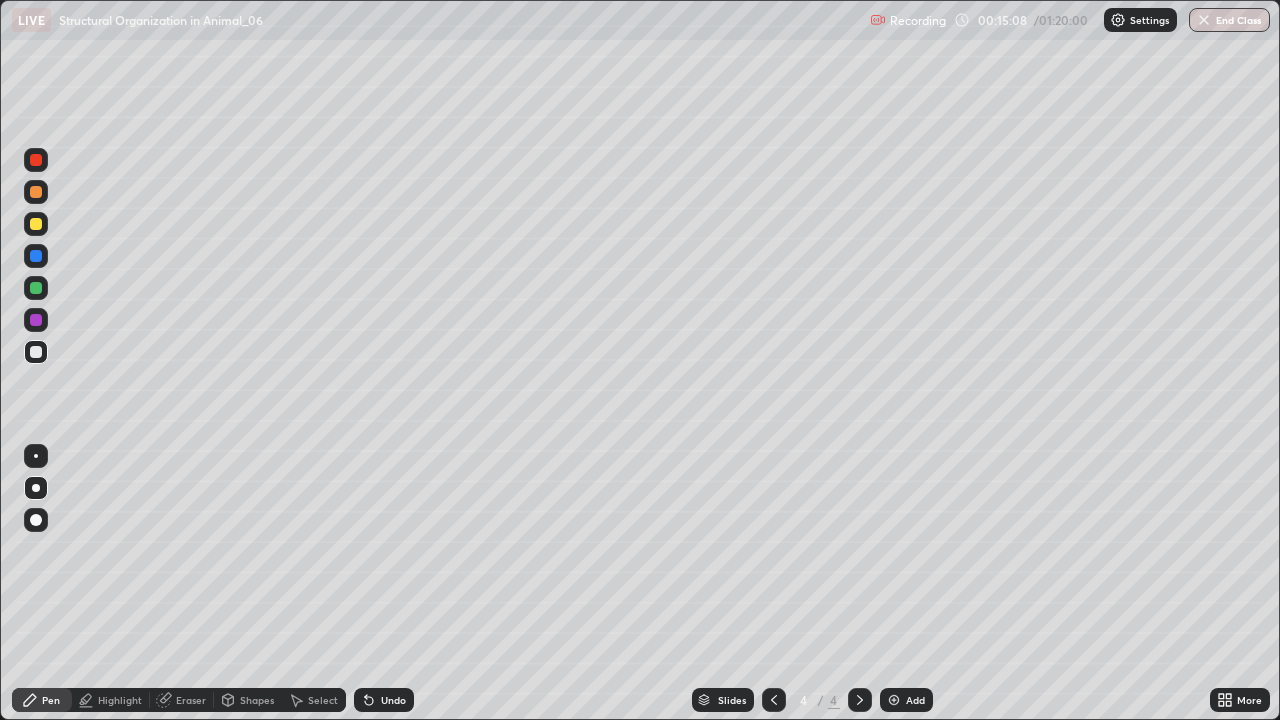 click on "Undo" at bounding box center (393, 700) 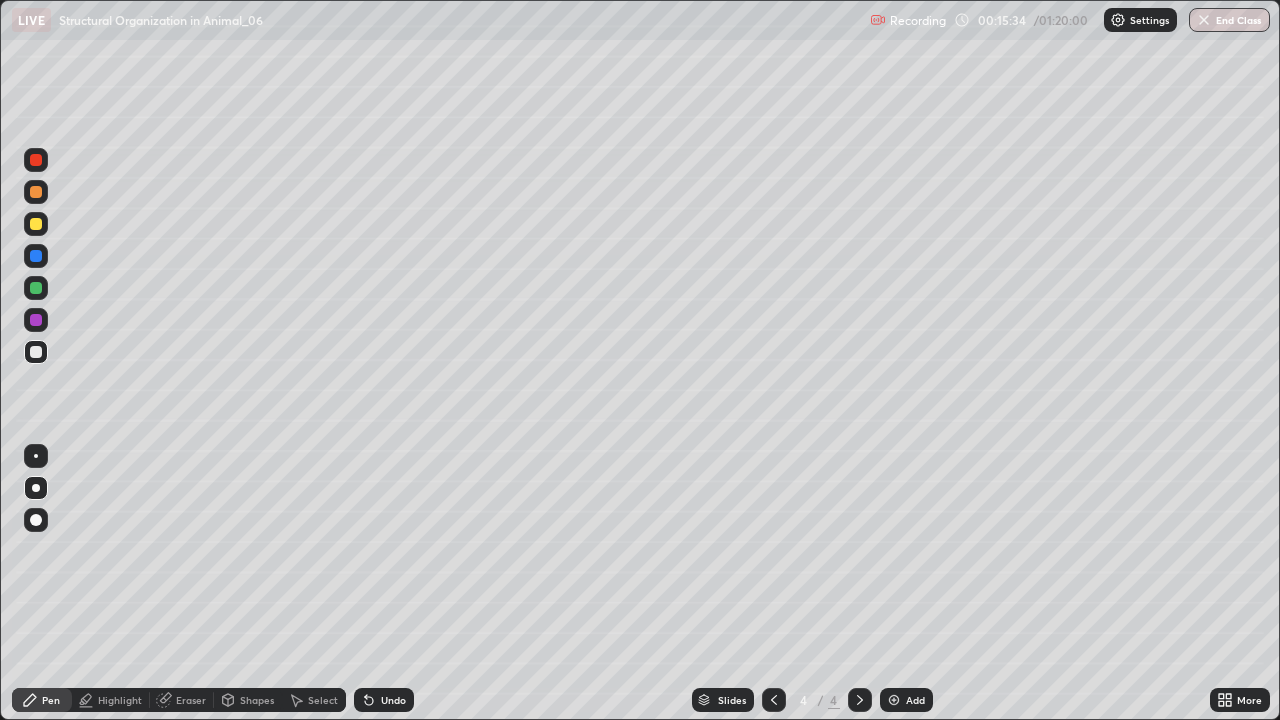 click on "Add" at bounding box center (906, 700) 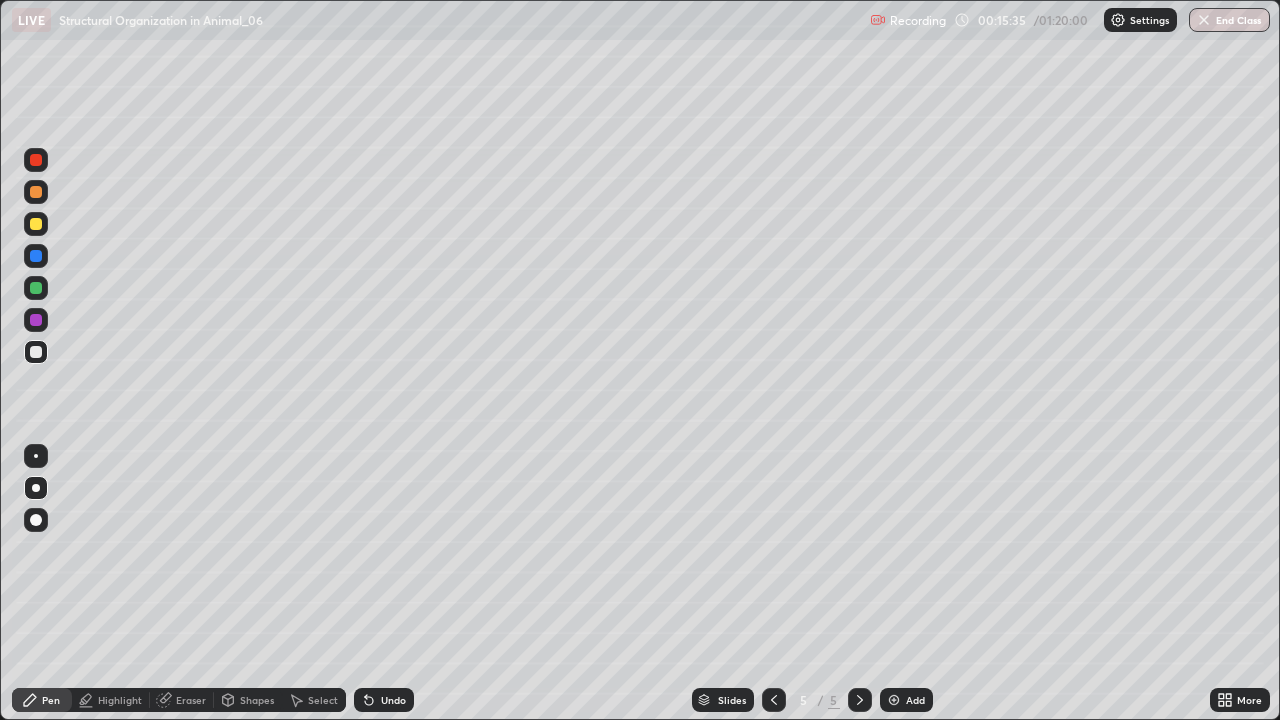 click on "Shapes" at bounding box center [248, 700] 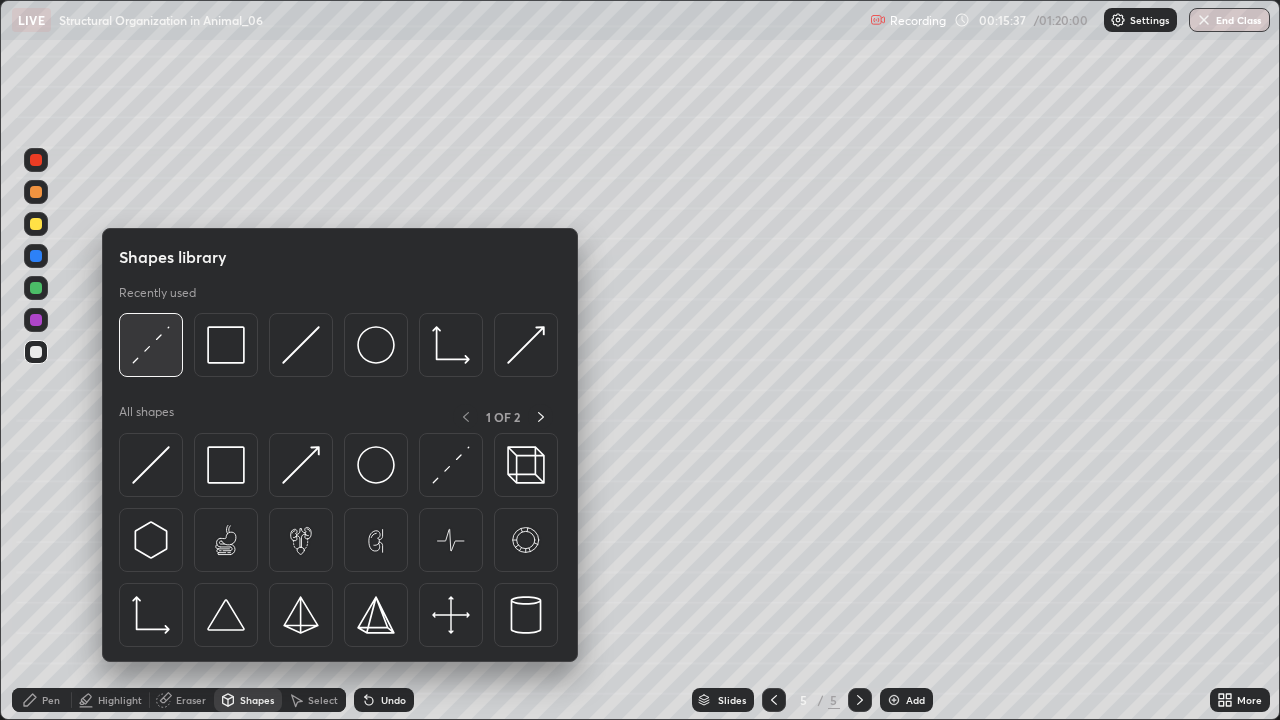 click at bounding box center (151, 345) 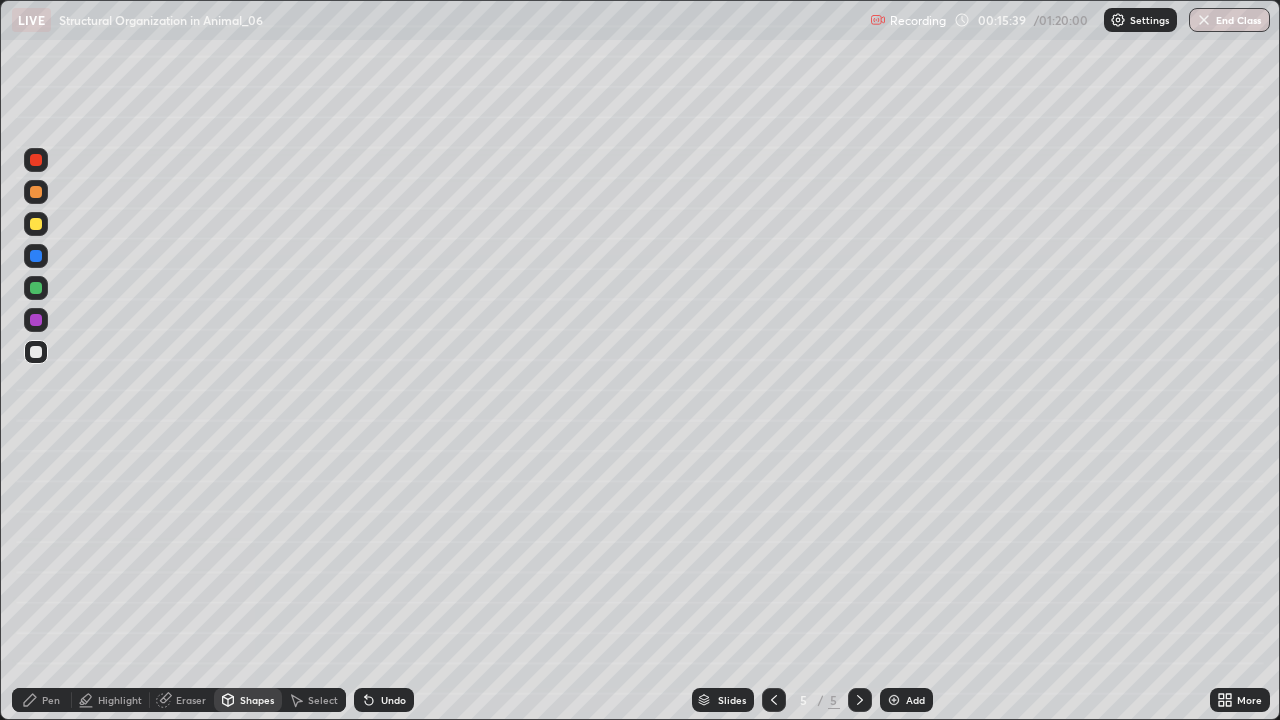click on "Pen" at bounding box center (42, 700) 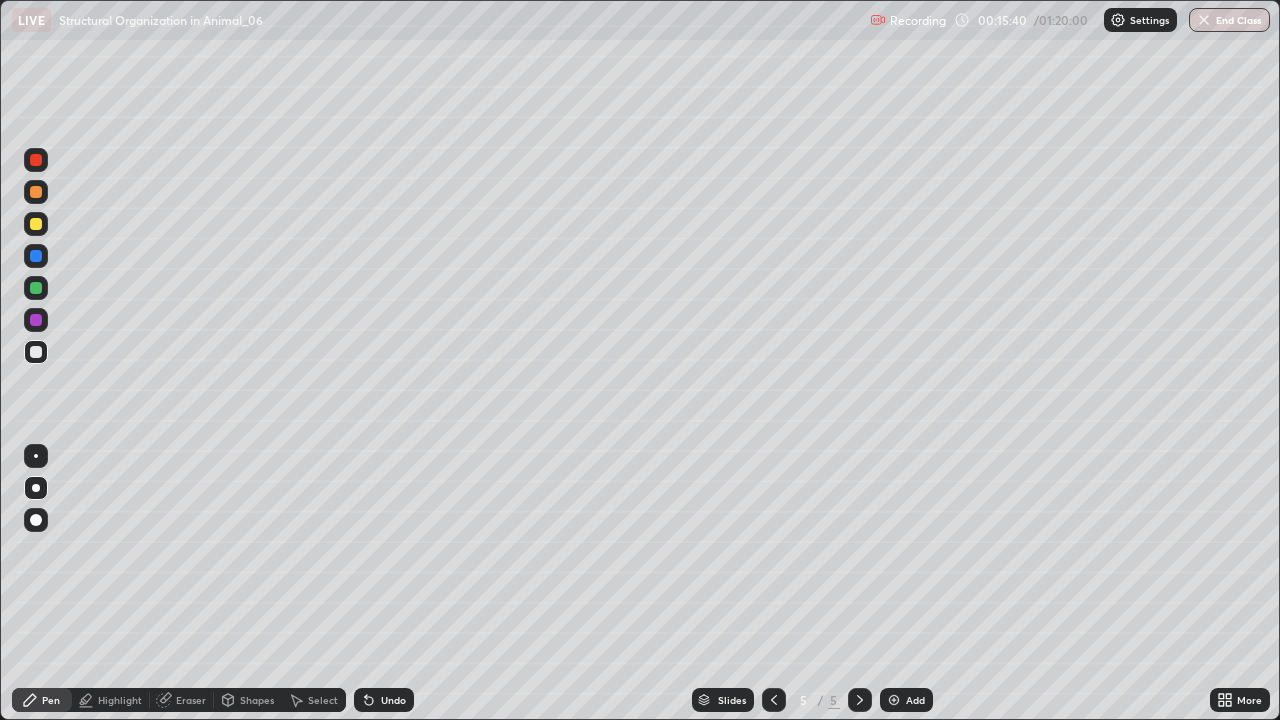 click at bounding box center [36, 288] 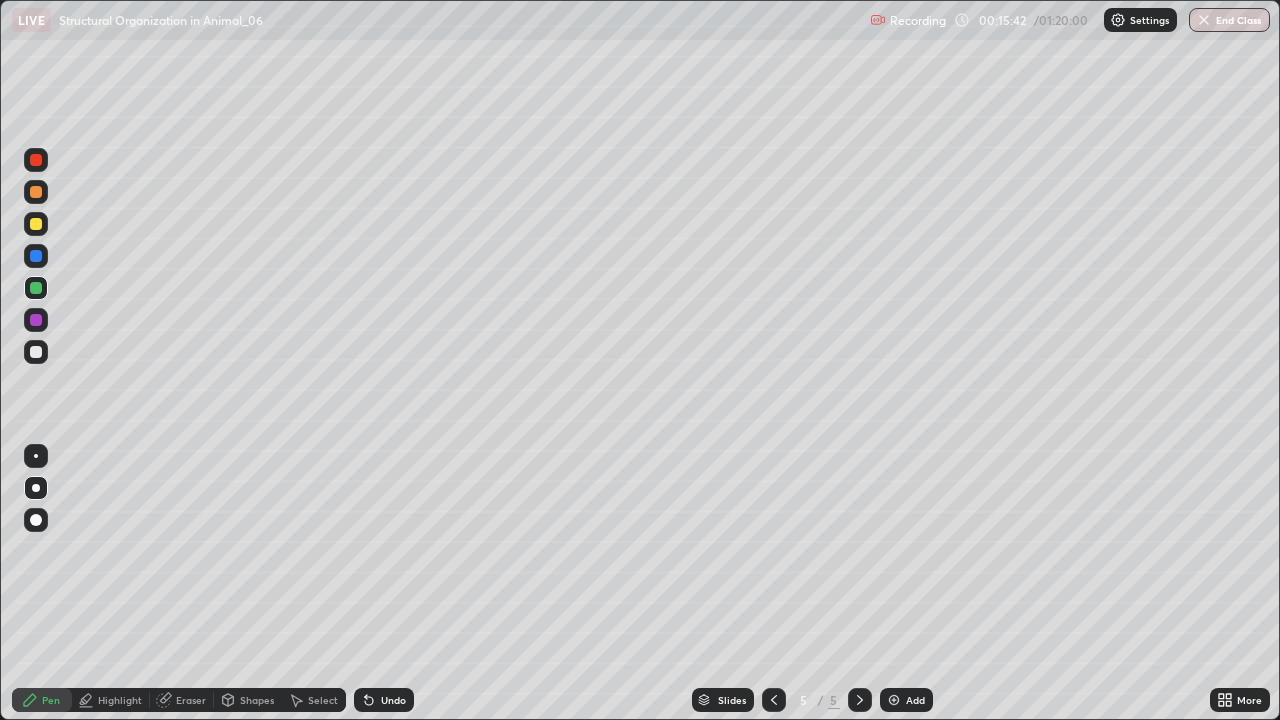 click at bounding box center [36, 224] 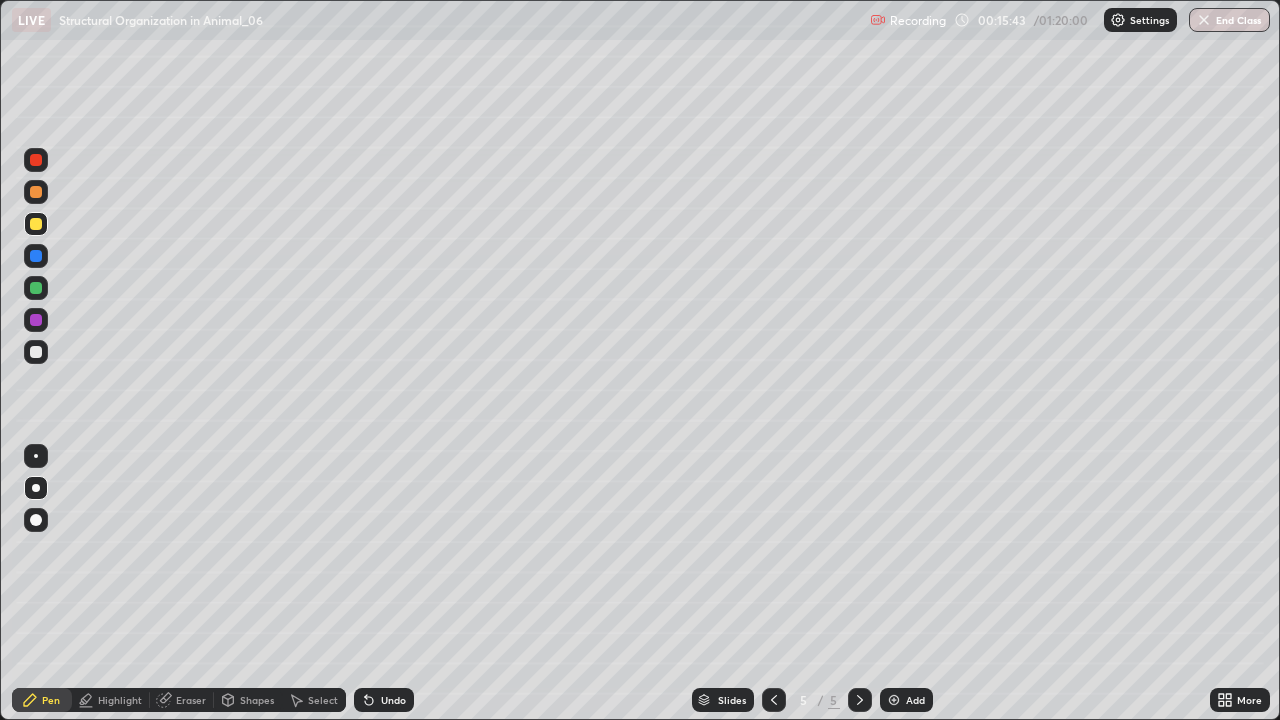 click at bounding box center (36, 520) 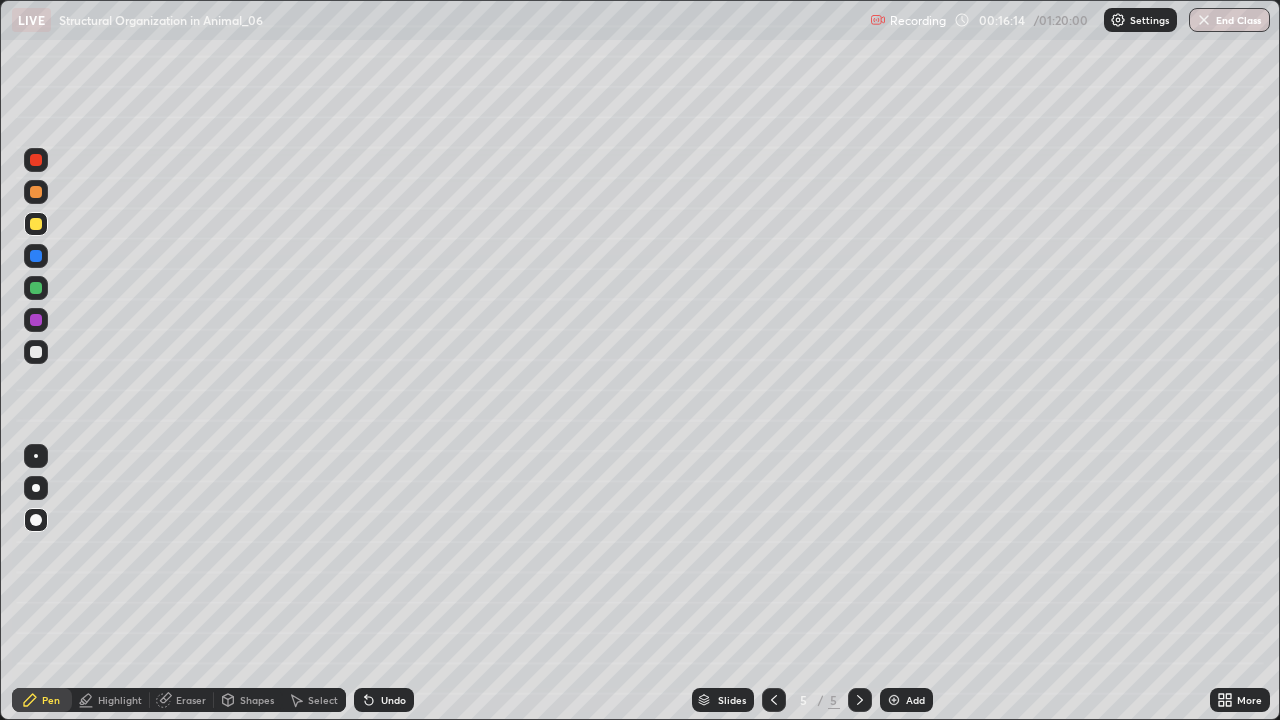 click on "Undo" at bounding box center [384, 700] 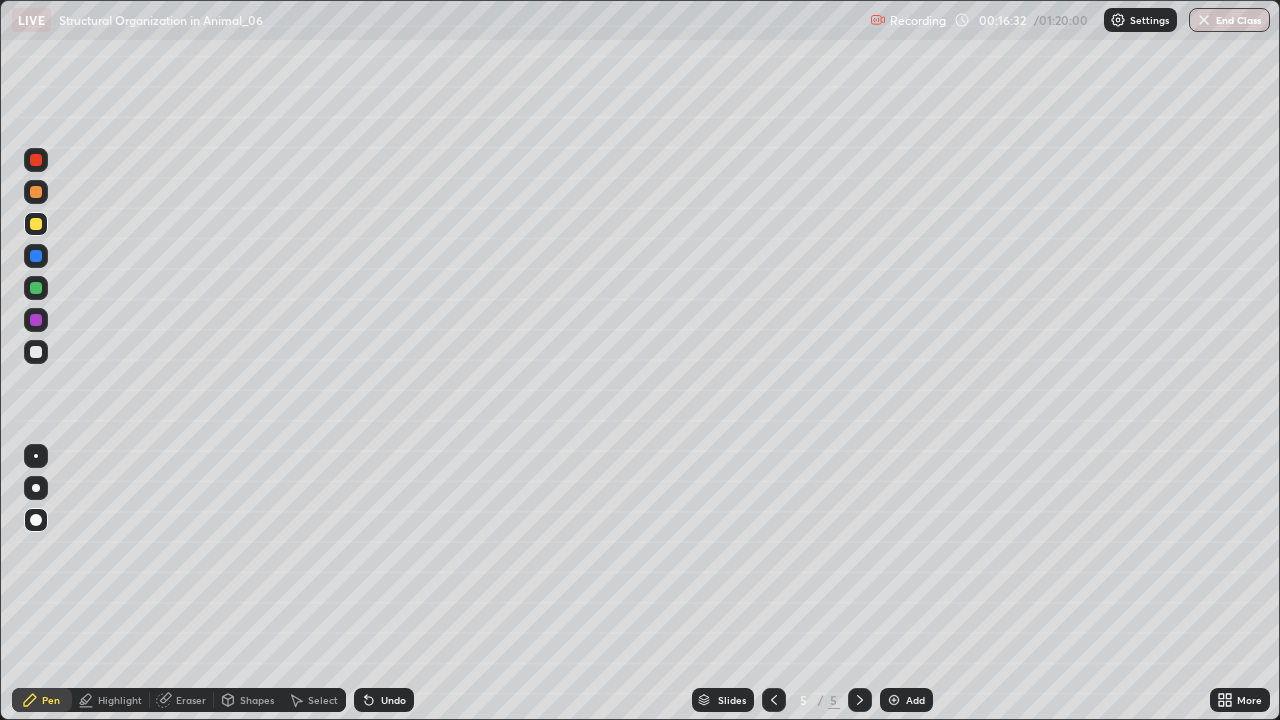 click at bounding box center [36, 192] 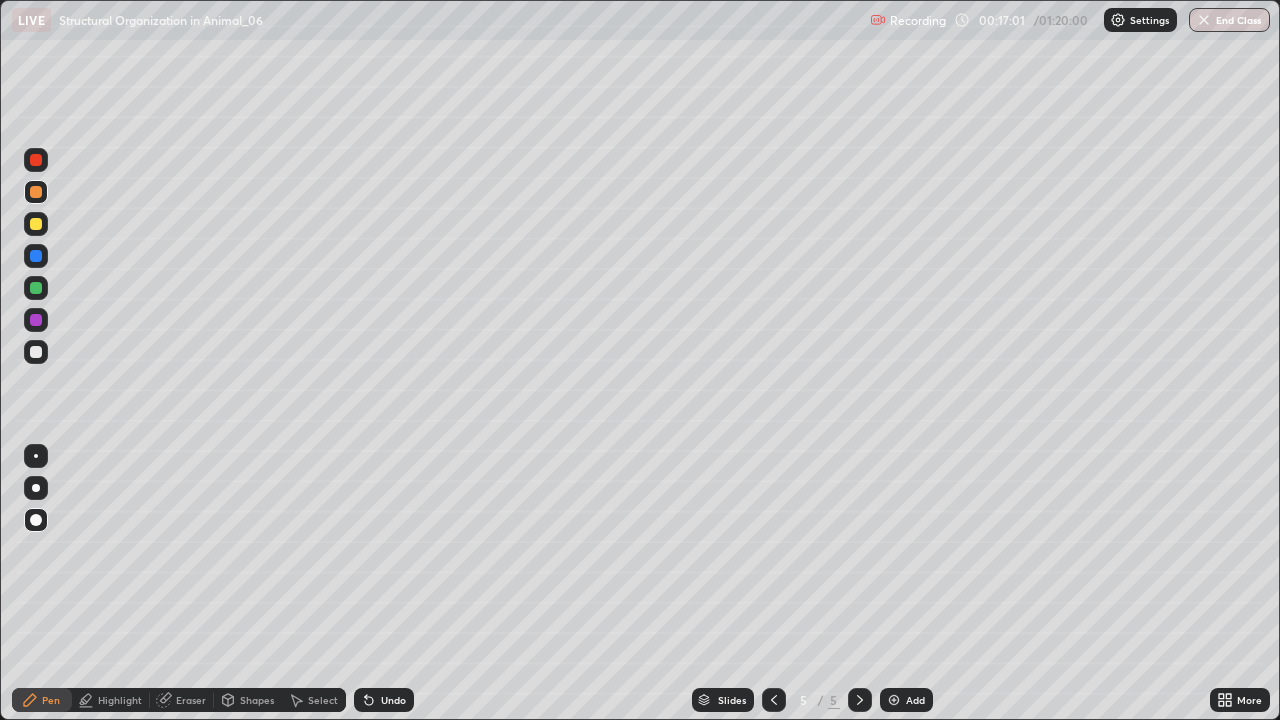 click at bounding box center [36, 288] 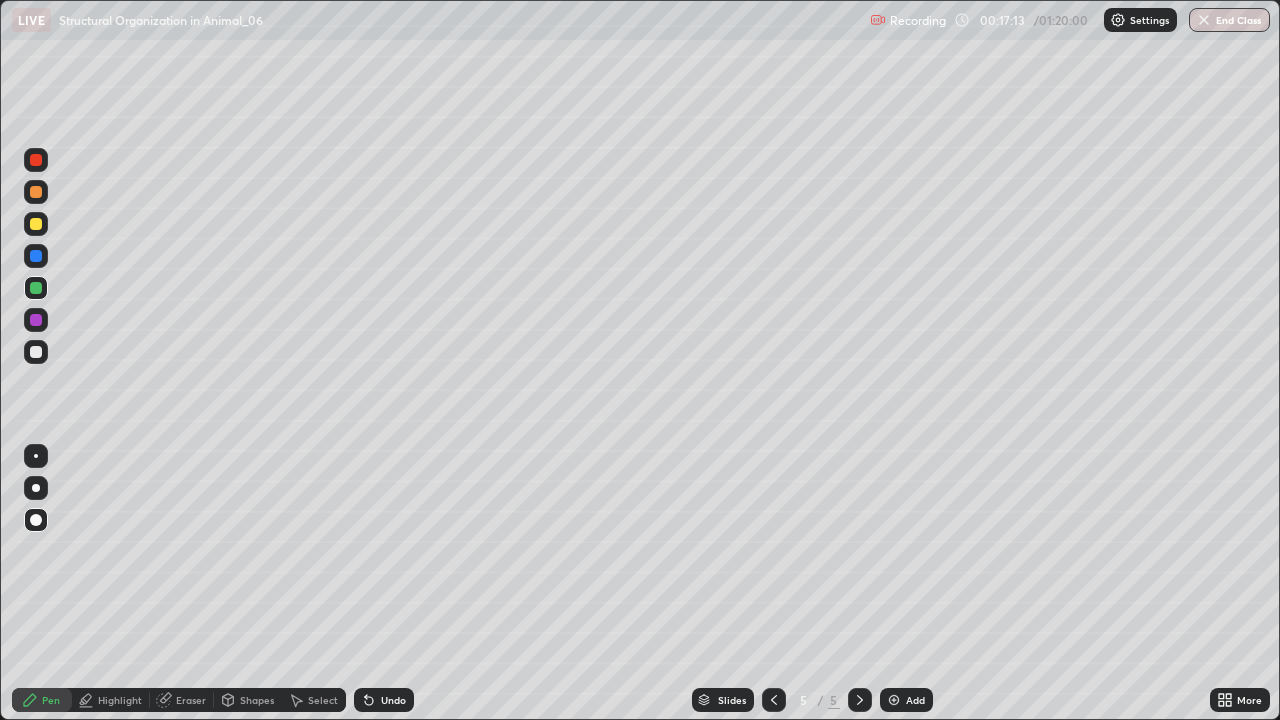 click at bounding box center (36, 256) 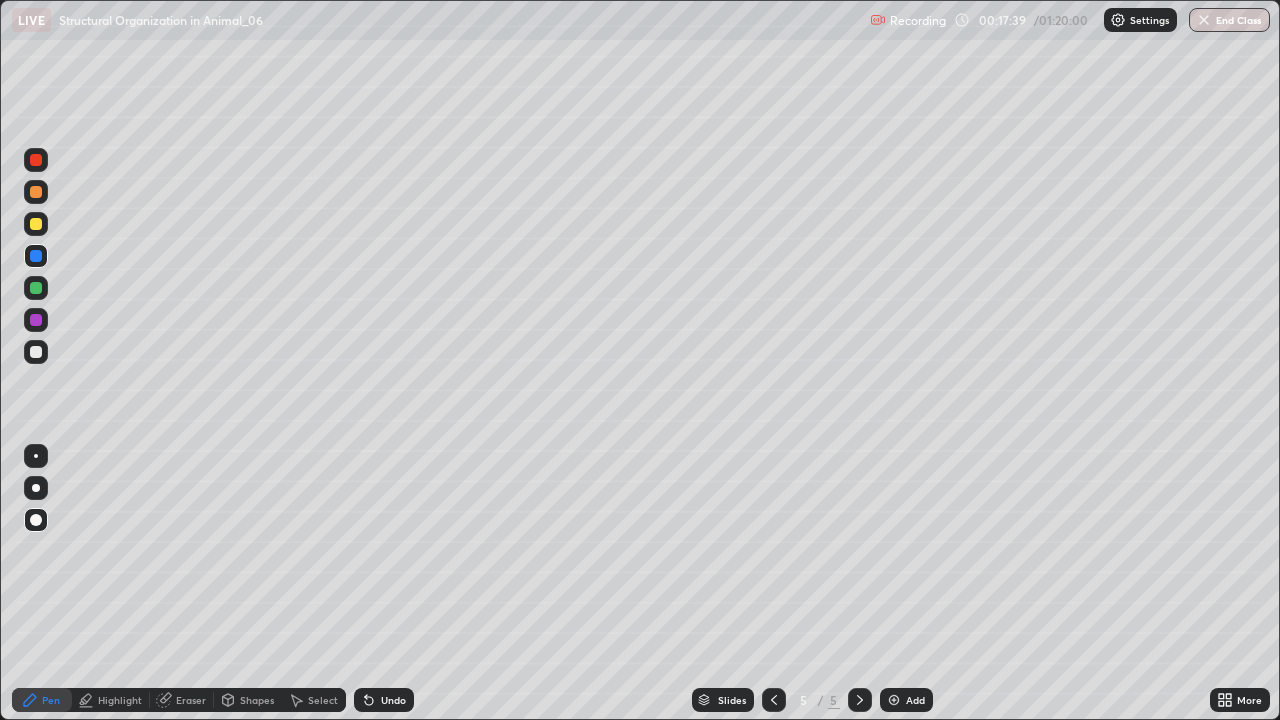 click at bounding box center (36, 352) 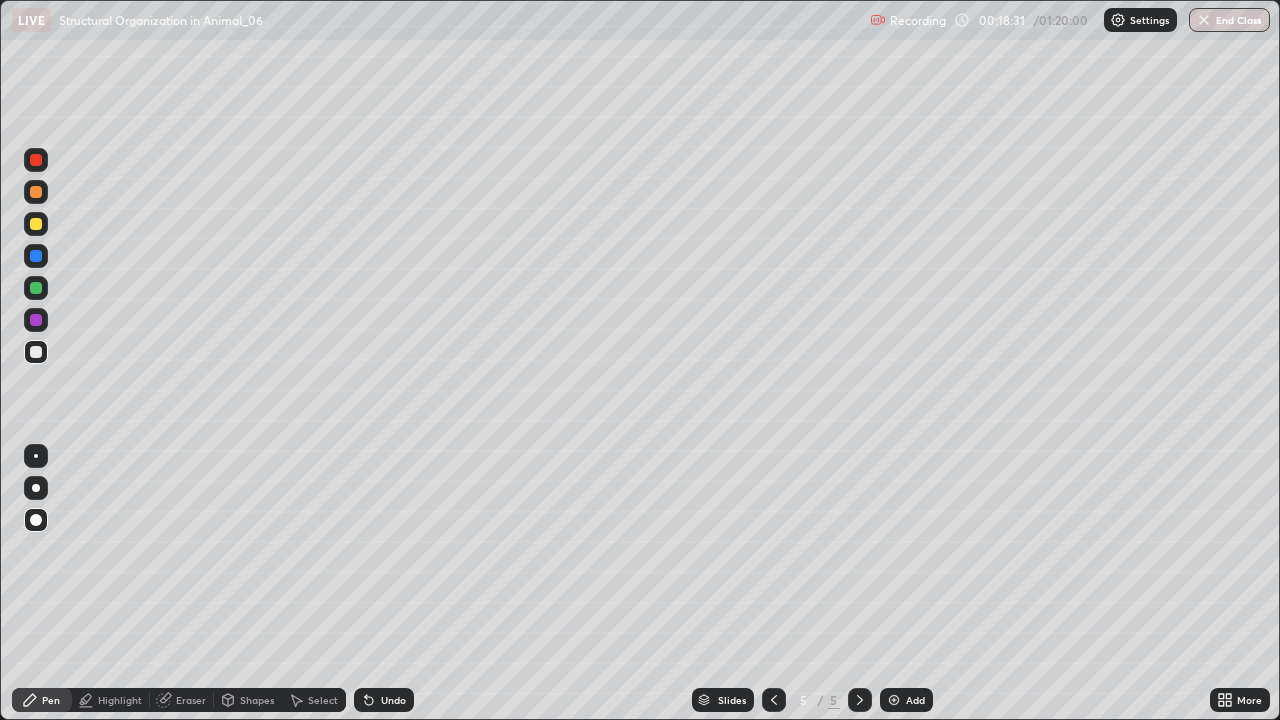 click at bounding box center (36, 224) 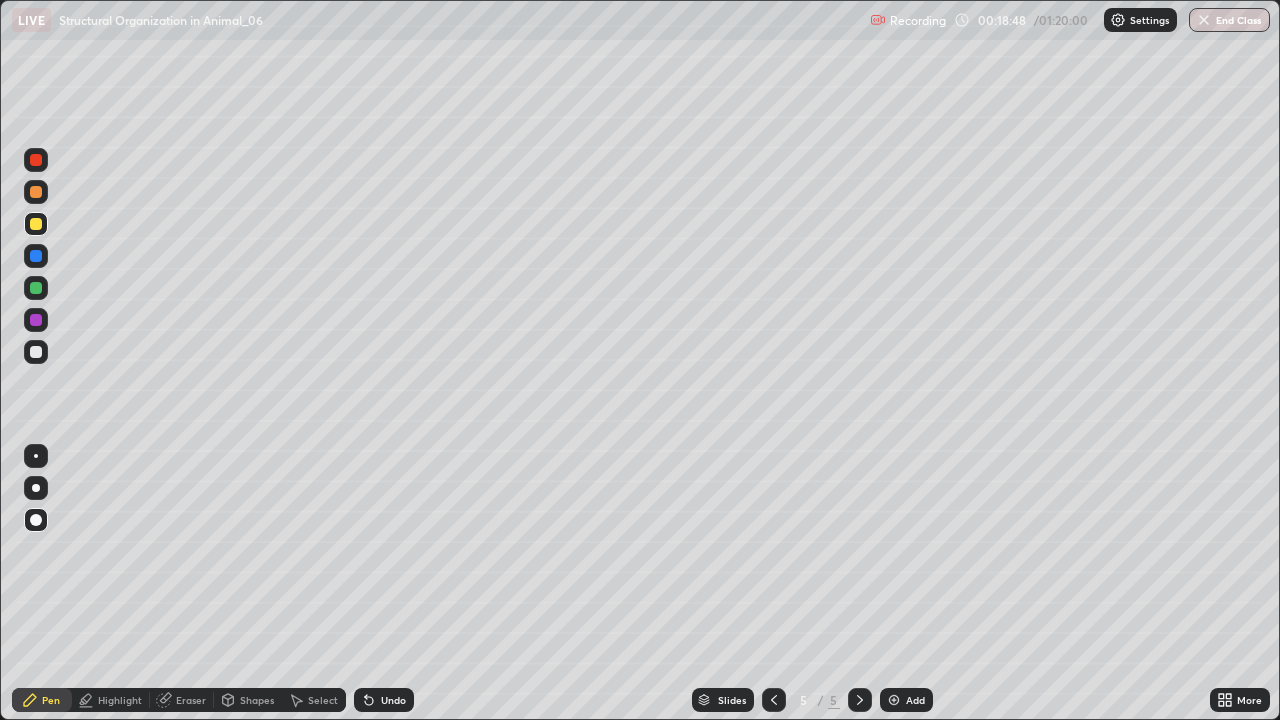 click at bounding box center [36, 352] 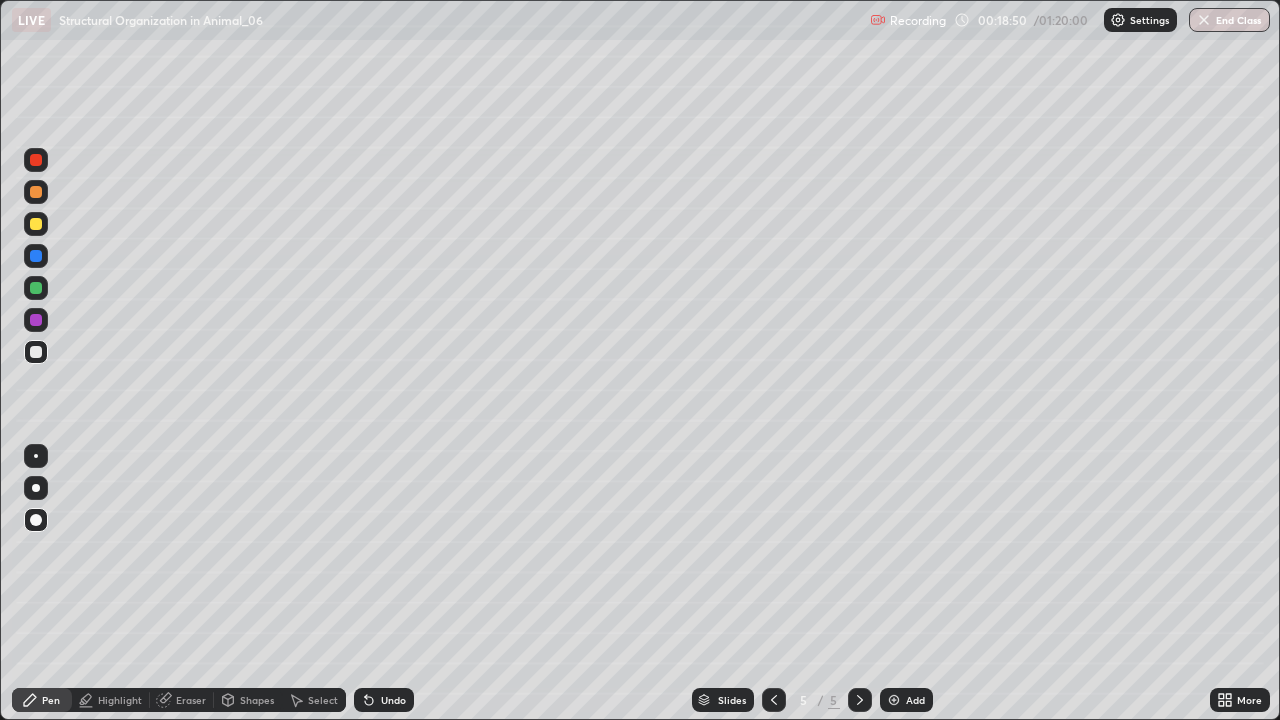 click at bounding box center (36, 224) 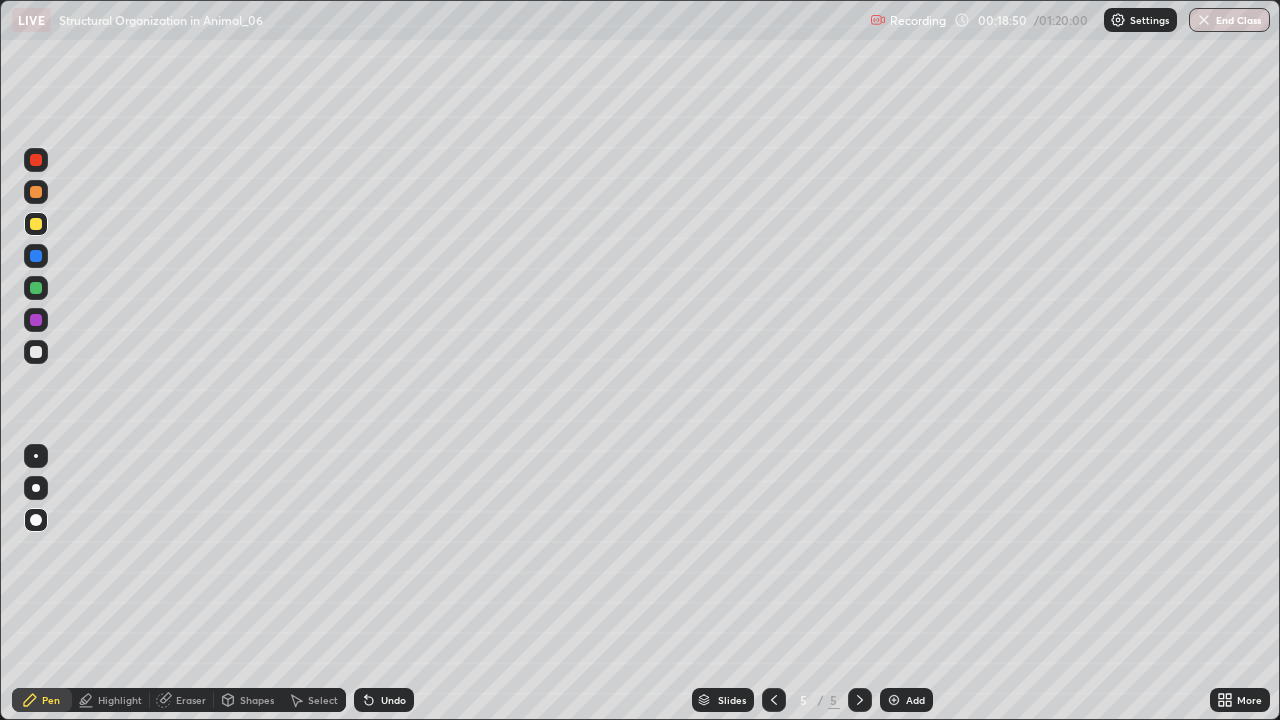 click at bounding box center (36, 488) 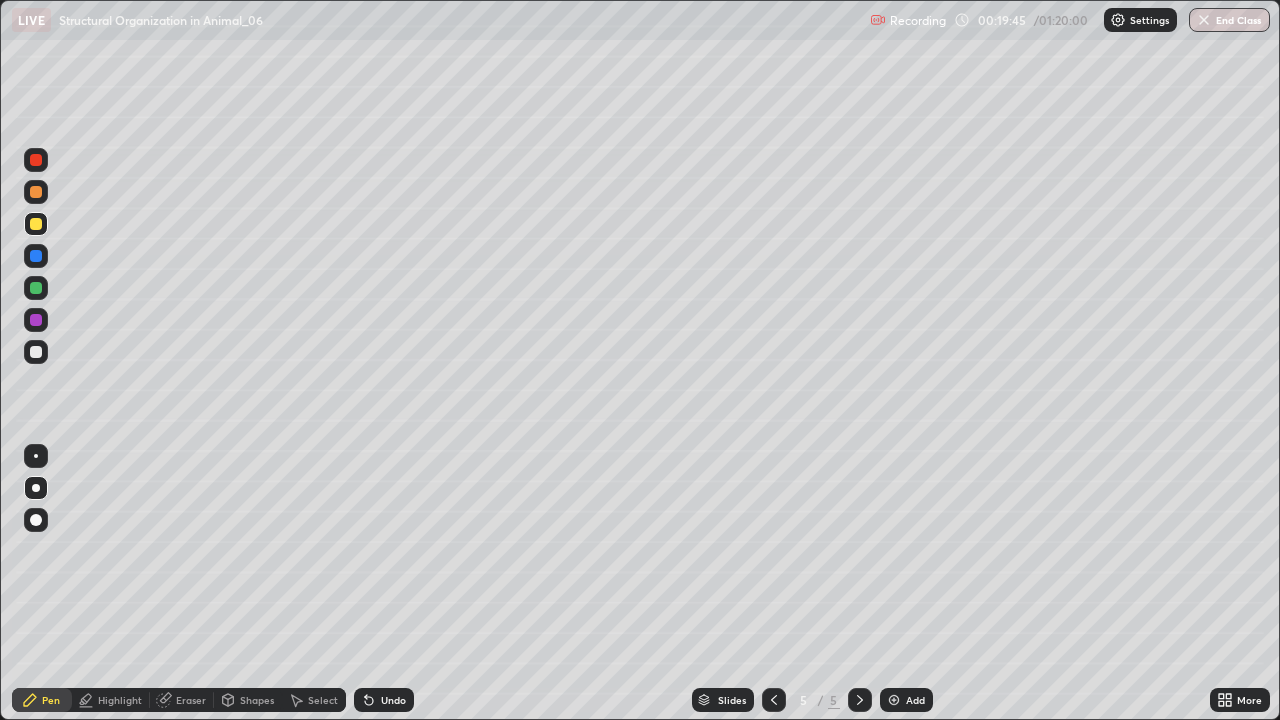 click on "Add" at bounding box center [915, 700] 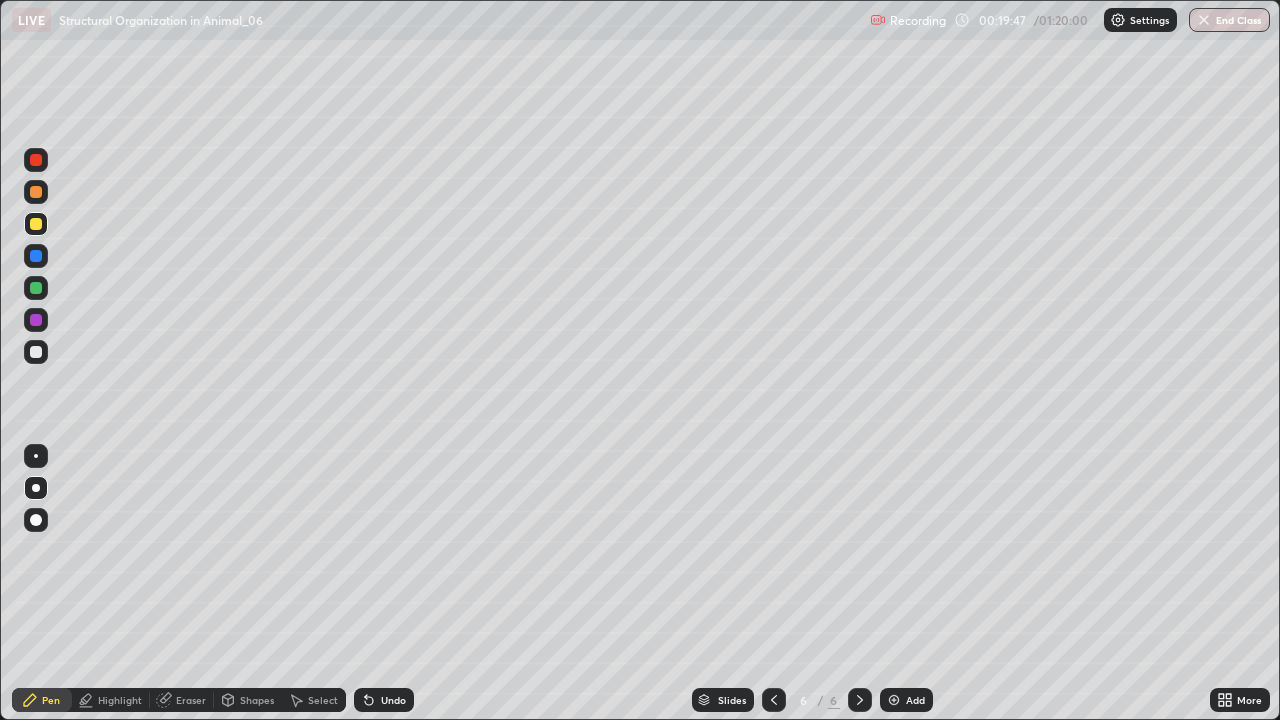 click on "Shapes" at bounding box center [257, 700] 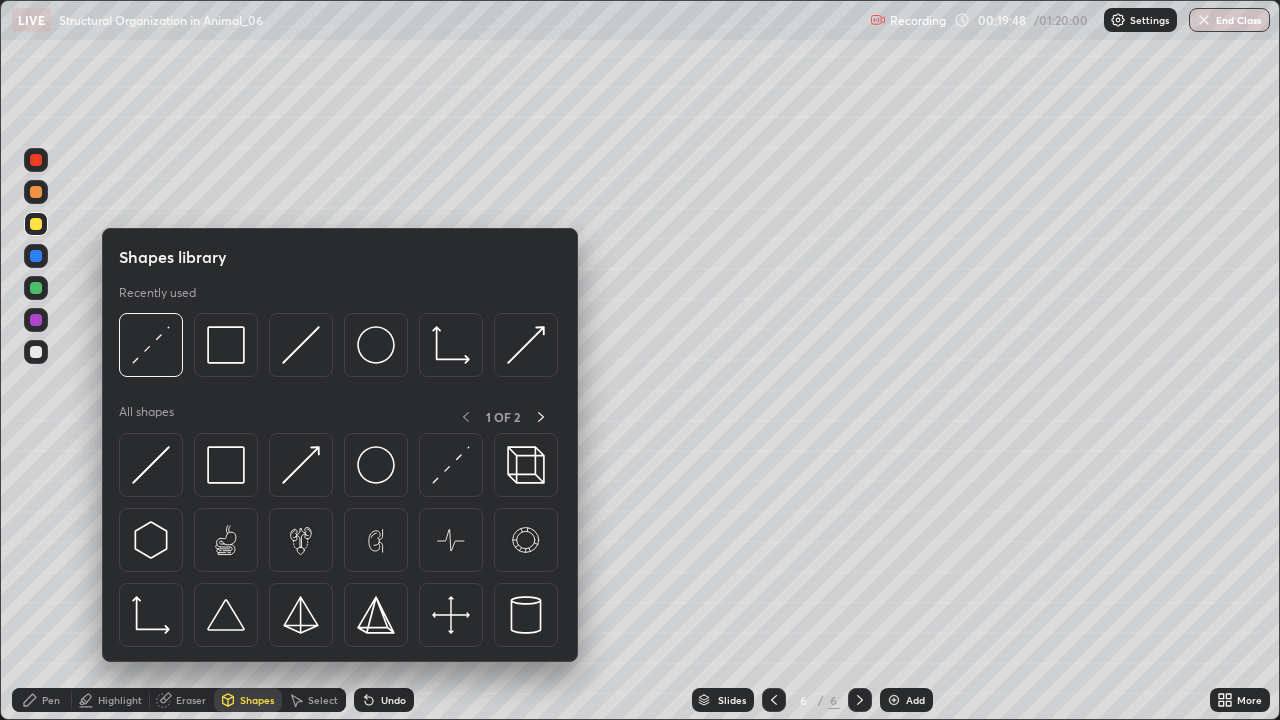 click at bounding box center (151, 345) 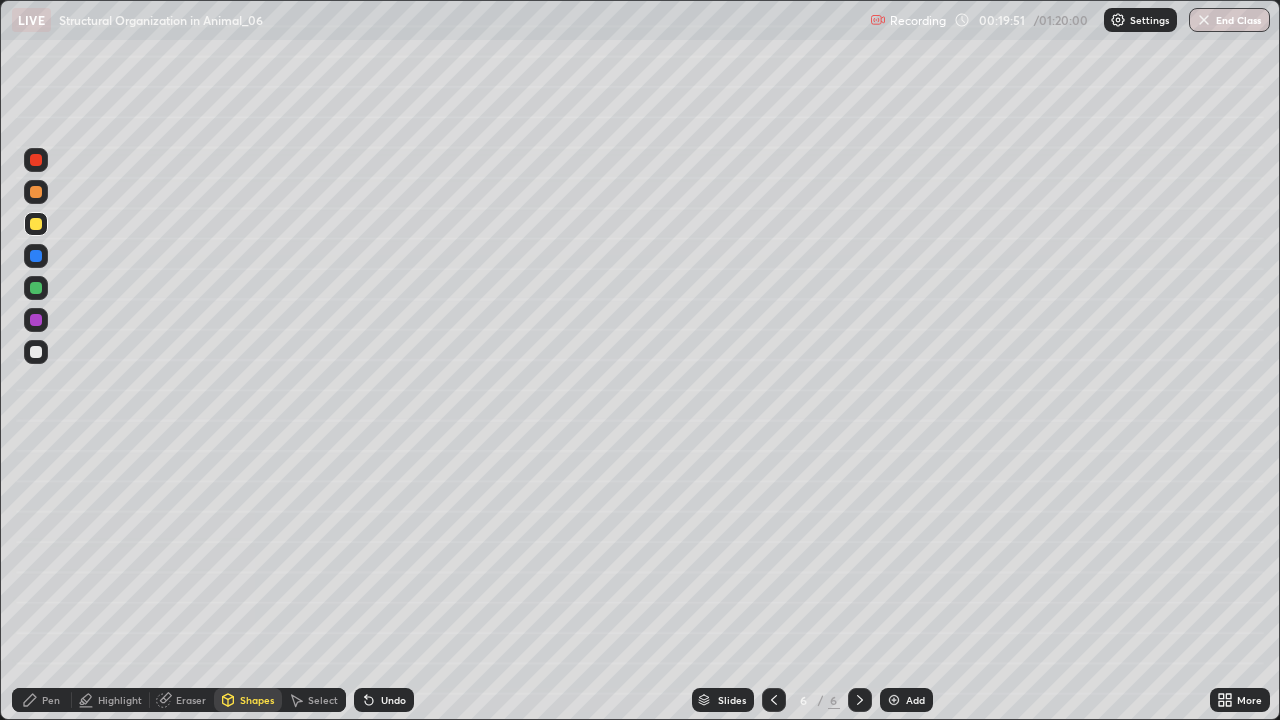click on "Pen" at bounding box center [51, 700] 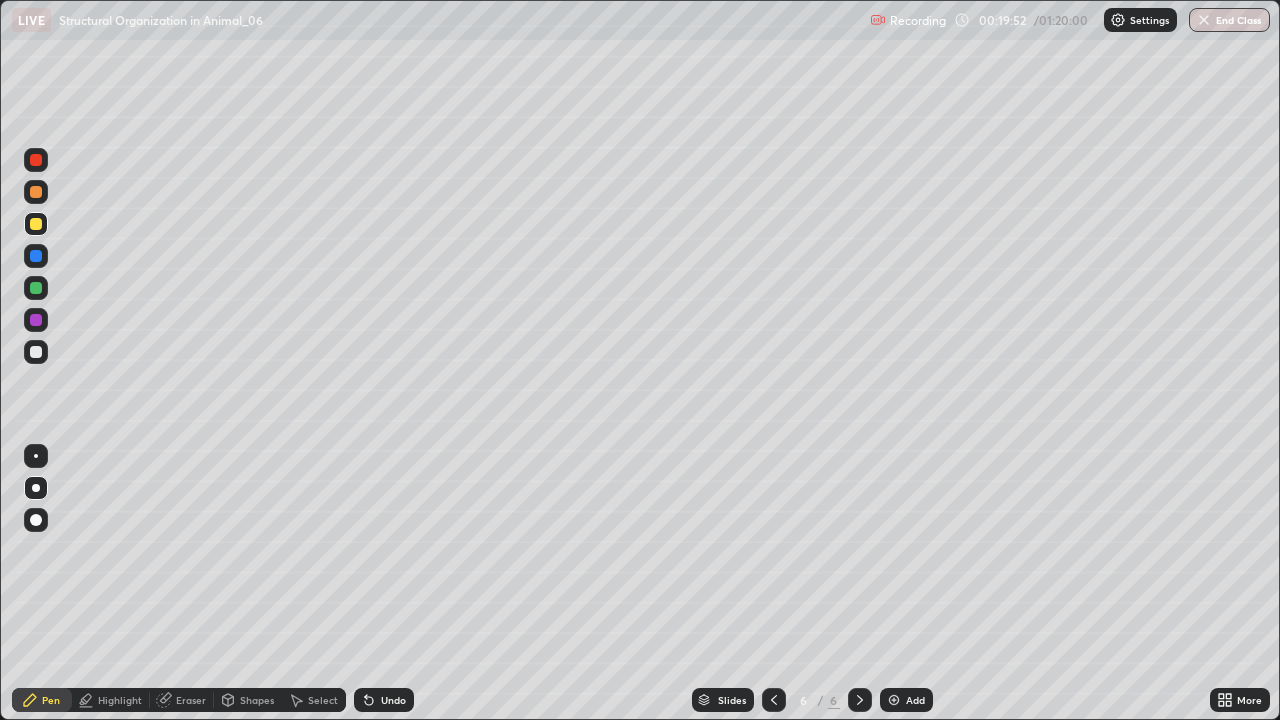 click at bounding box center [36, 352] 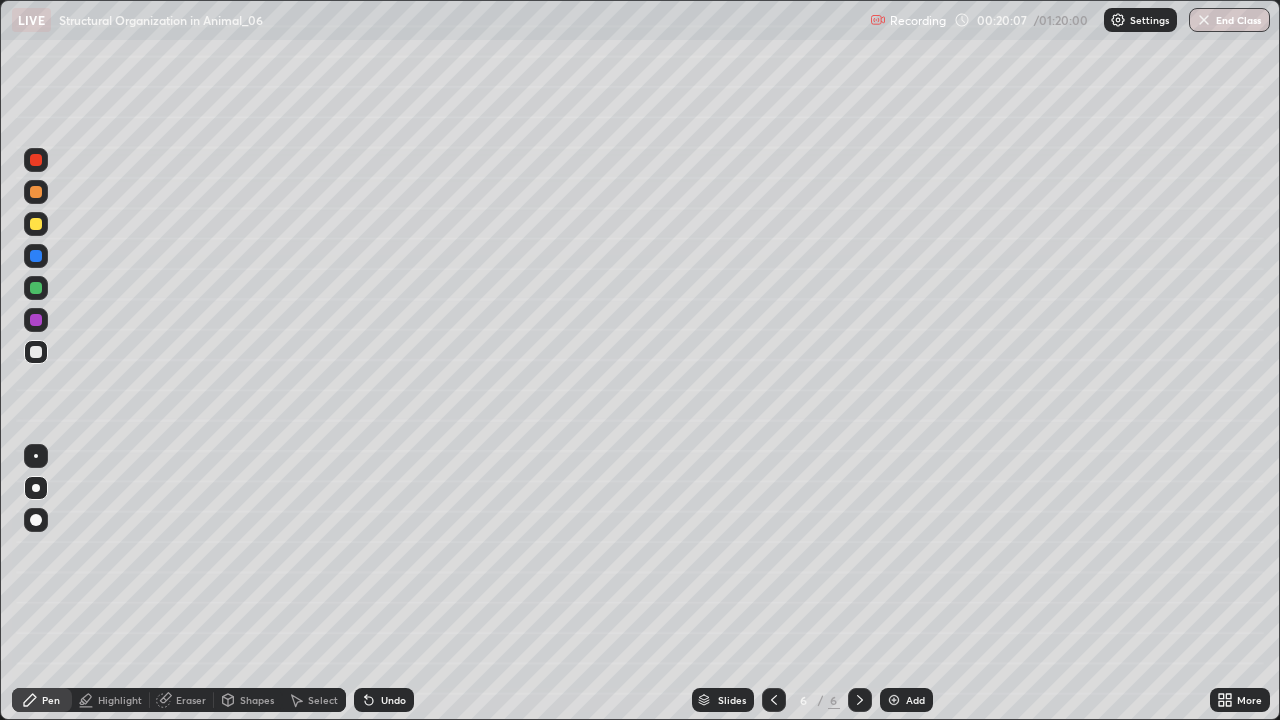 click at bounding box center (36, 224) 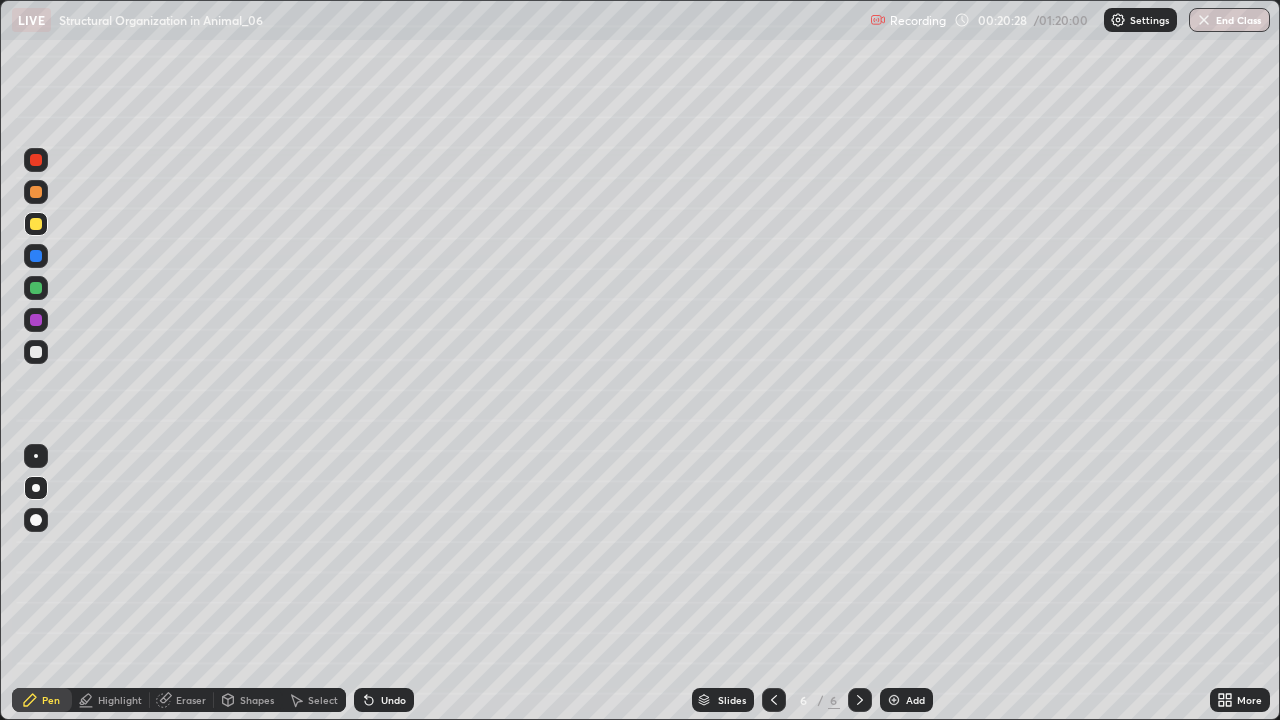 click at bounding box center [36, 288] 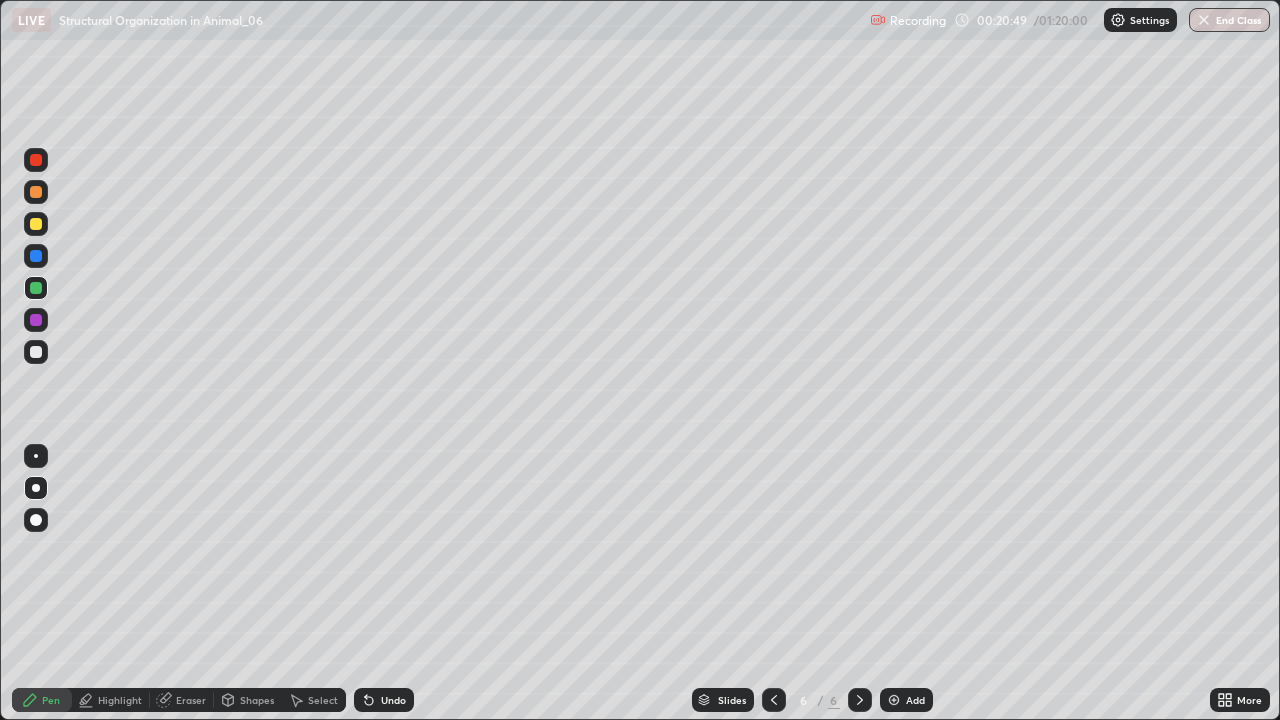 click at bounding box center (36, 352) 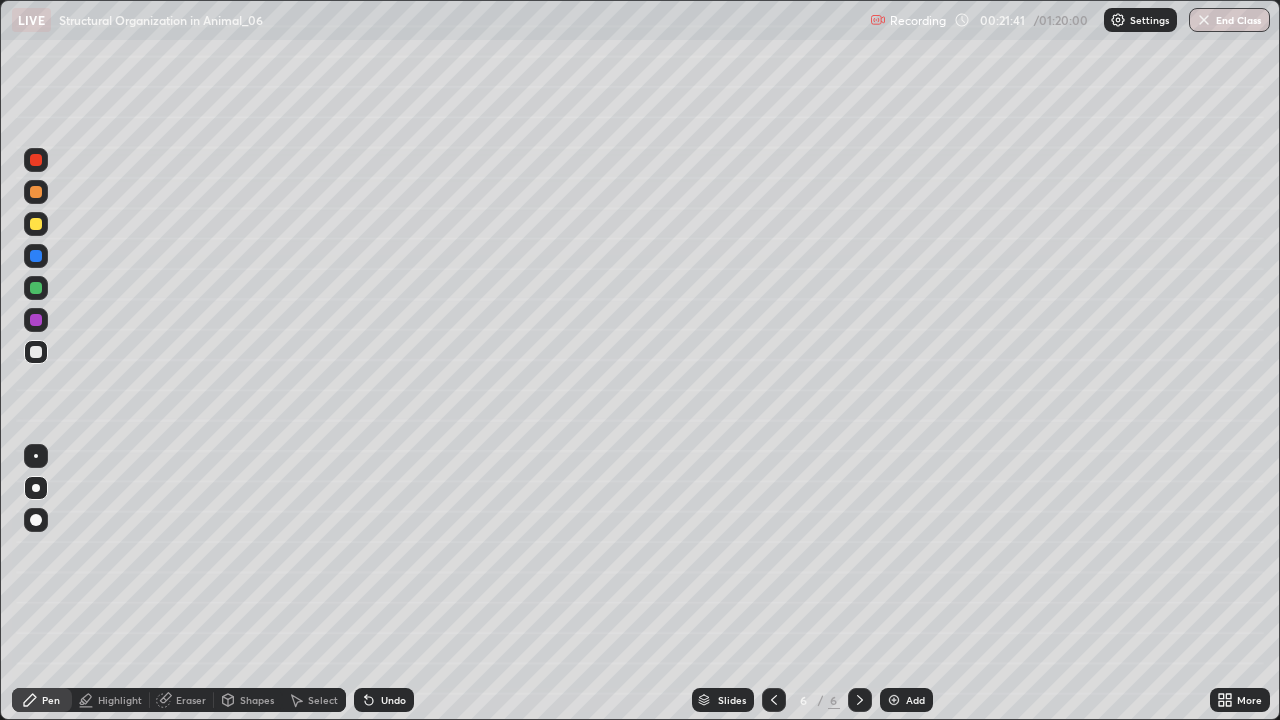 click at bounding box center [774, 700] 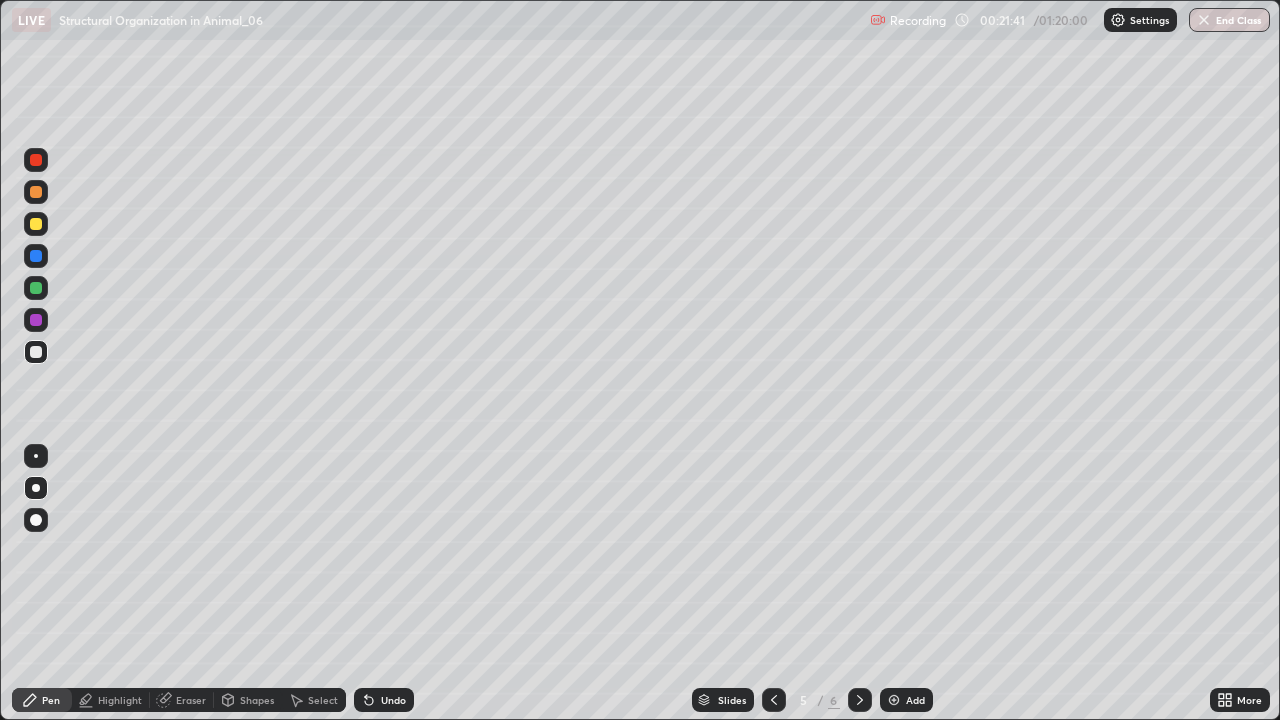 click 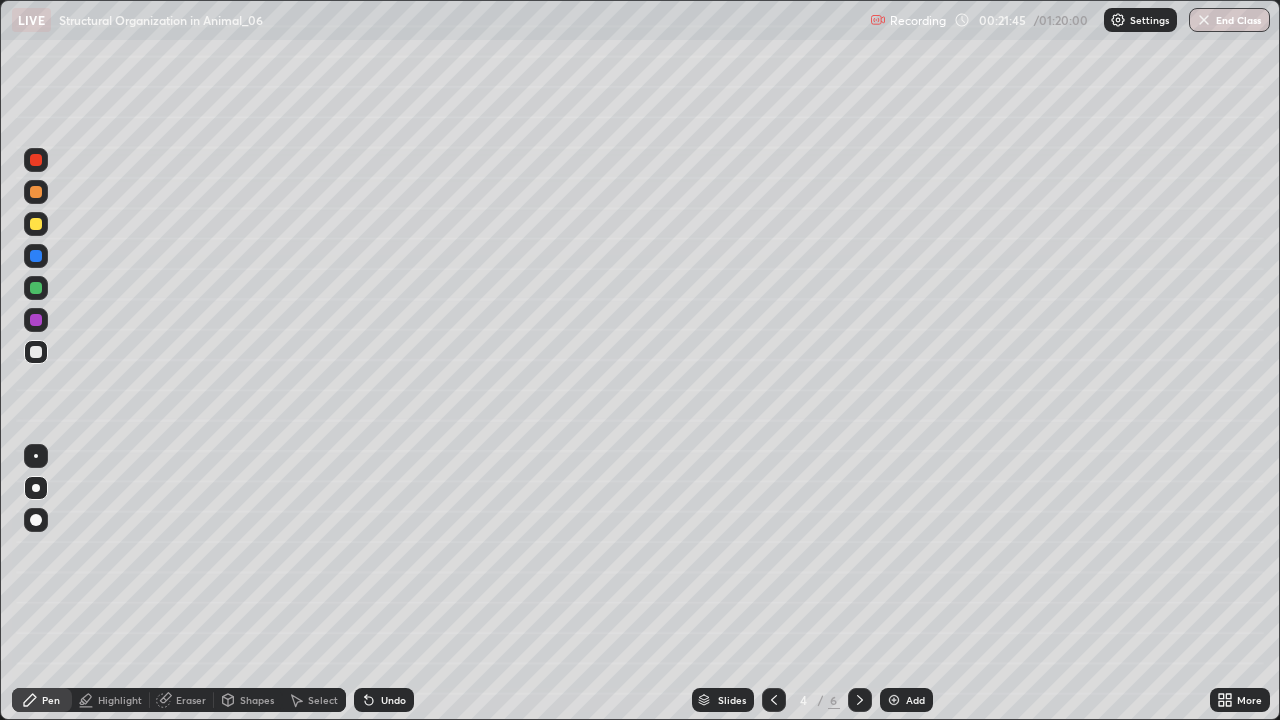 click at bounding box center [36, 224] 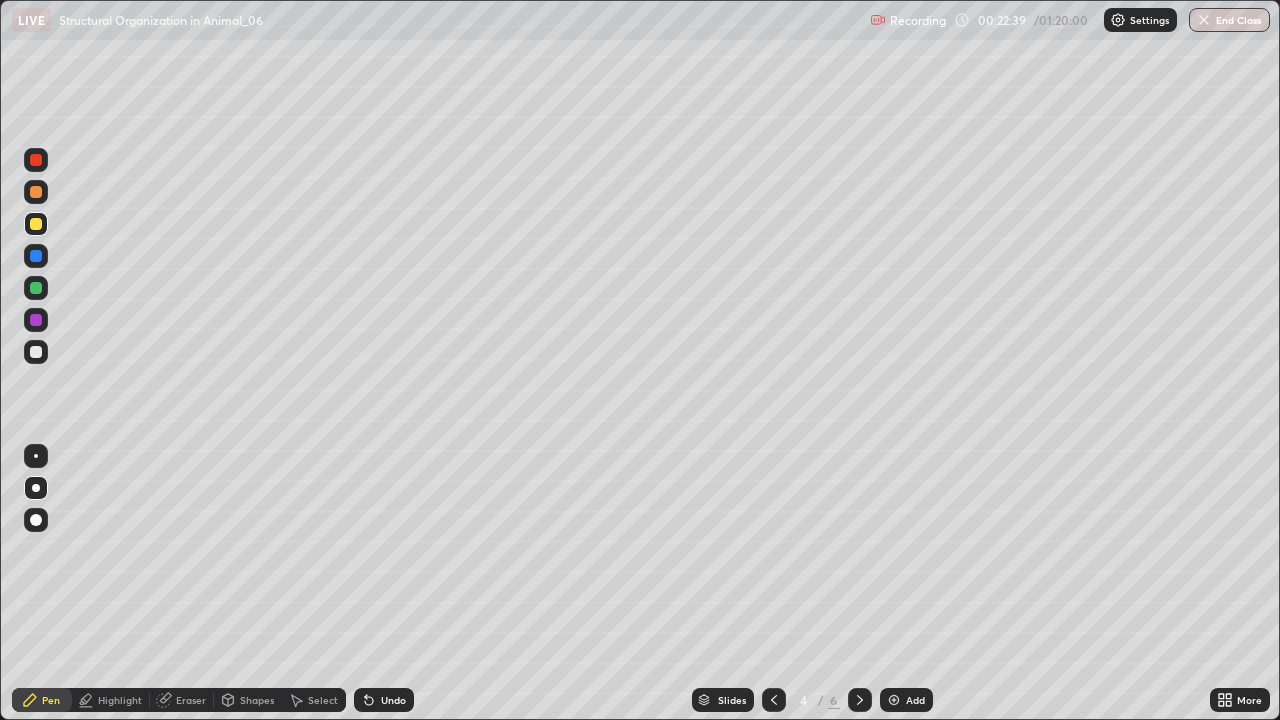 click on "Undo" at bounding box center [384, 700] 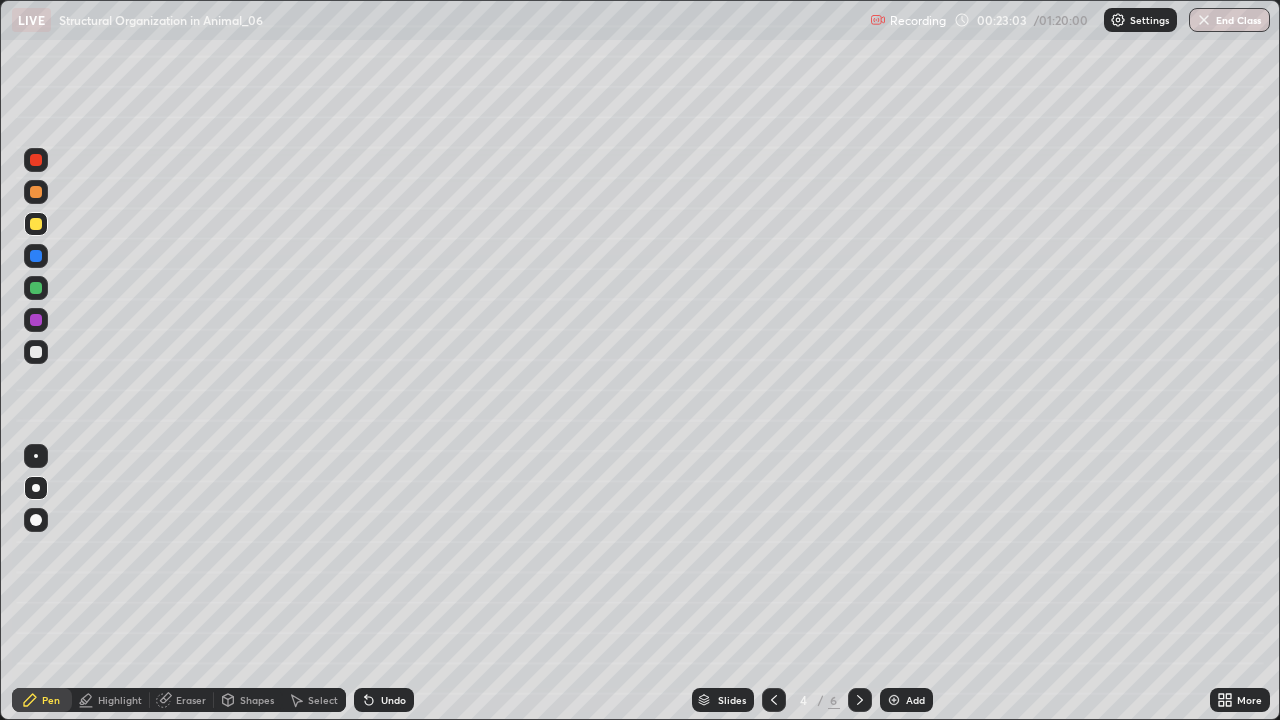 click at bounding box center [36, 288] 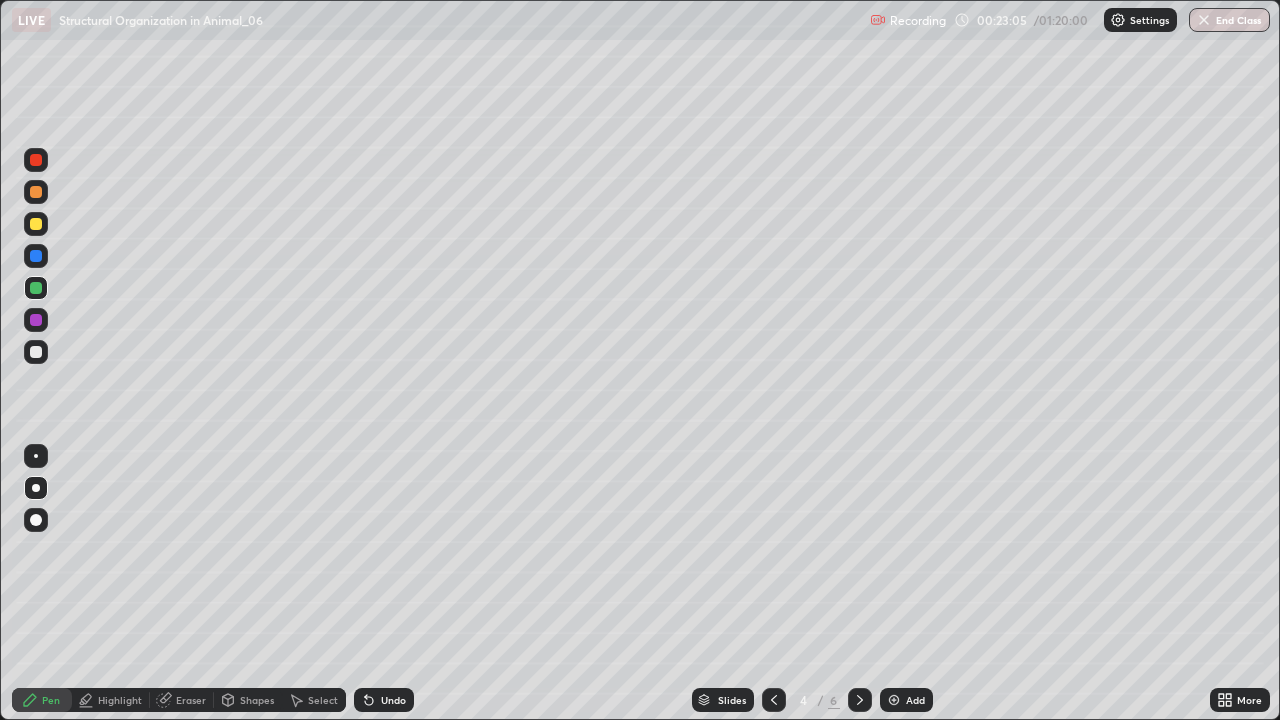 click on "Highlight" at bounding box center (120, 700) 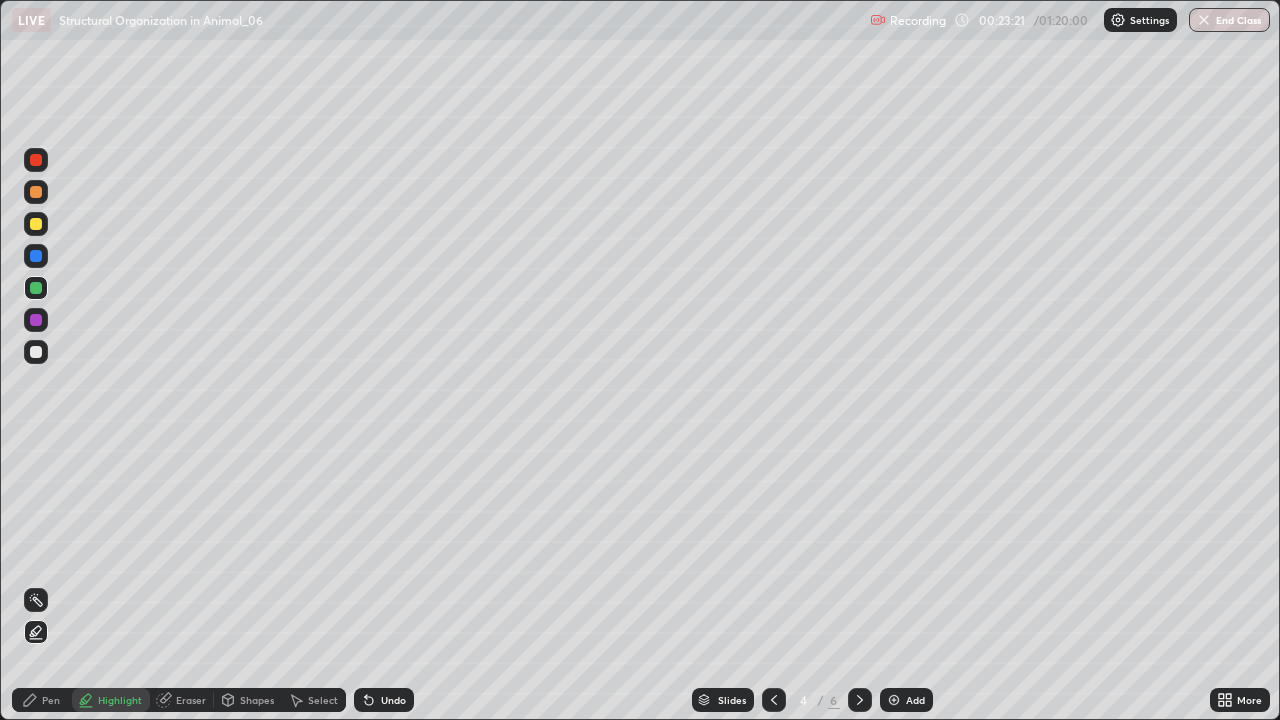 click on "Pen" at bounding box center (51, 700) 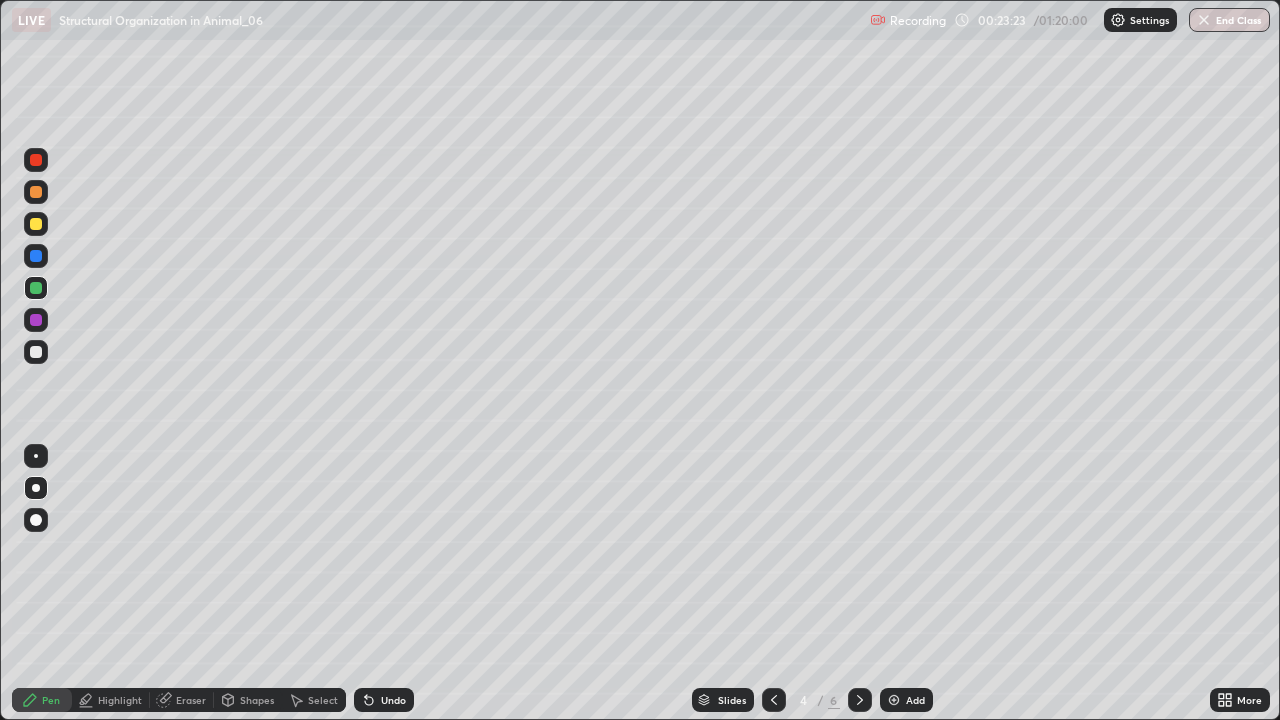 click at bounding box center [36, 224] 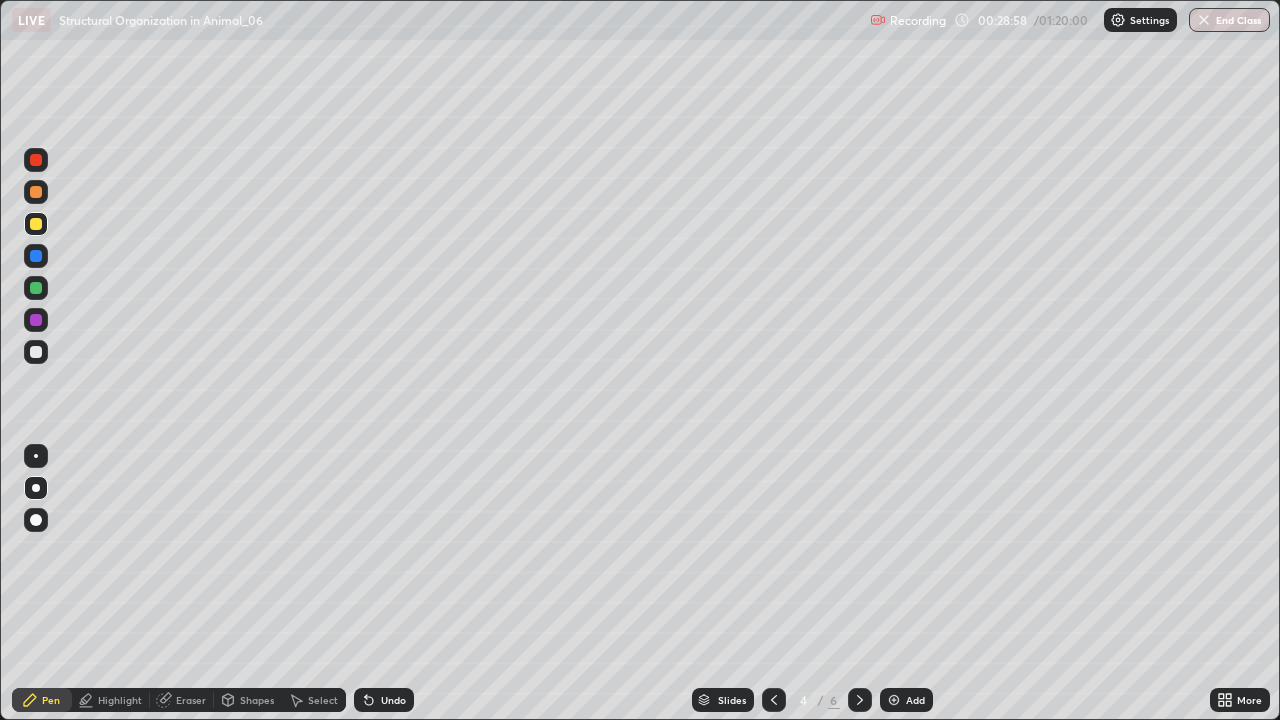 click at bounding box center (860, 700) 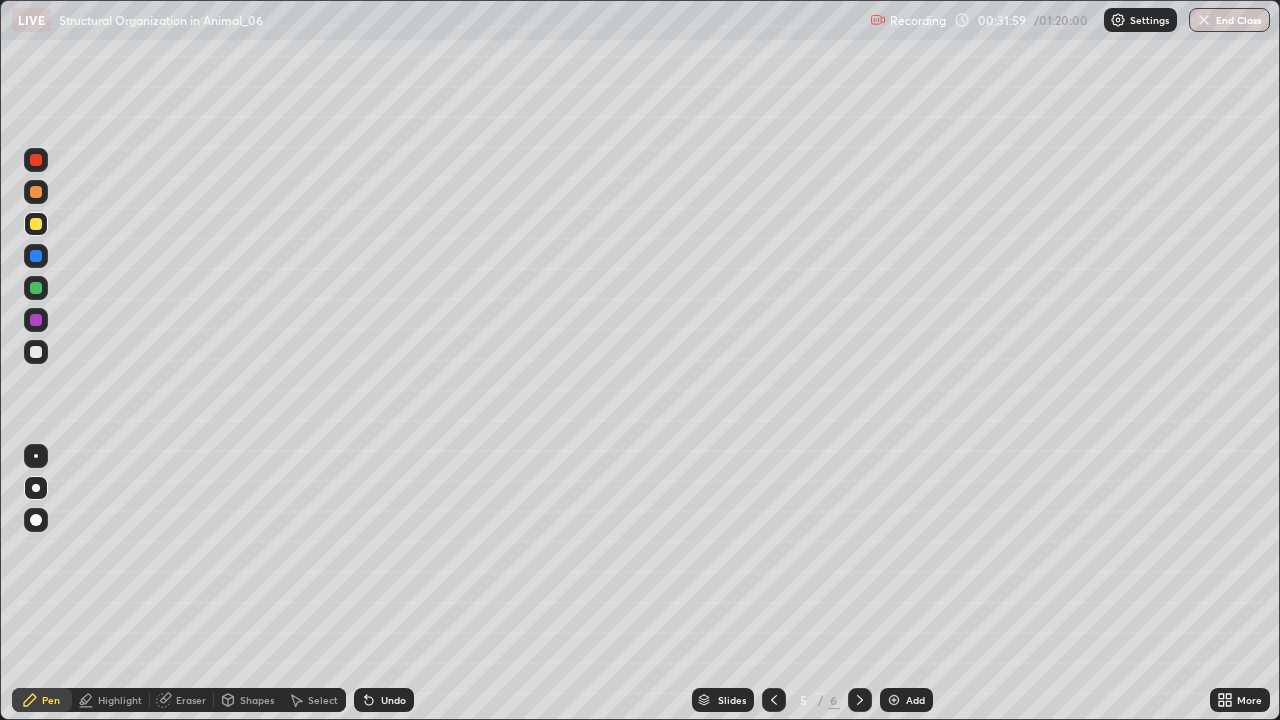 click at bounding box center (860, 700) 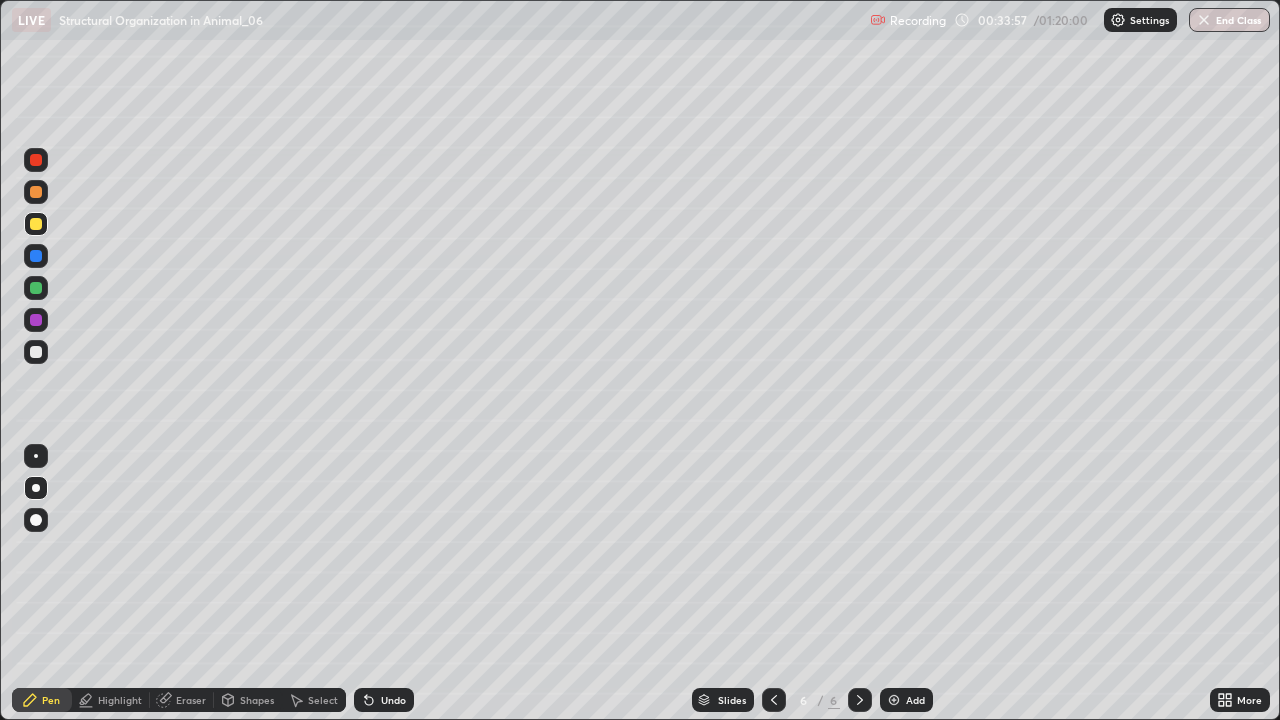 click on "Add" at bounding box center [906, 700] 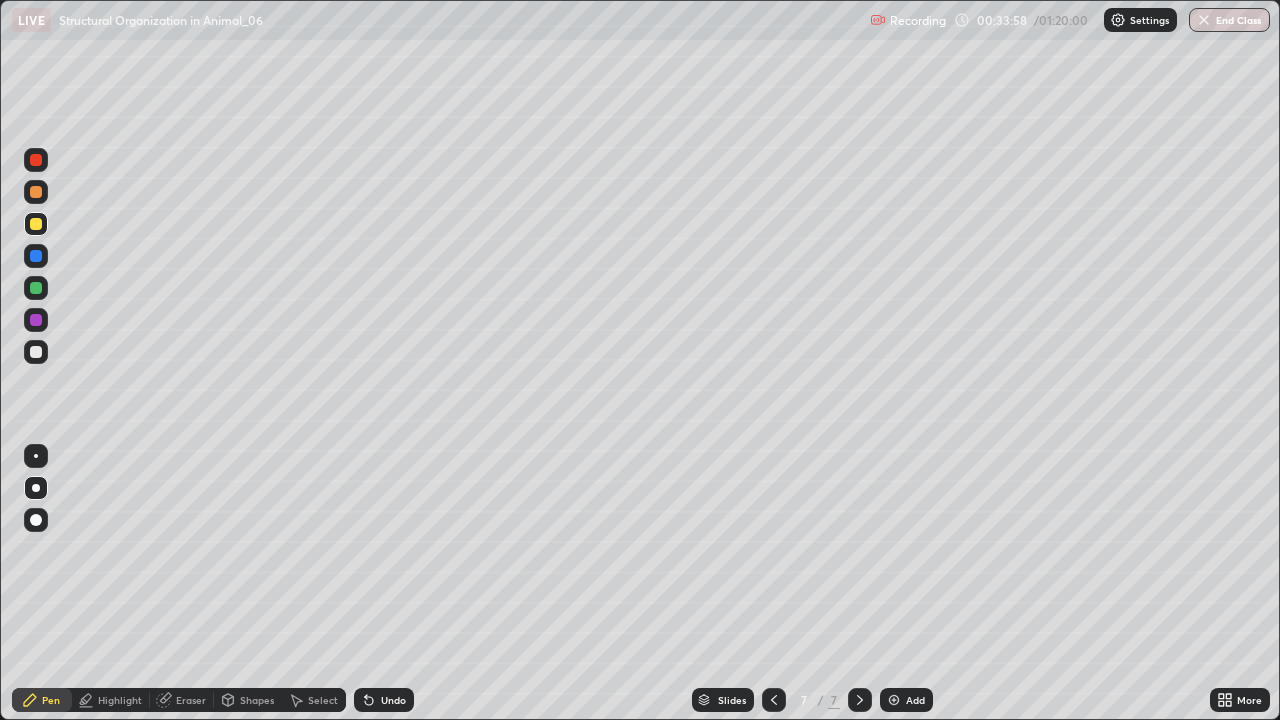 click at bounding box center (36, 352) 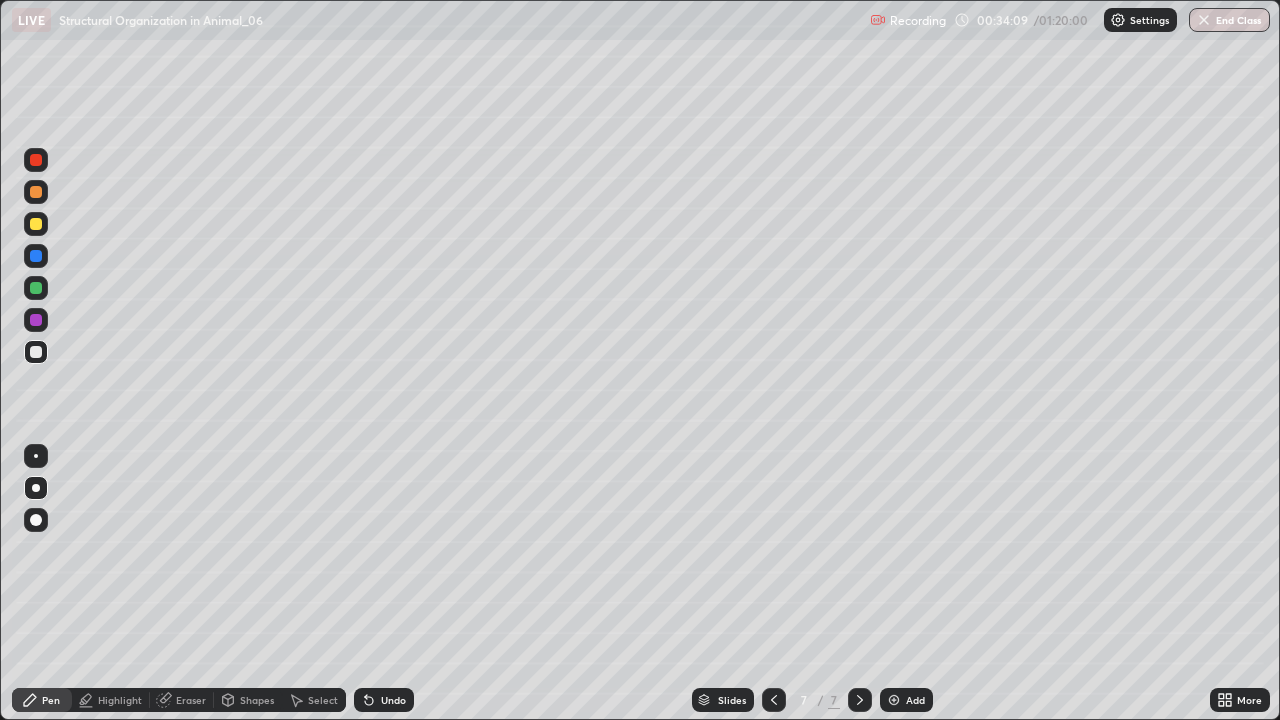 click 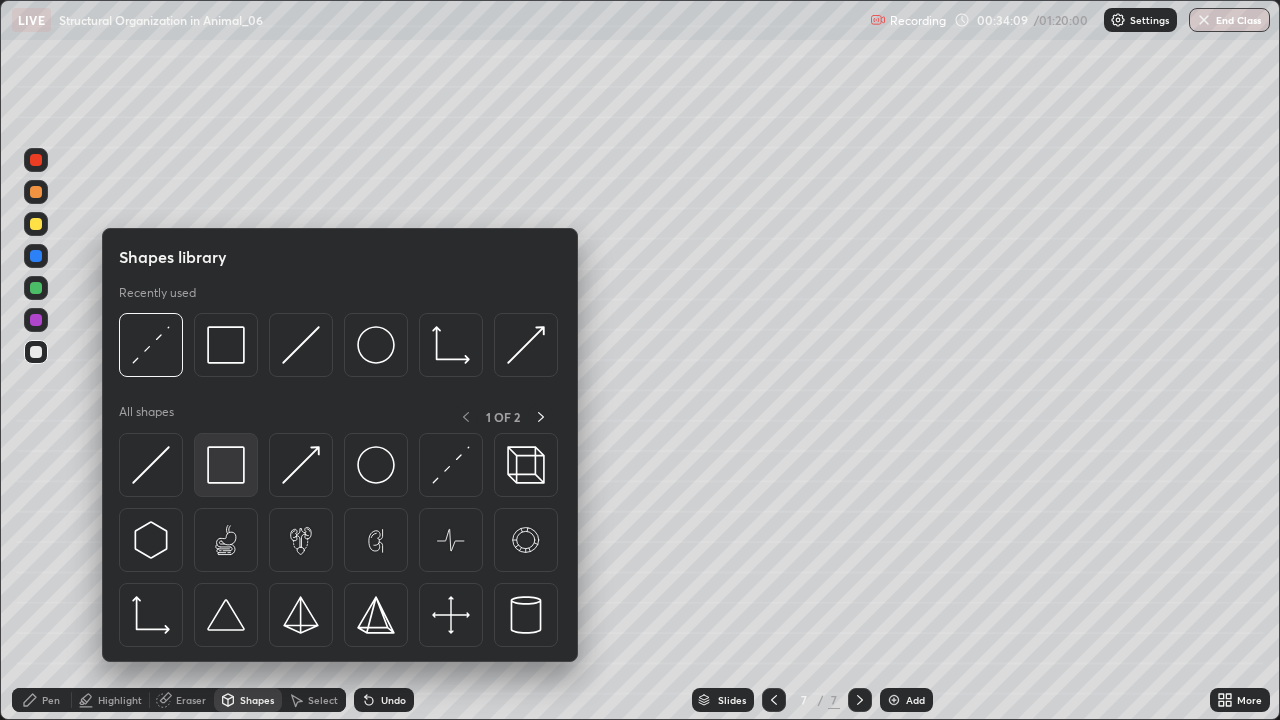 click at bounding box center (226, 465) 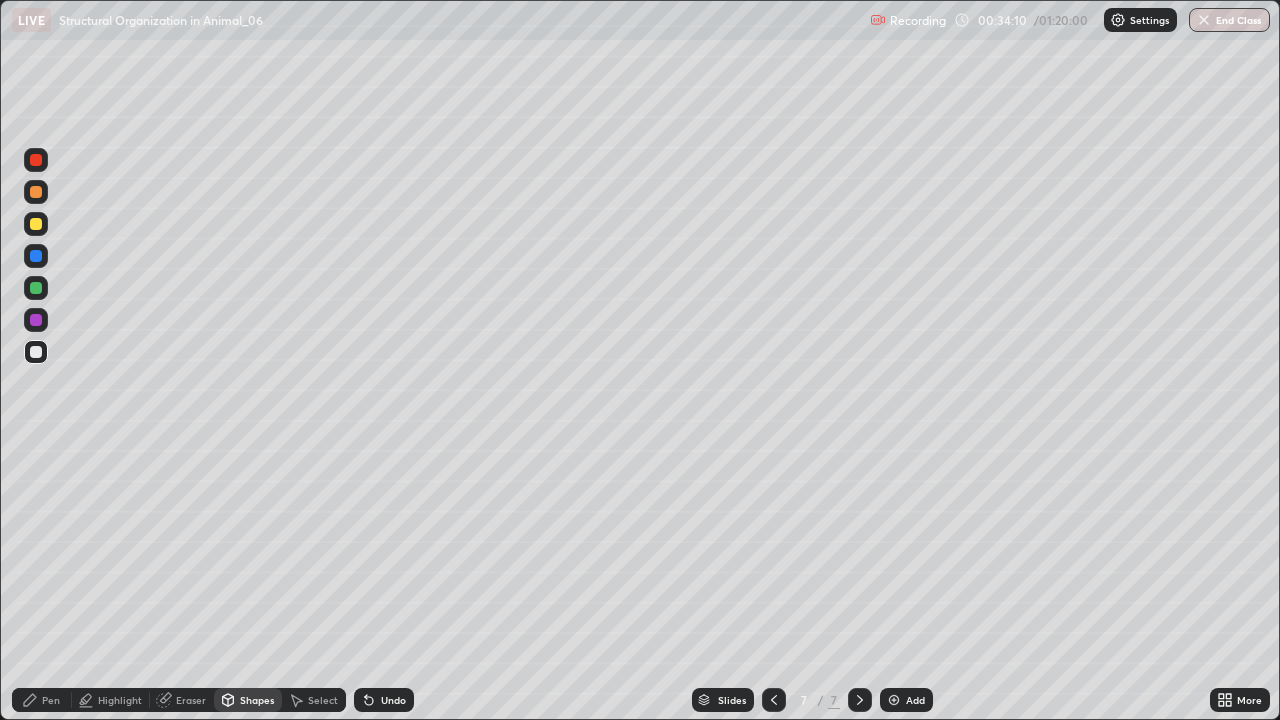 click at bounding box center [36, 288] 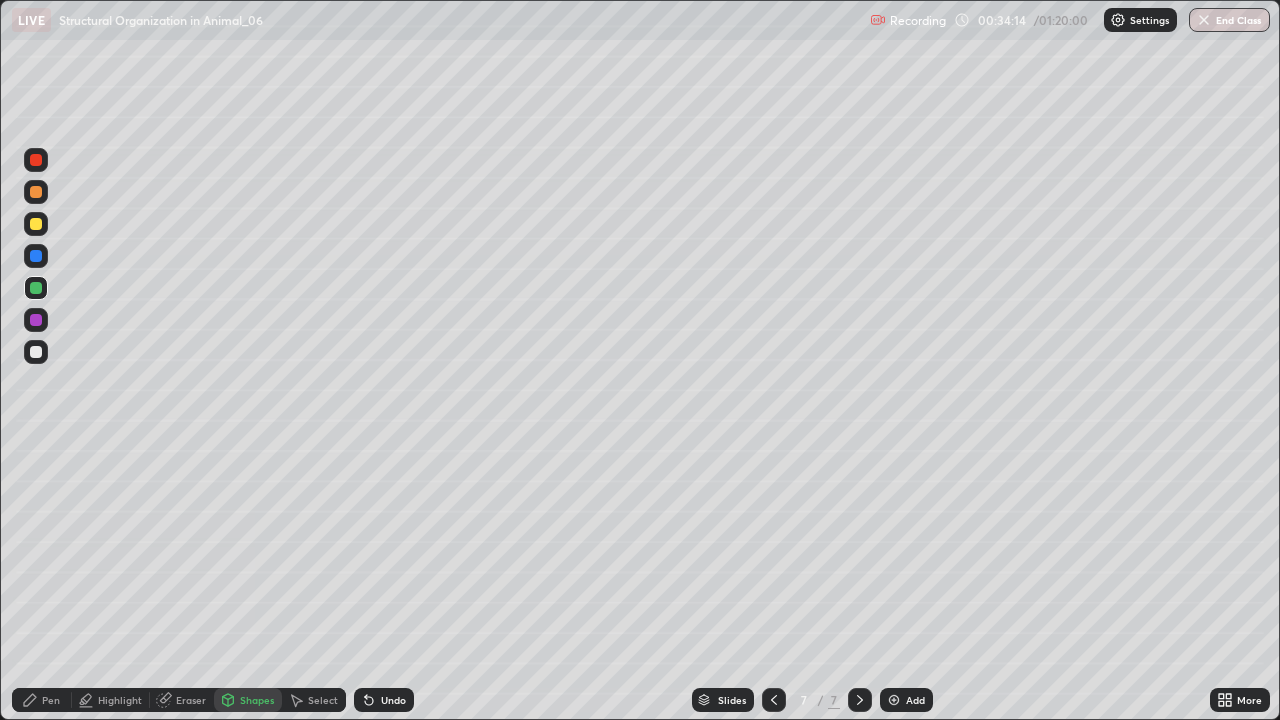 click on "Pen" at bounding box center (51, 700) 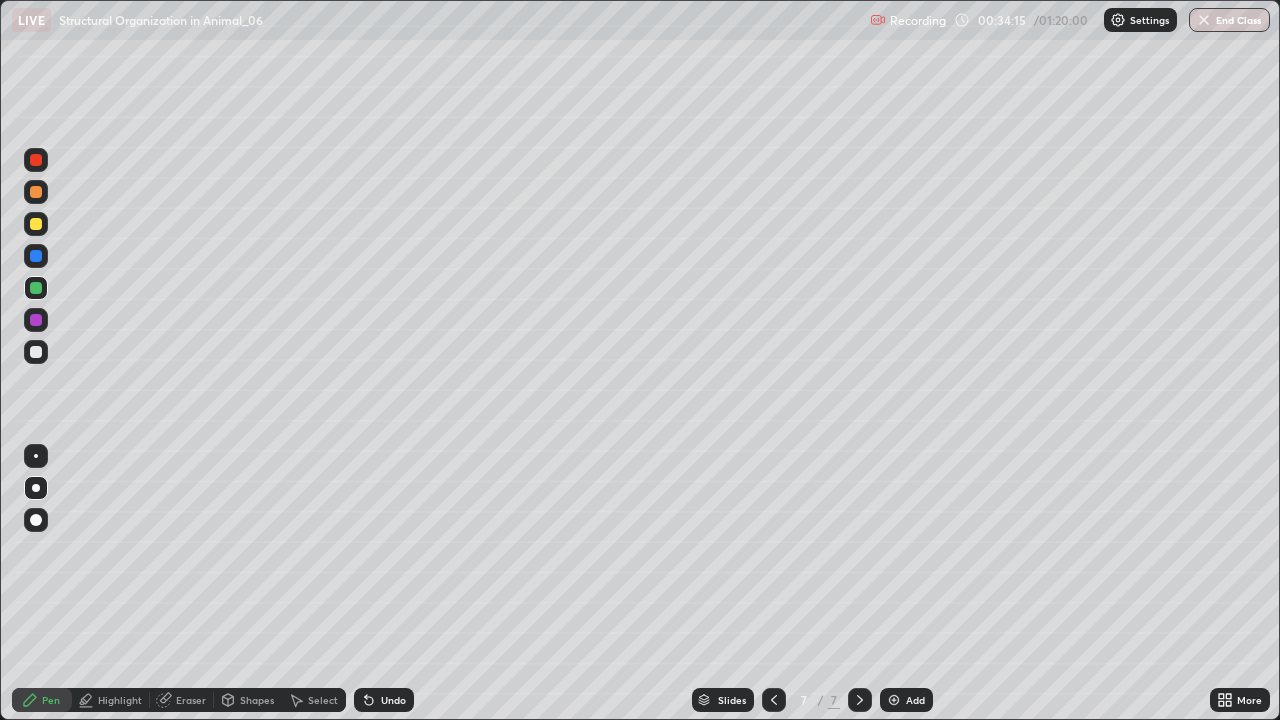 click at bounding box center [36, 352] 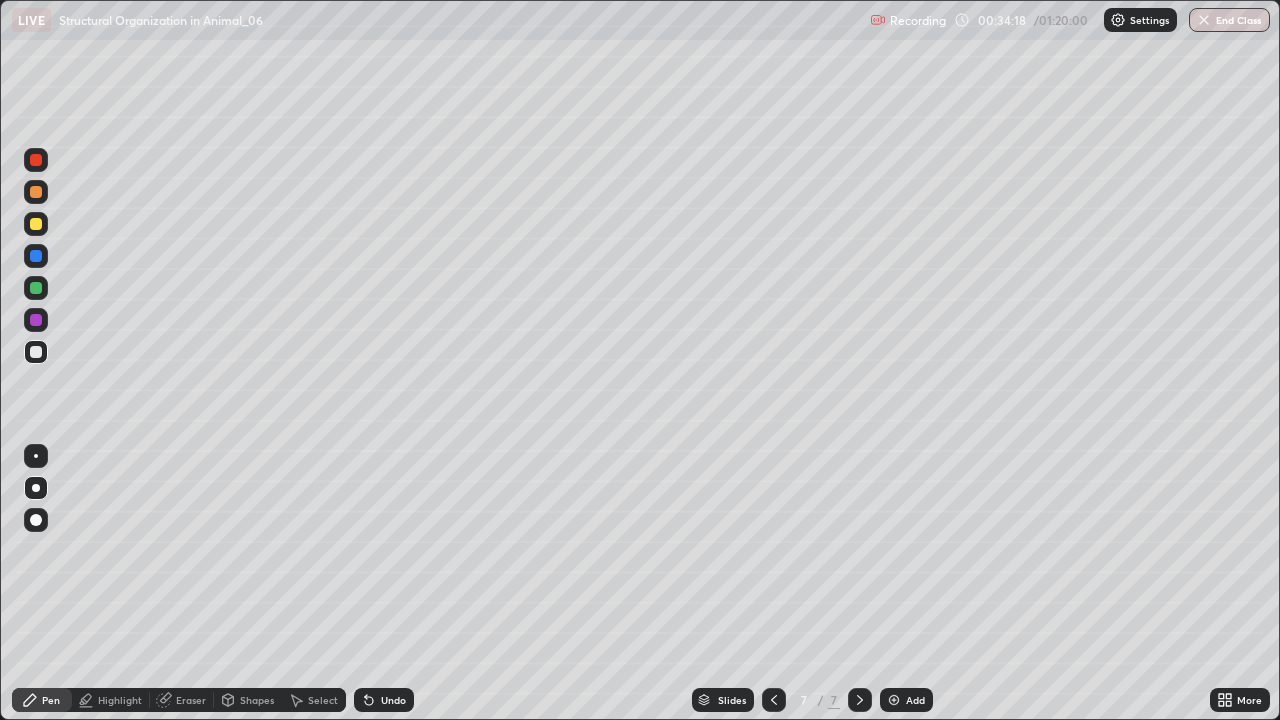 click on "Setting up your live class" at bounding box center [640, 360] 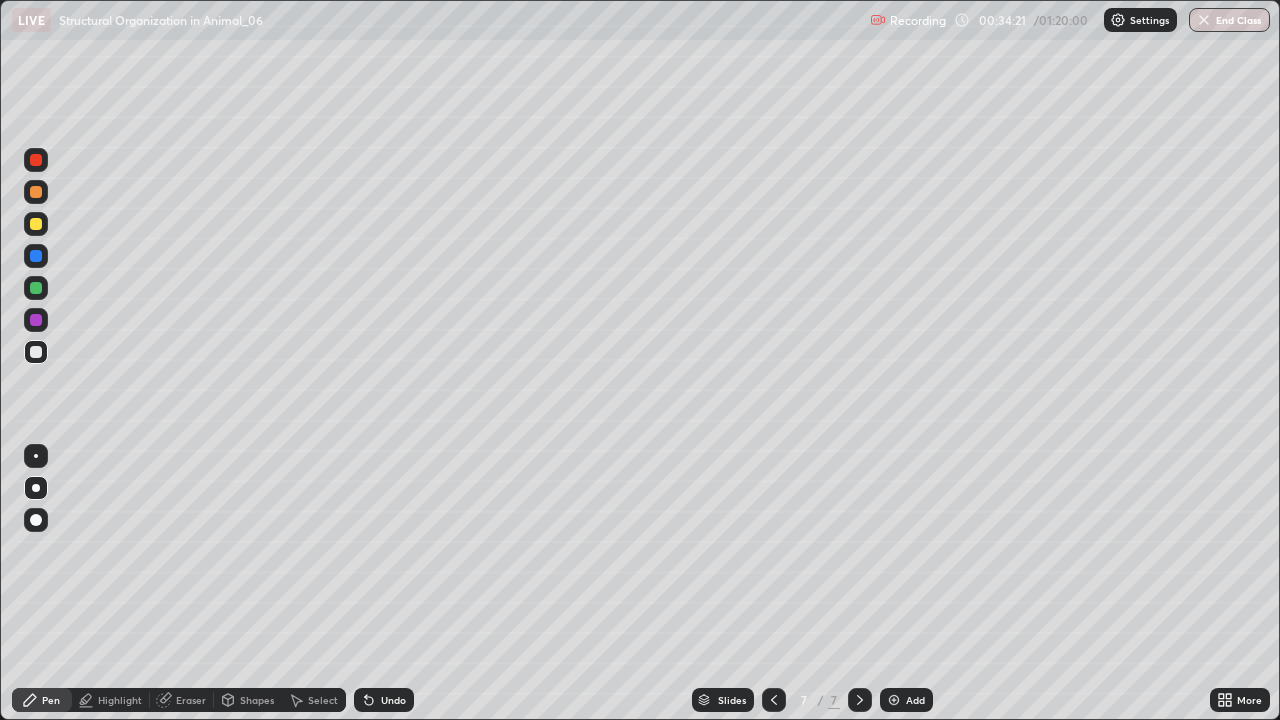 click on "Shapes" at bounding box center [257, 700] 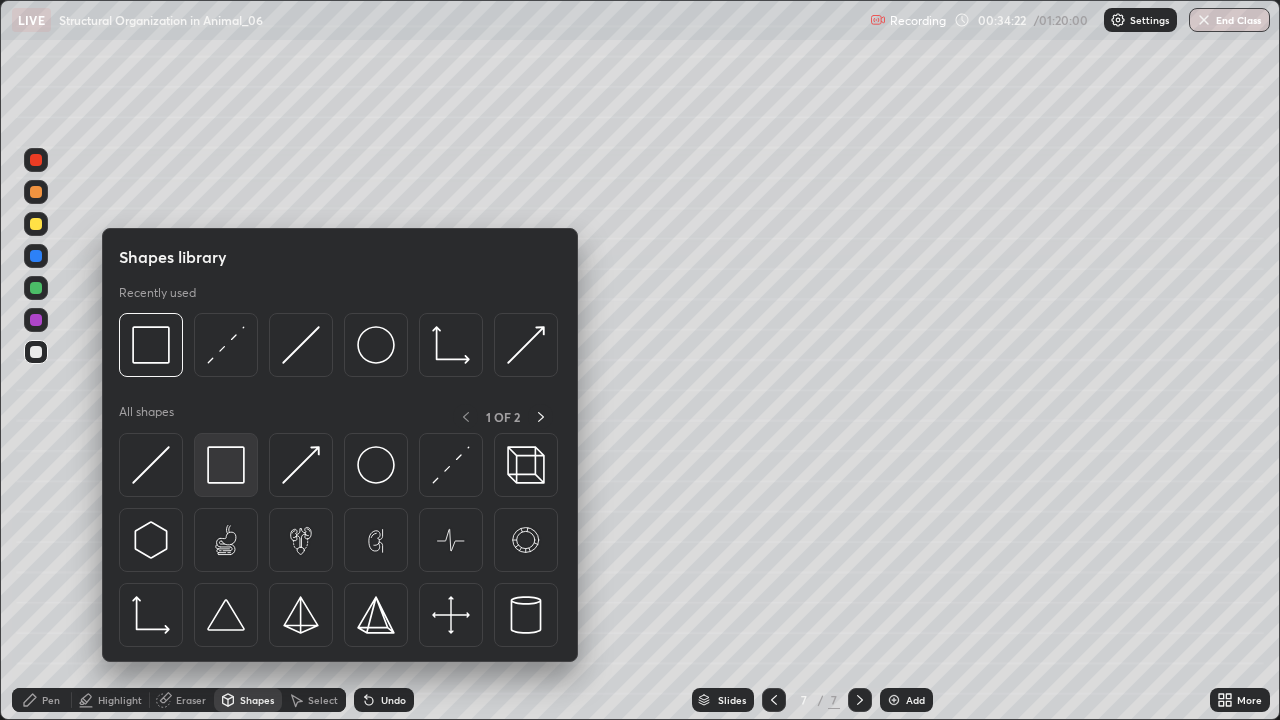 click at bounding box center (226, 465) 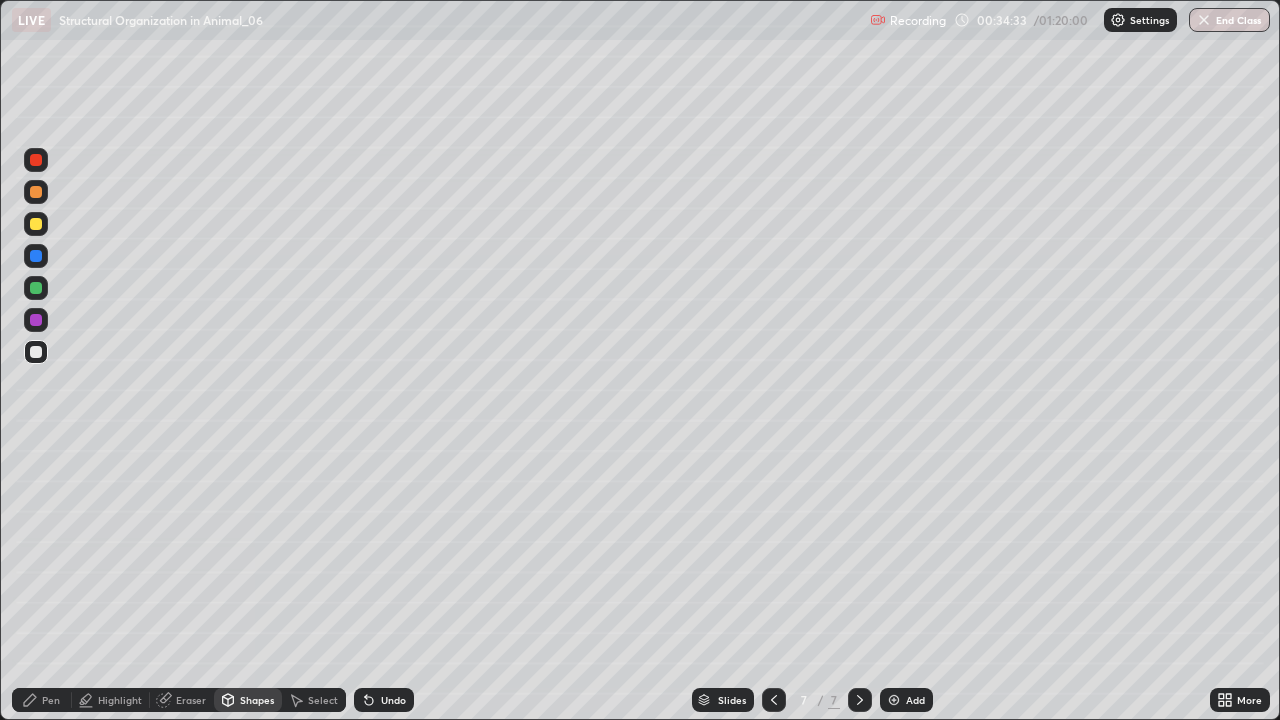click on "Pen" at bounding box center [51, 700] 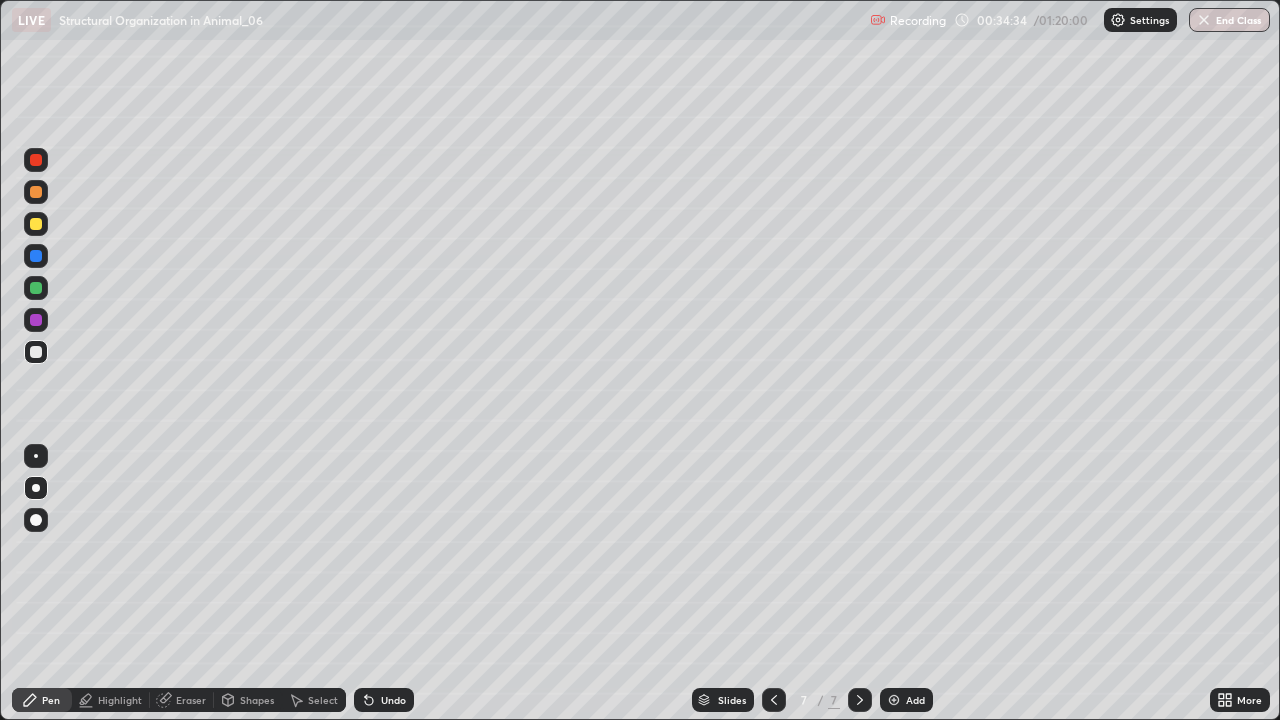 click at bounding box center (36, 288) 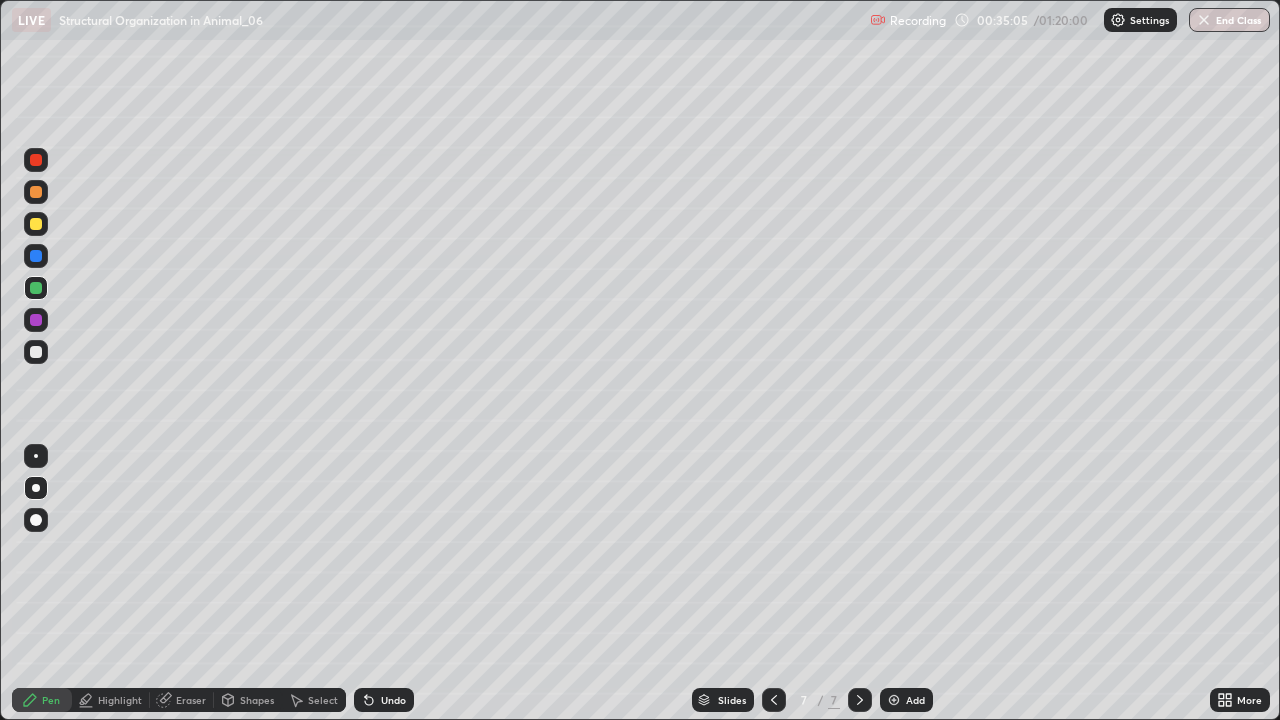 click at bounding box center (36, 224) 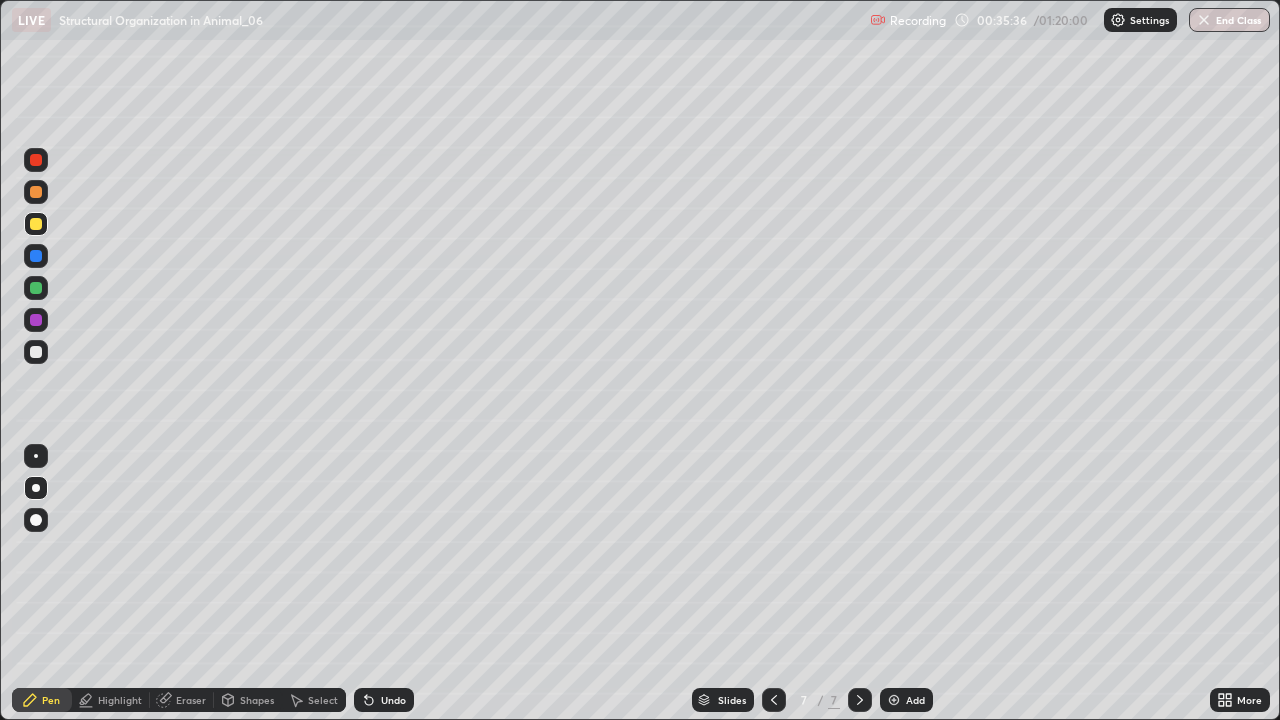 click at bounding box center [36, 288] 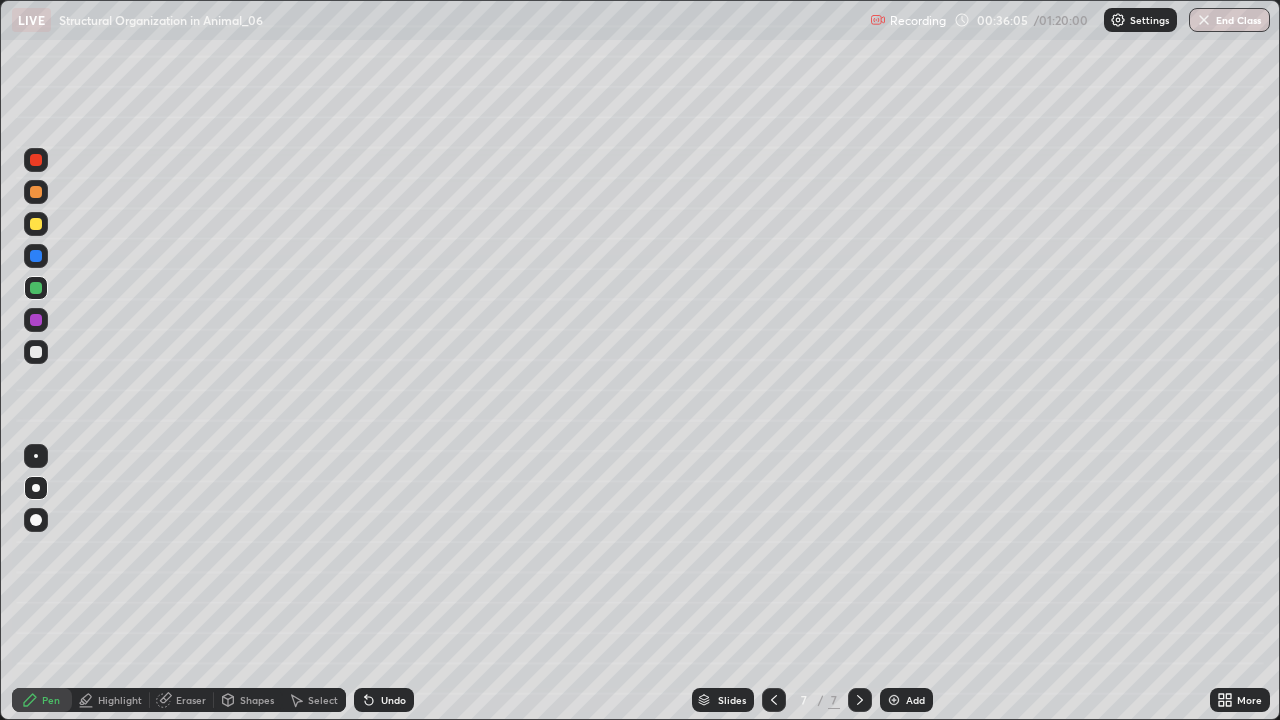 click at bounding box center (36, 352) 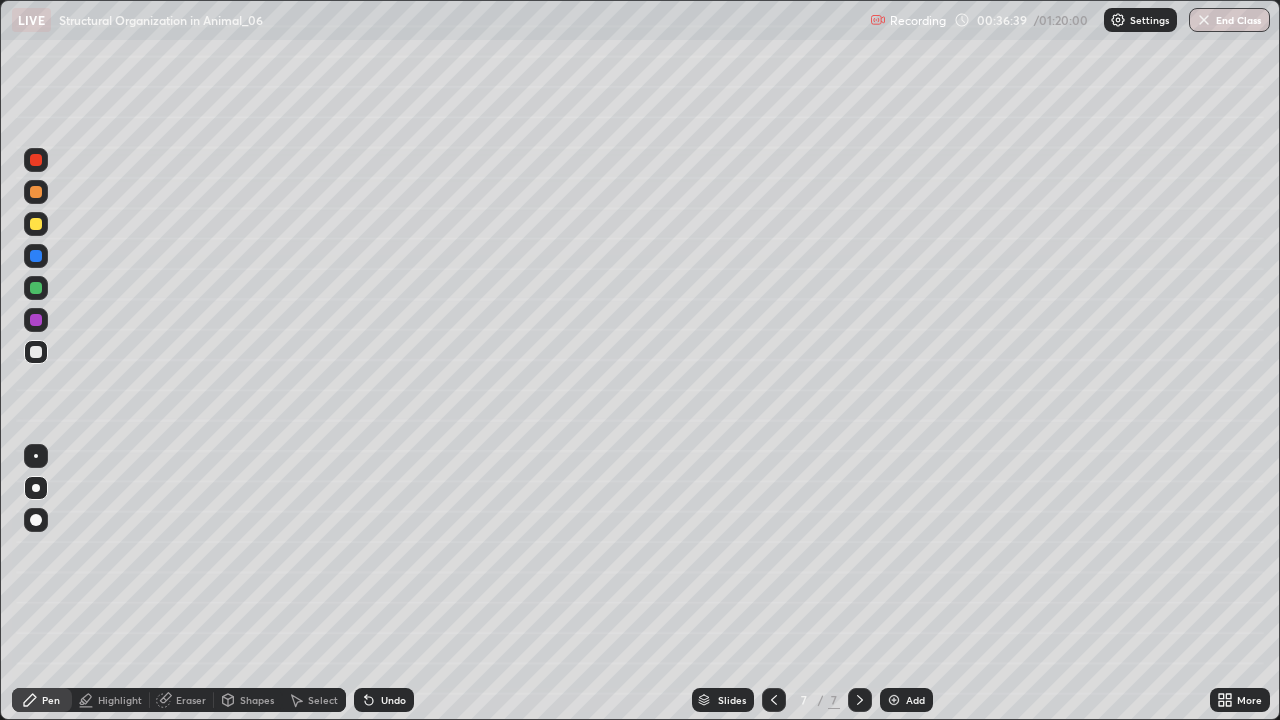 click at bounding box center (36, 224) 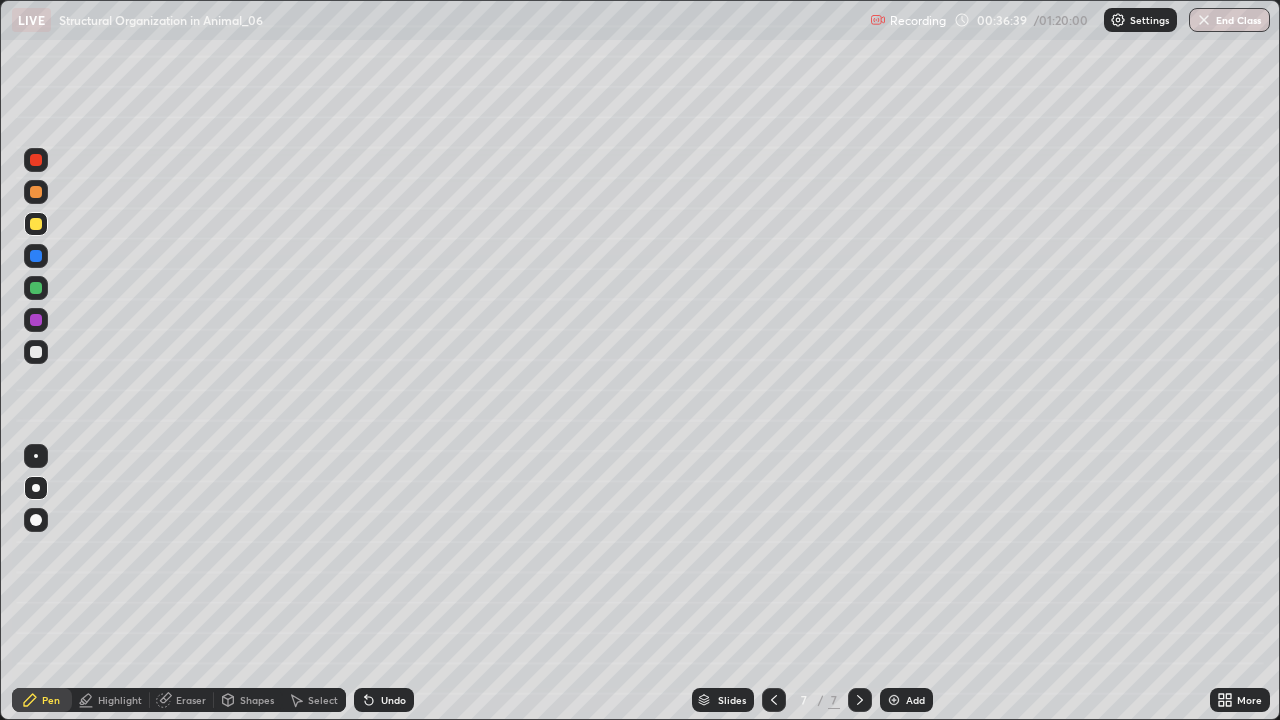 click at bounding box center [36, 224] 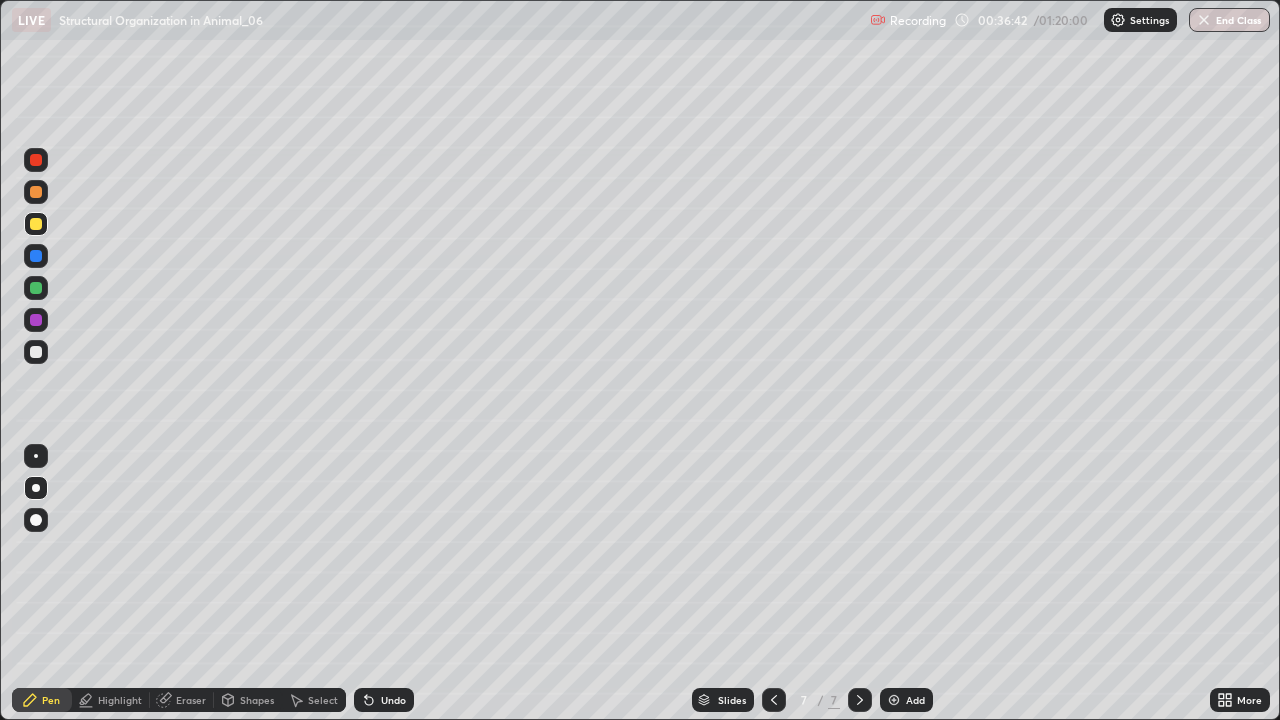 click 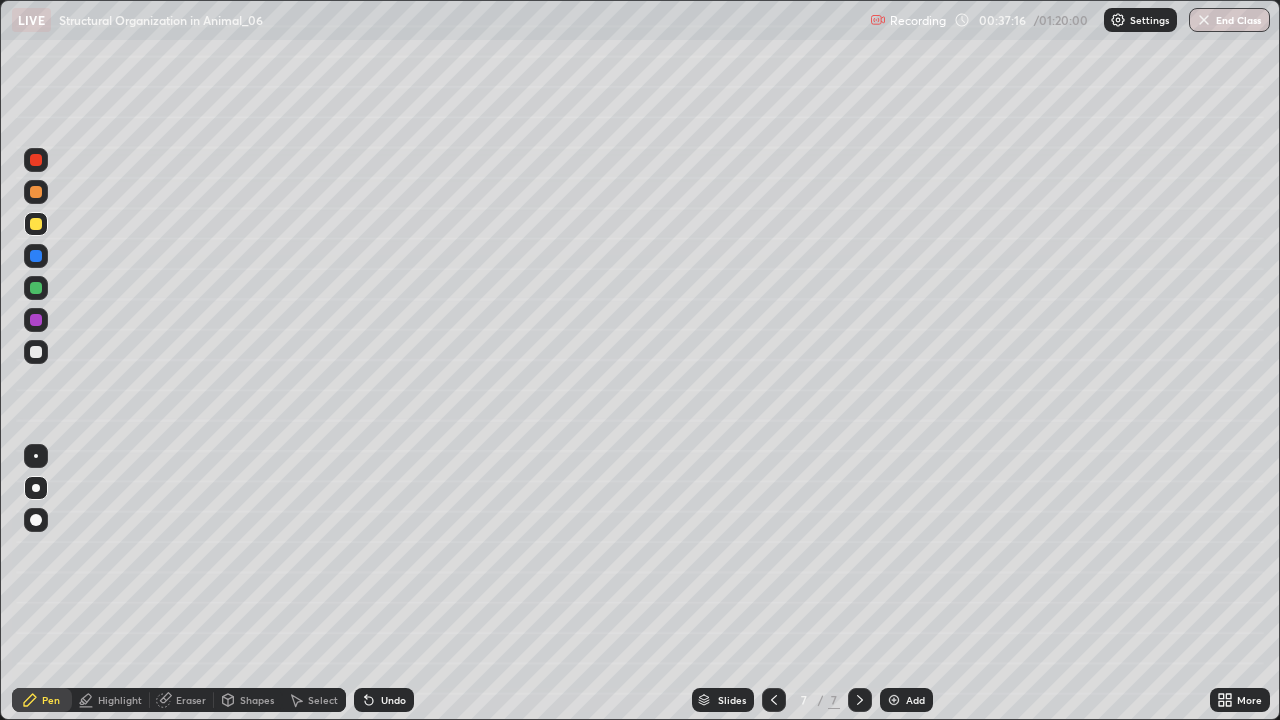 click at bounding box center (36, 352) 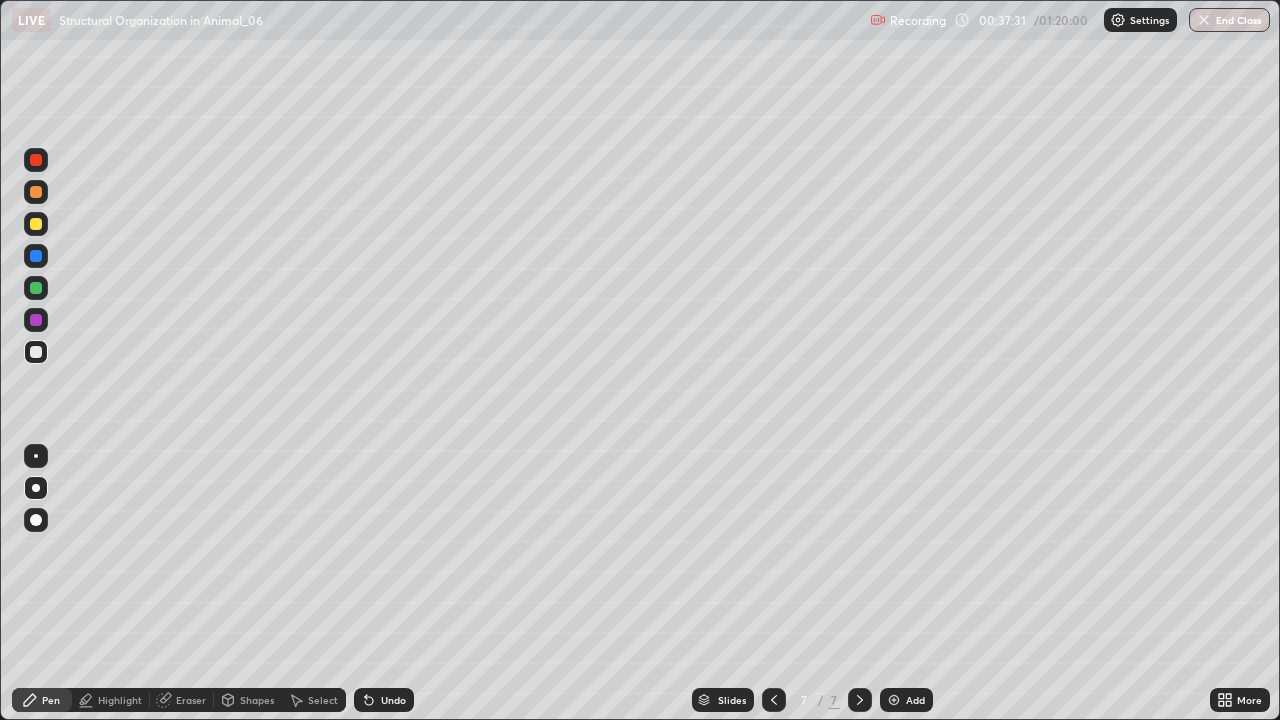 click at bounding box center (36, 224) 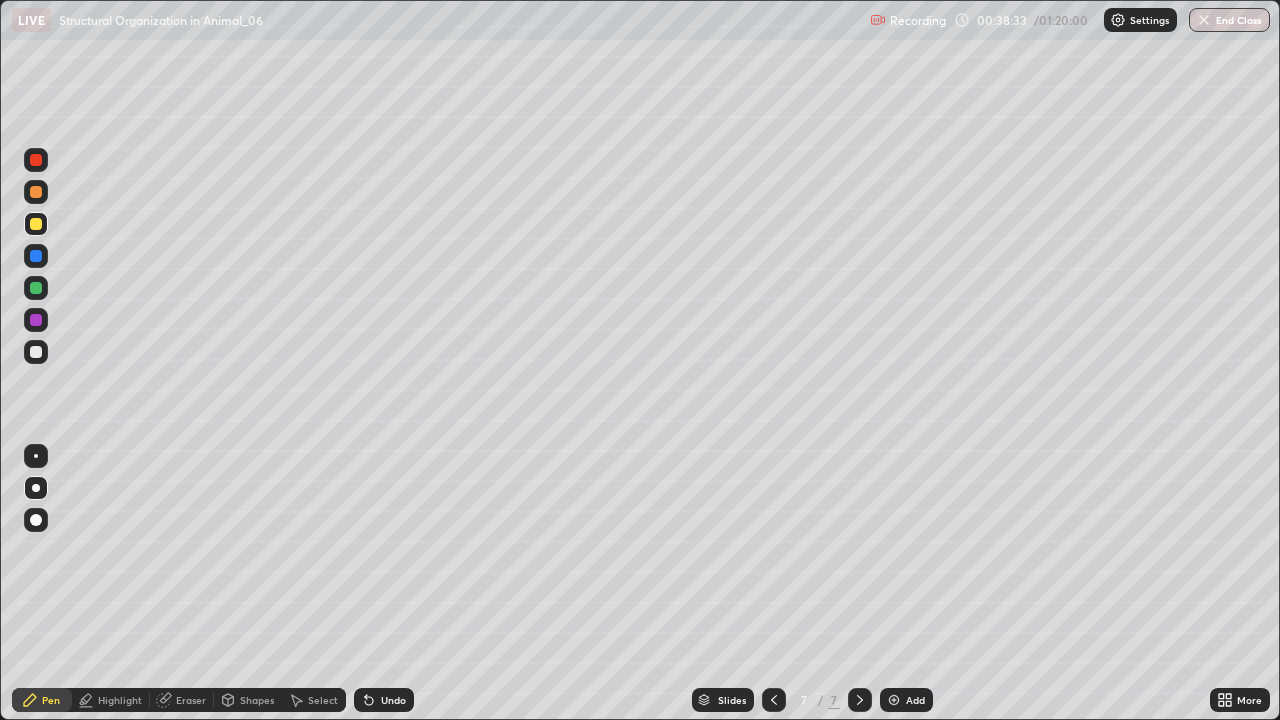 click at bounding box center (36, 352) 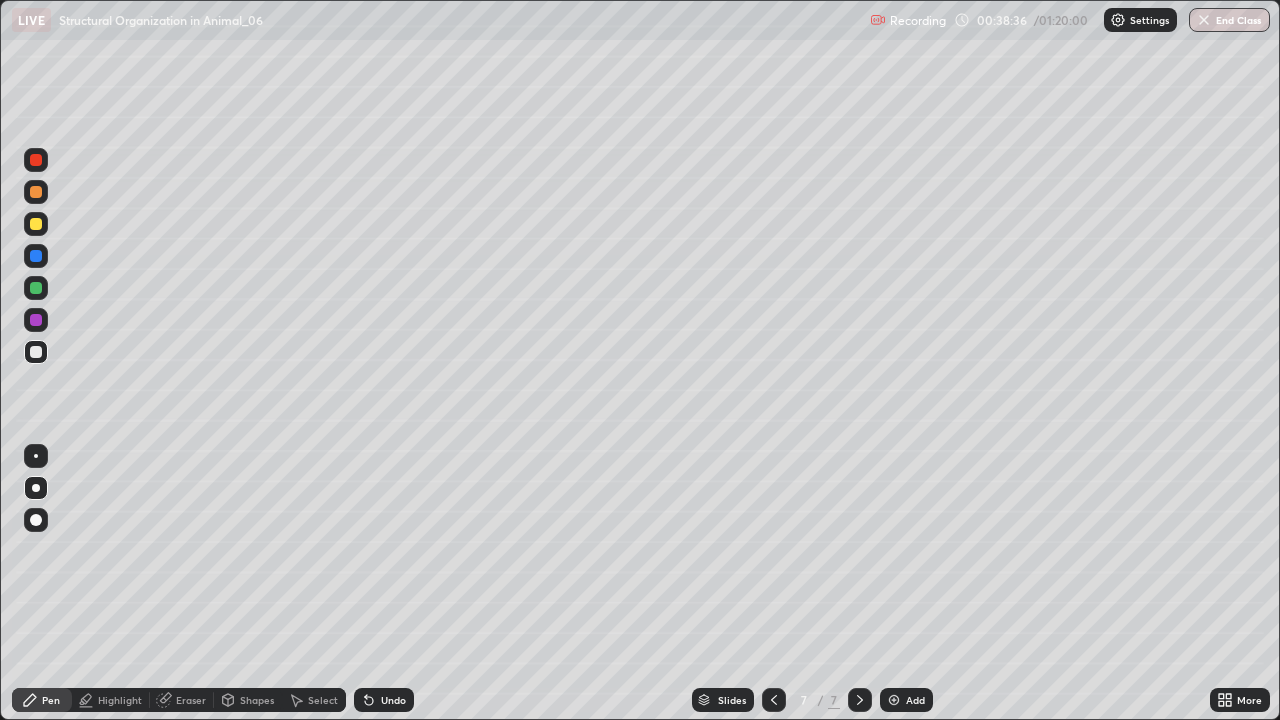 click on "Add" at bounding box center [906, 700] 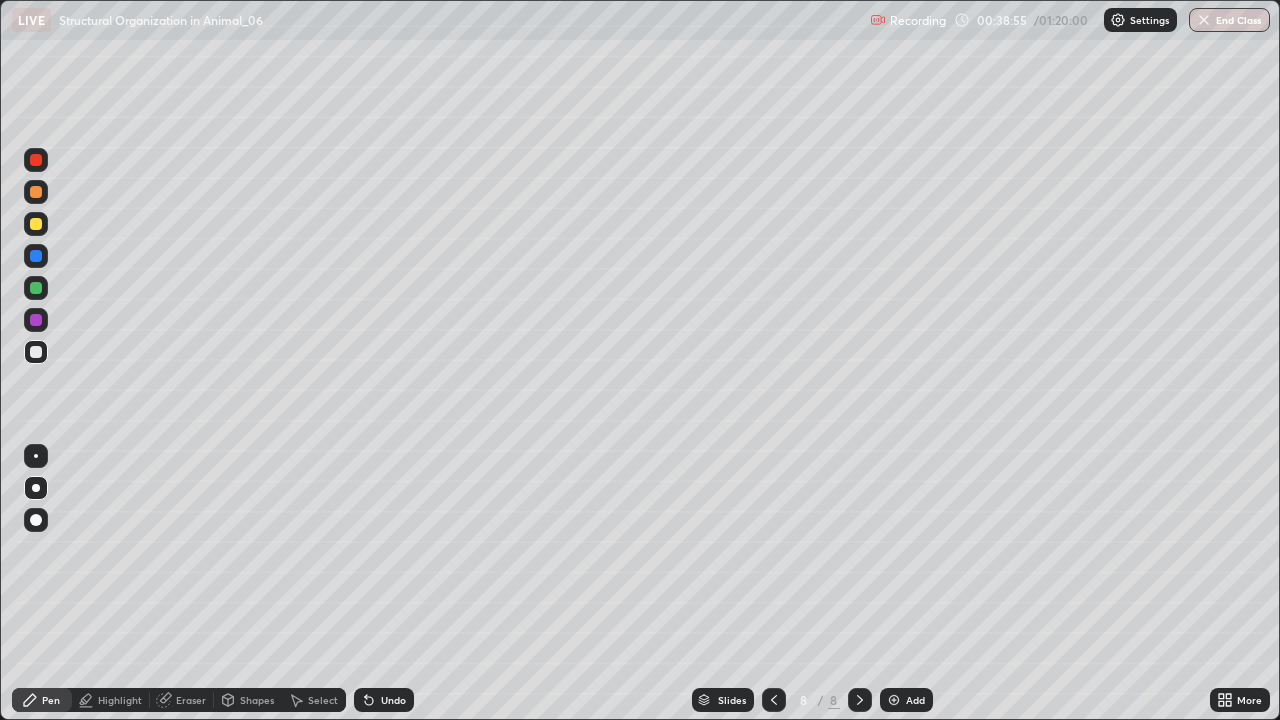 click on "Undo" at bounding box center [393, 700] 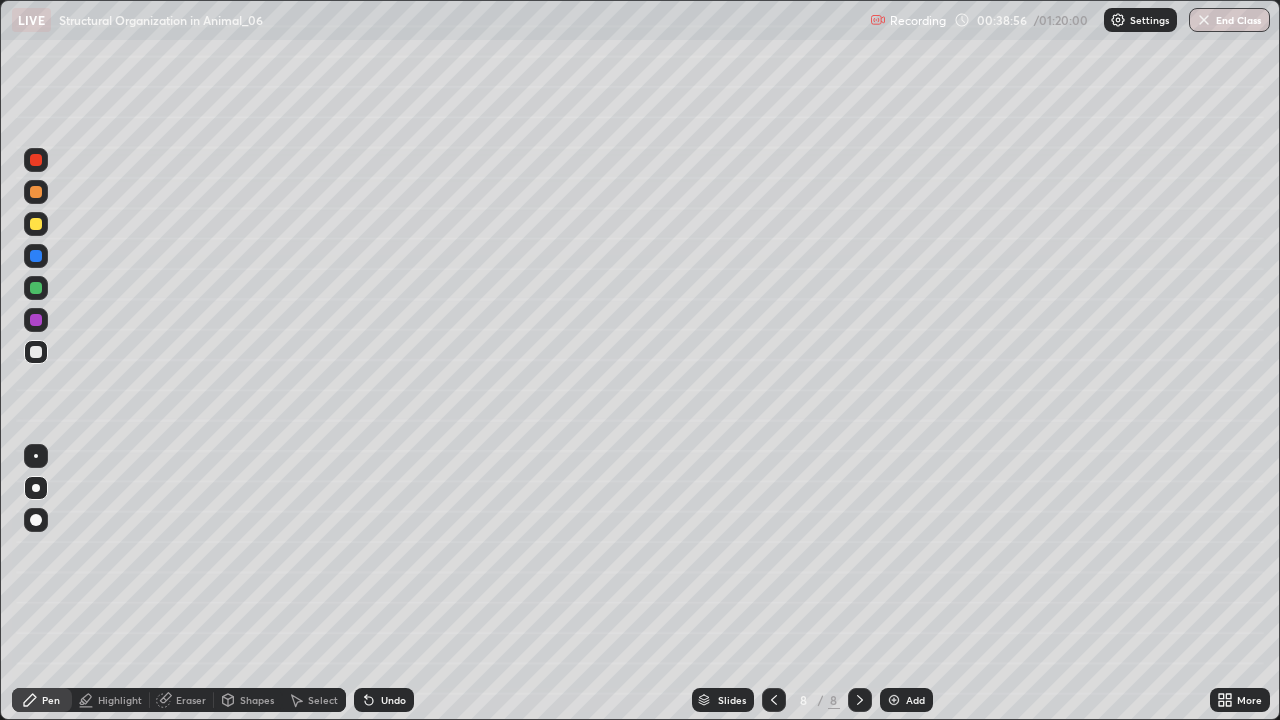 click on "Undo" at bounding box center (393, 700) 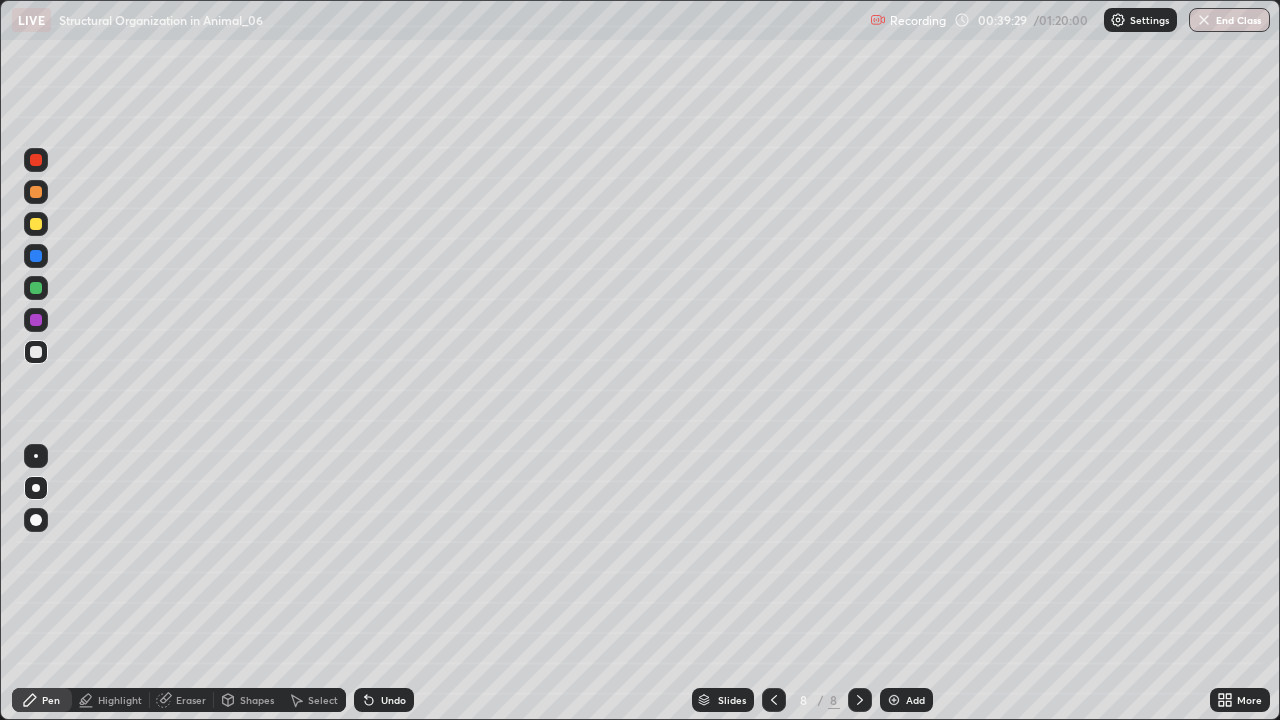 click on "Undo" at bounding box center [393, 700] 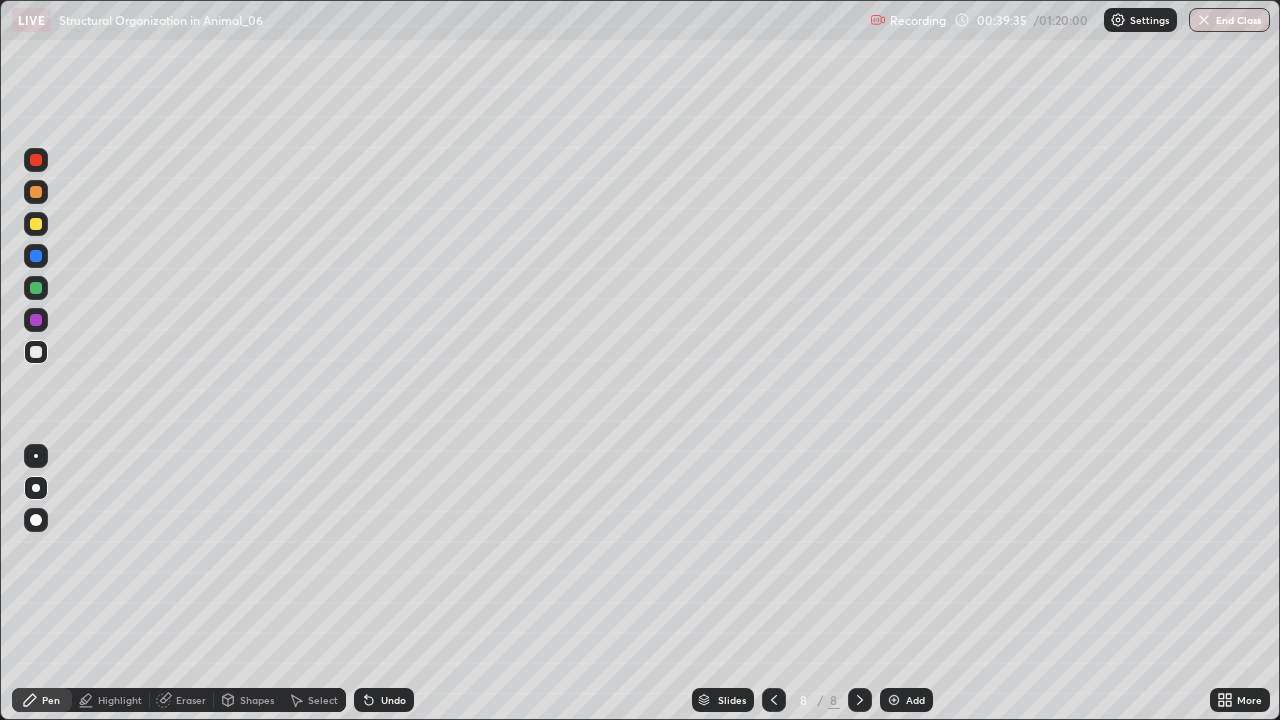 click 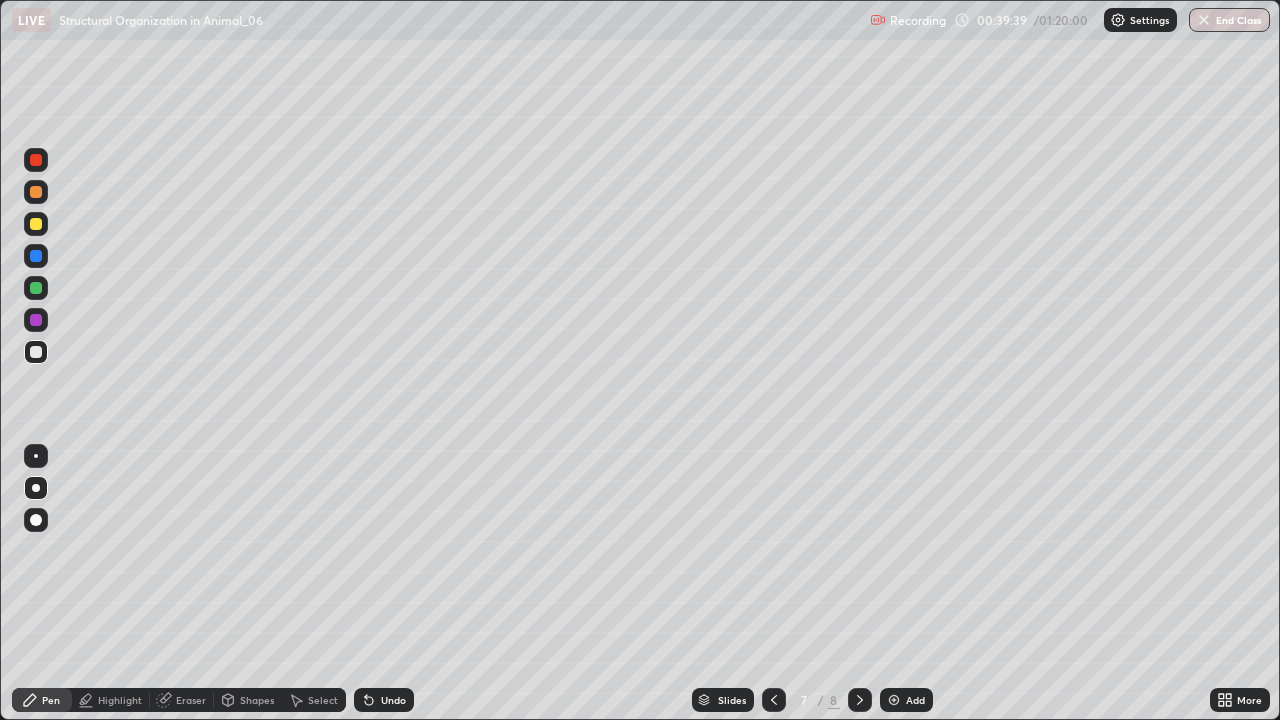 click at bounding box center [36, 288] 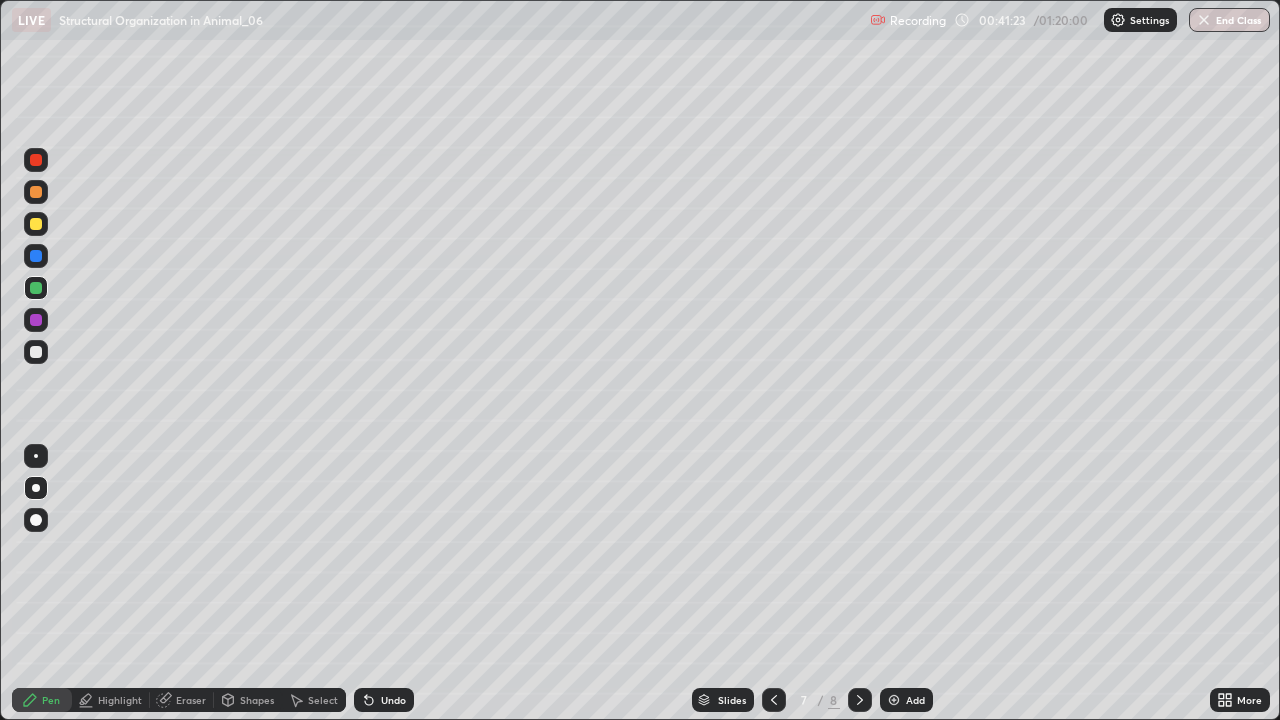 click at bounding box center (36, 352) 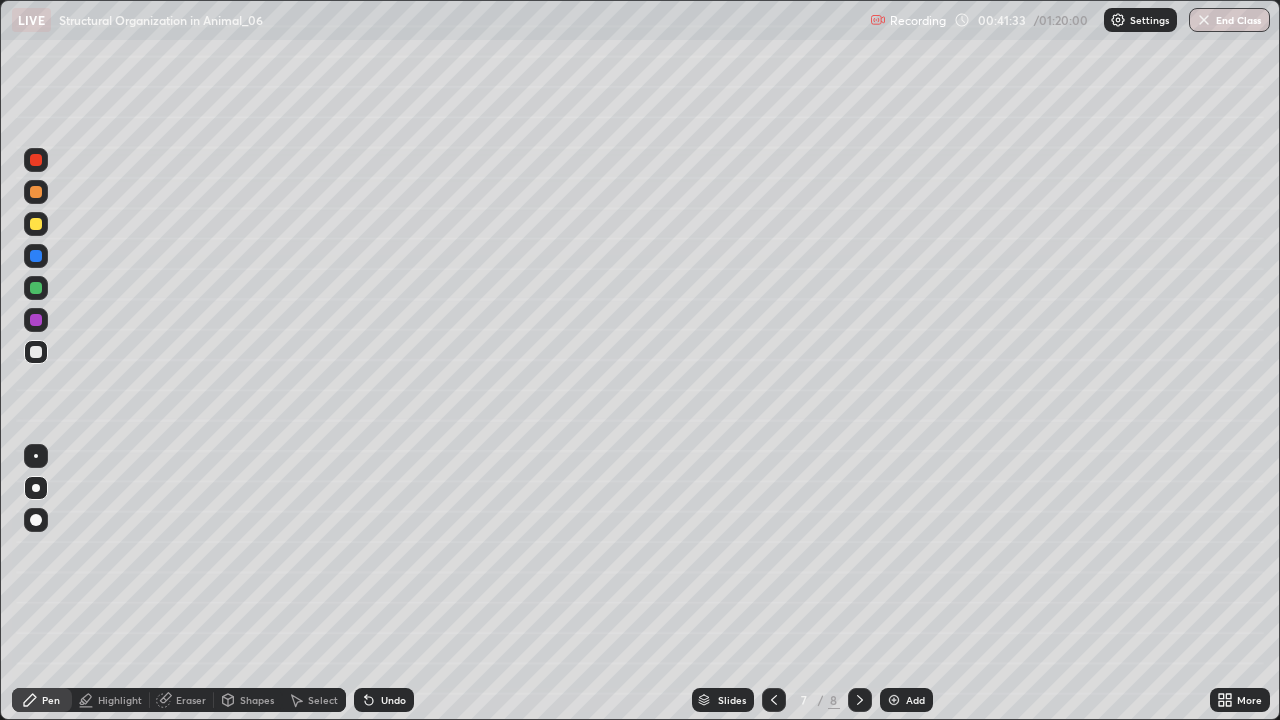 click on "Pen" at bounding box center [42, 700] 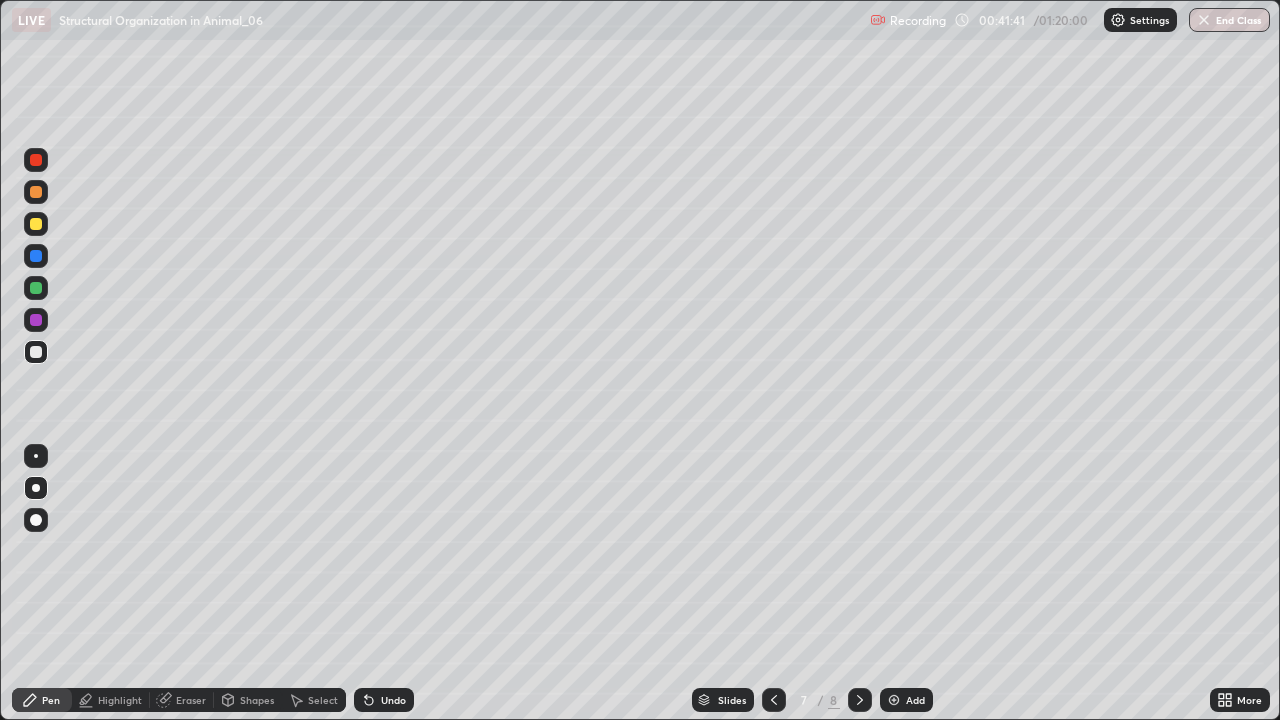 click at bounding box center [36, 224] 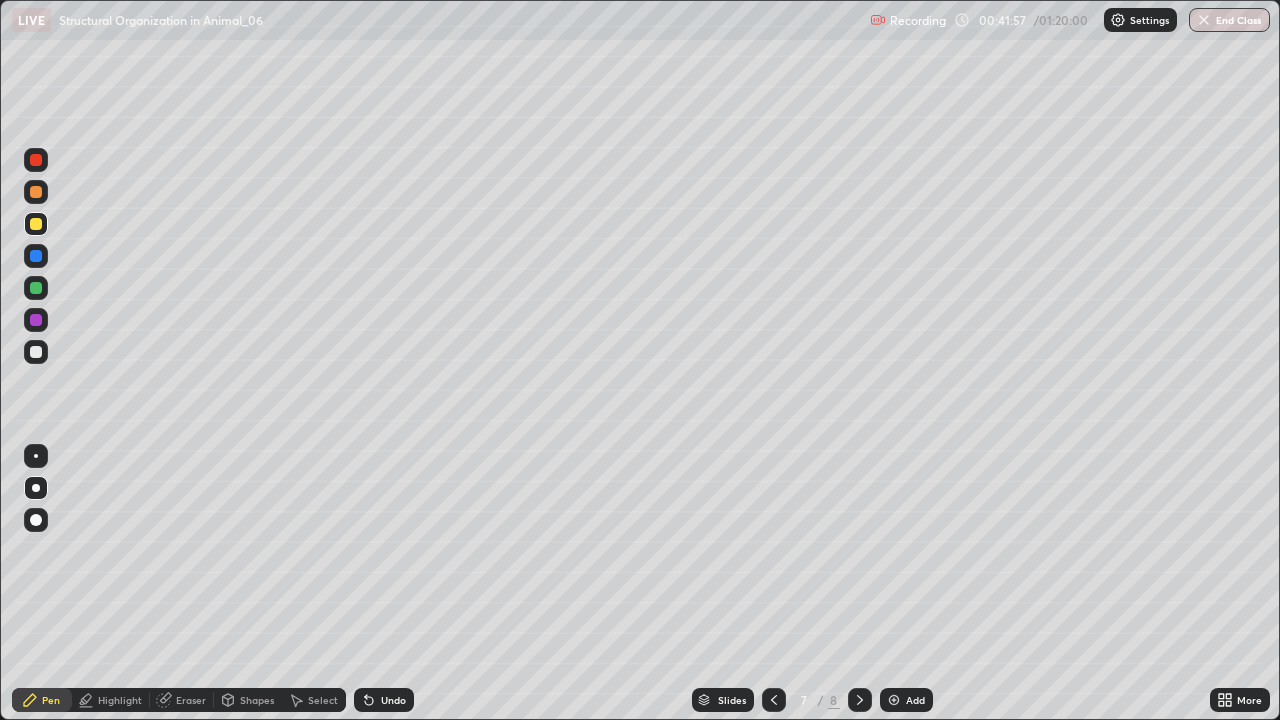 click at bounding box center (36, 160) 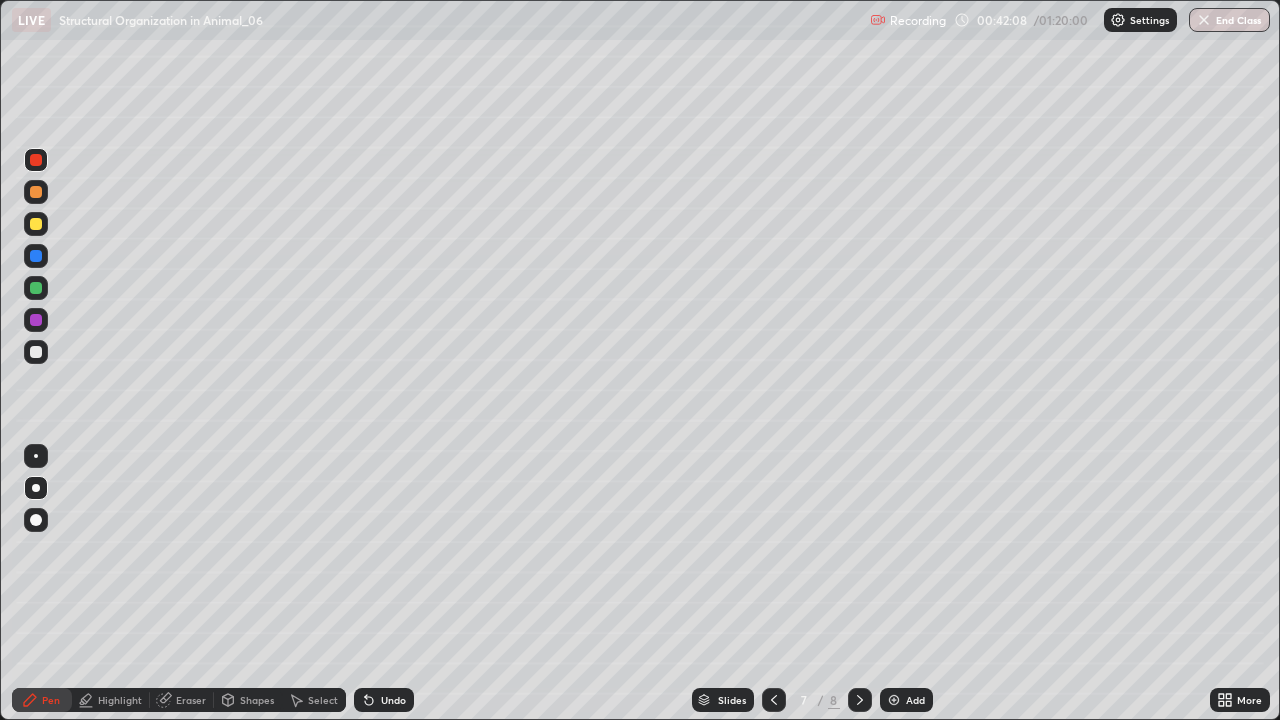 click 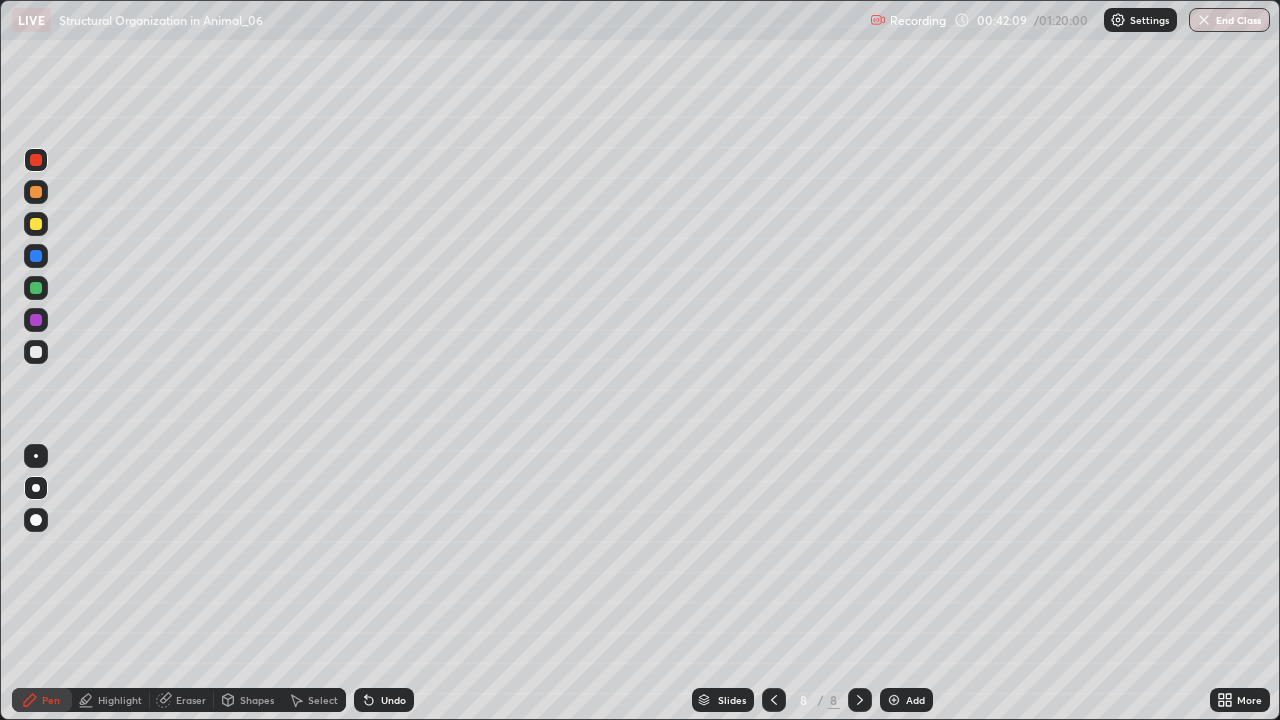 click at bounding box center (36, 352) 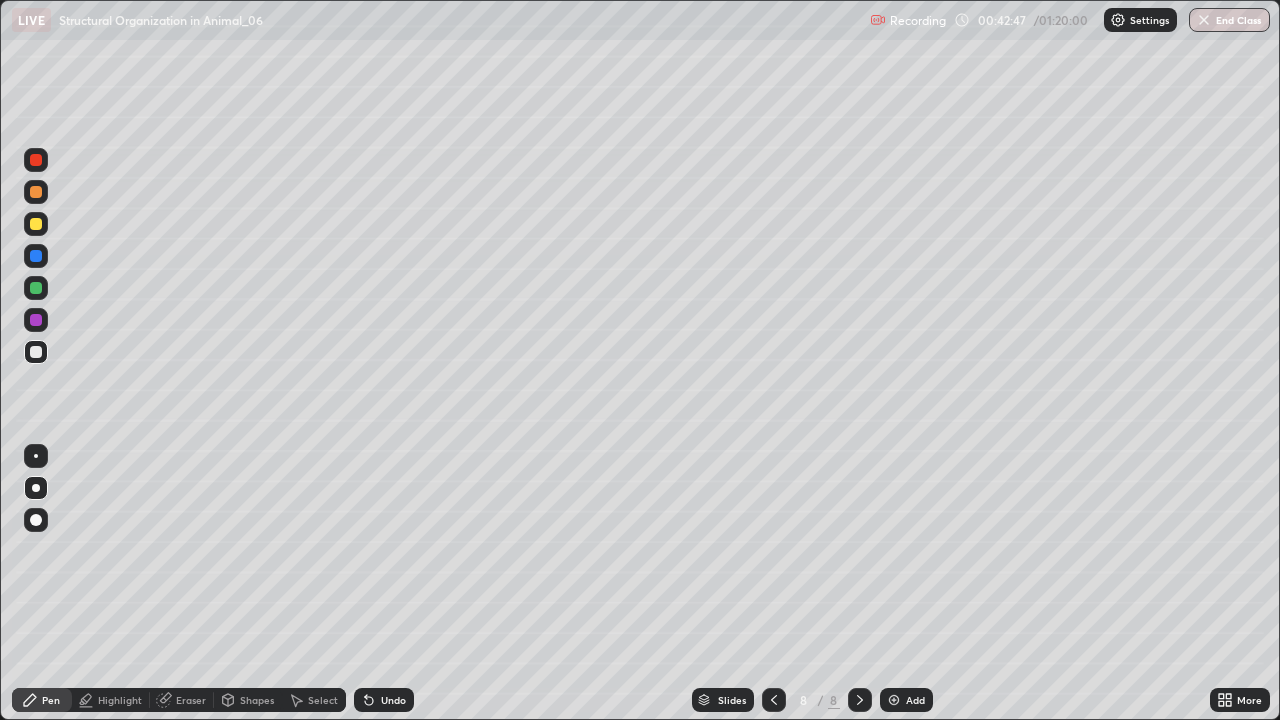click at bounding box center (774, 700) 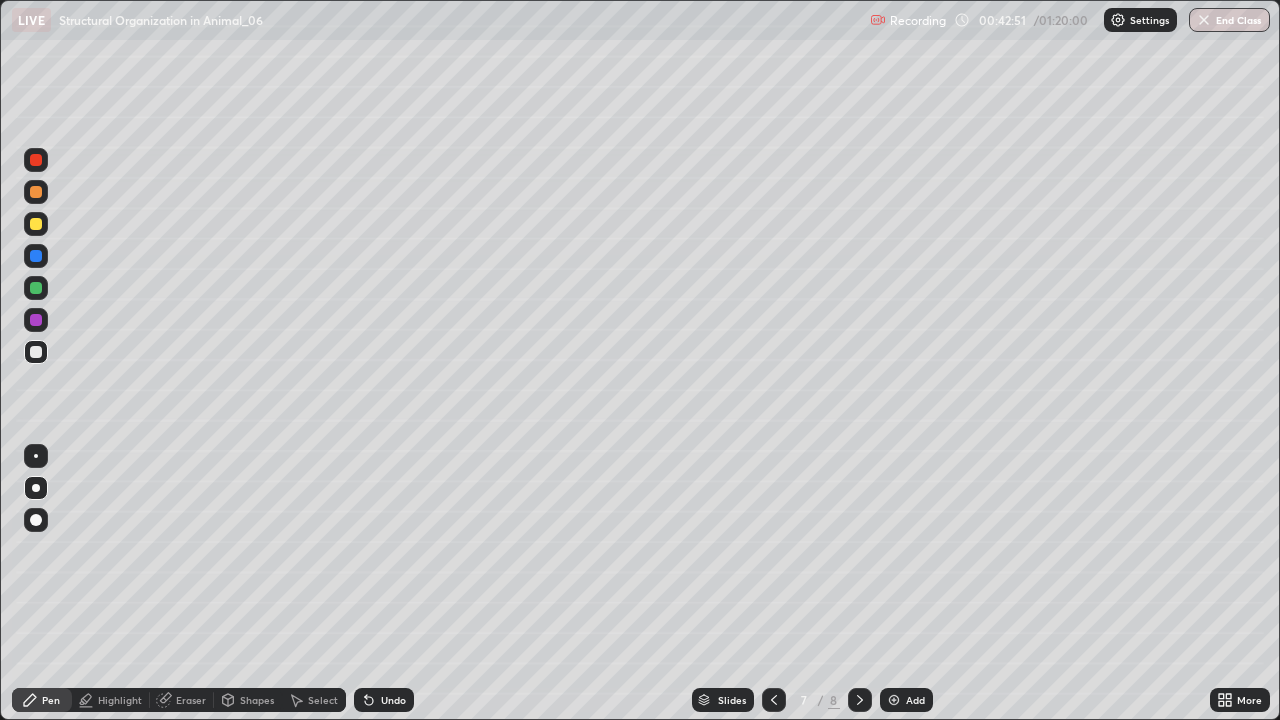click at bounding box center [36, 256] 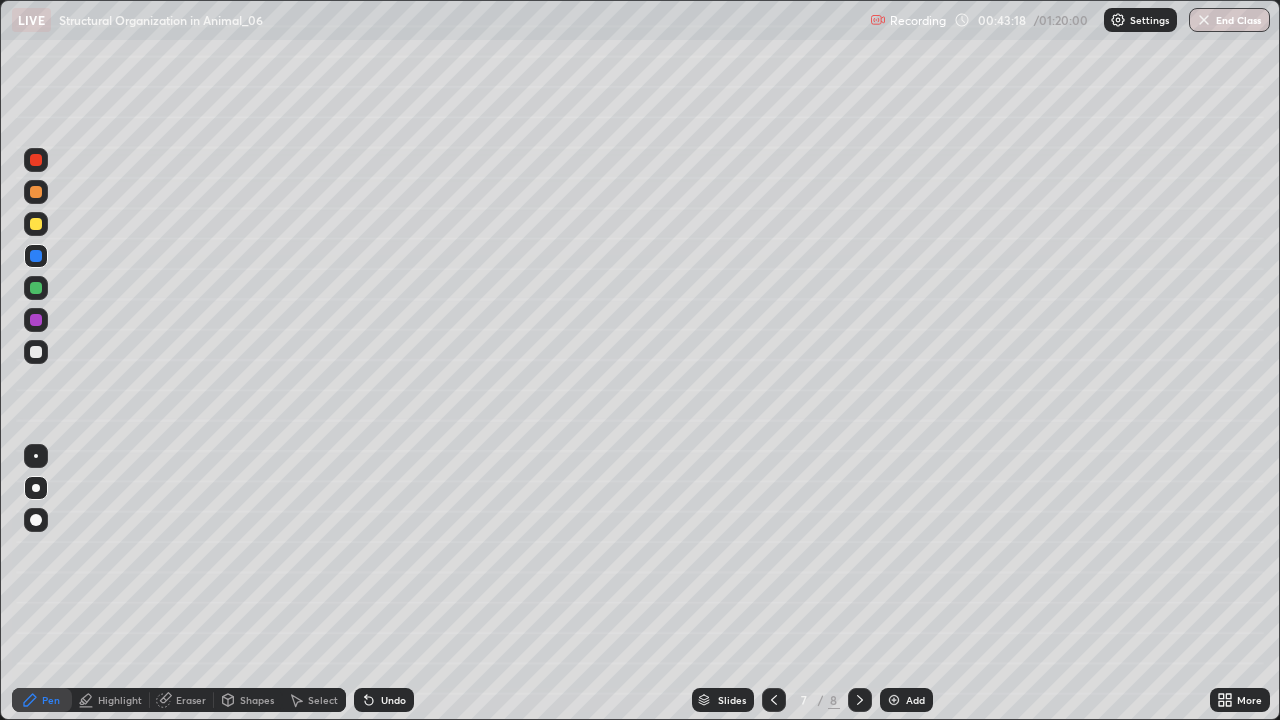 click at bounding box center (36, 352) 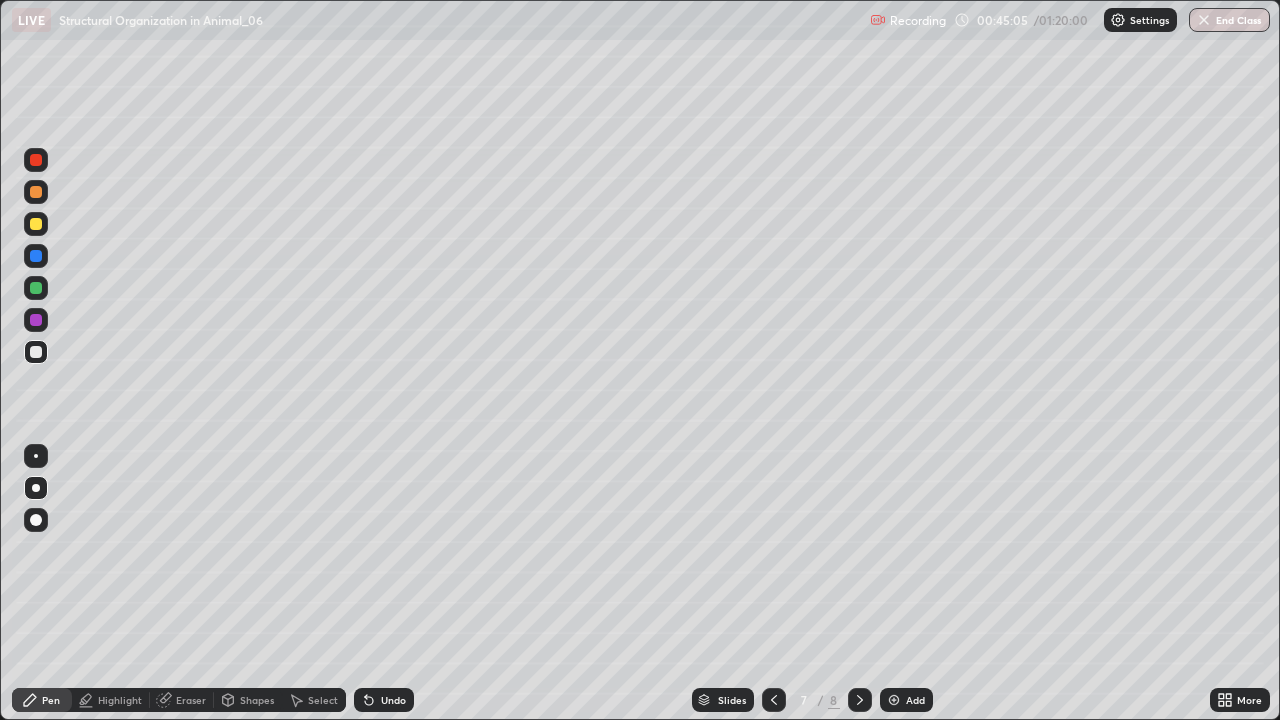 click 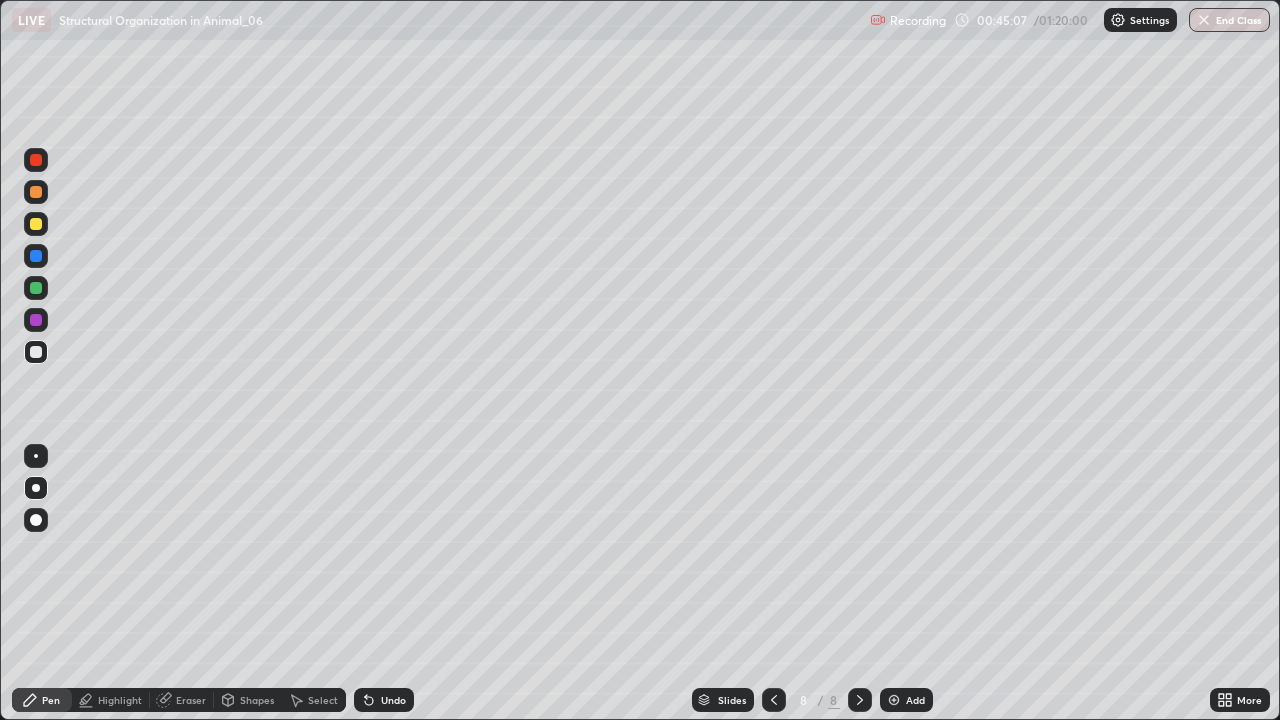 click at bounding box center [36, 224] 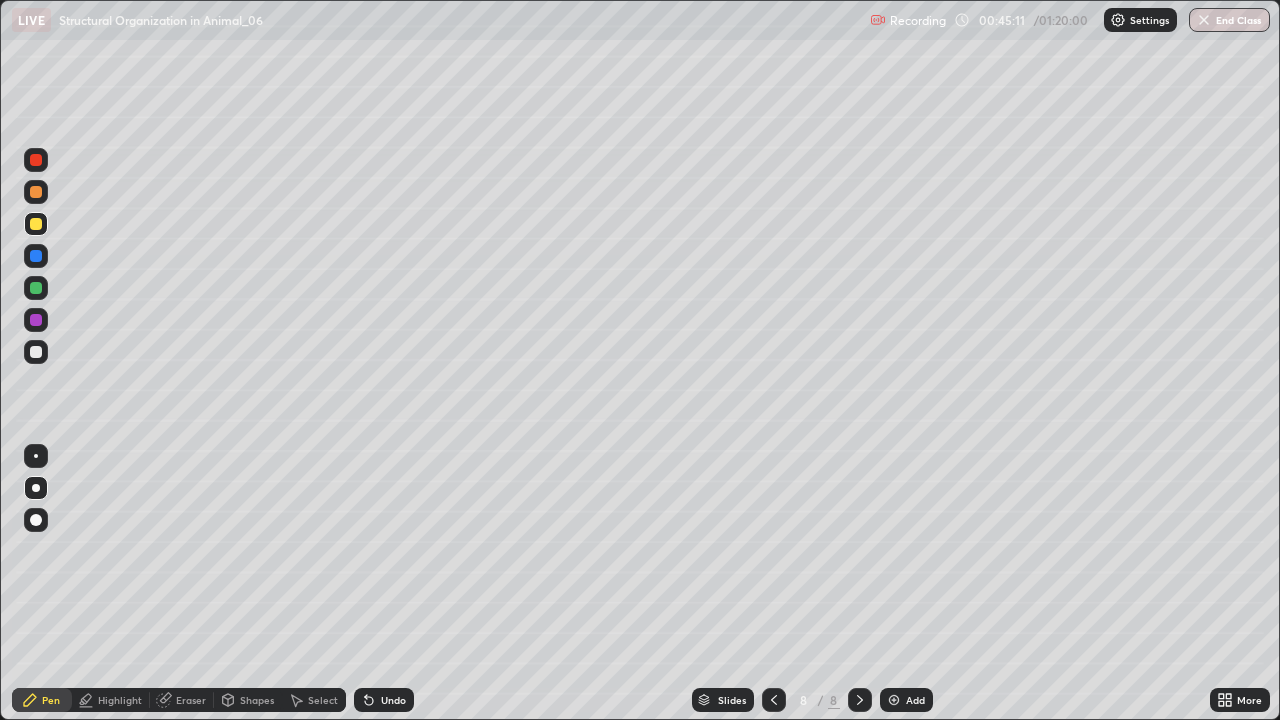 click 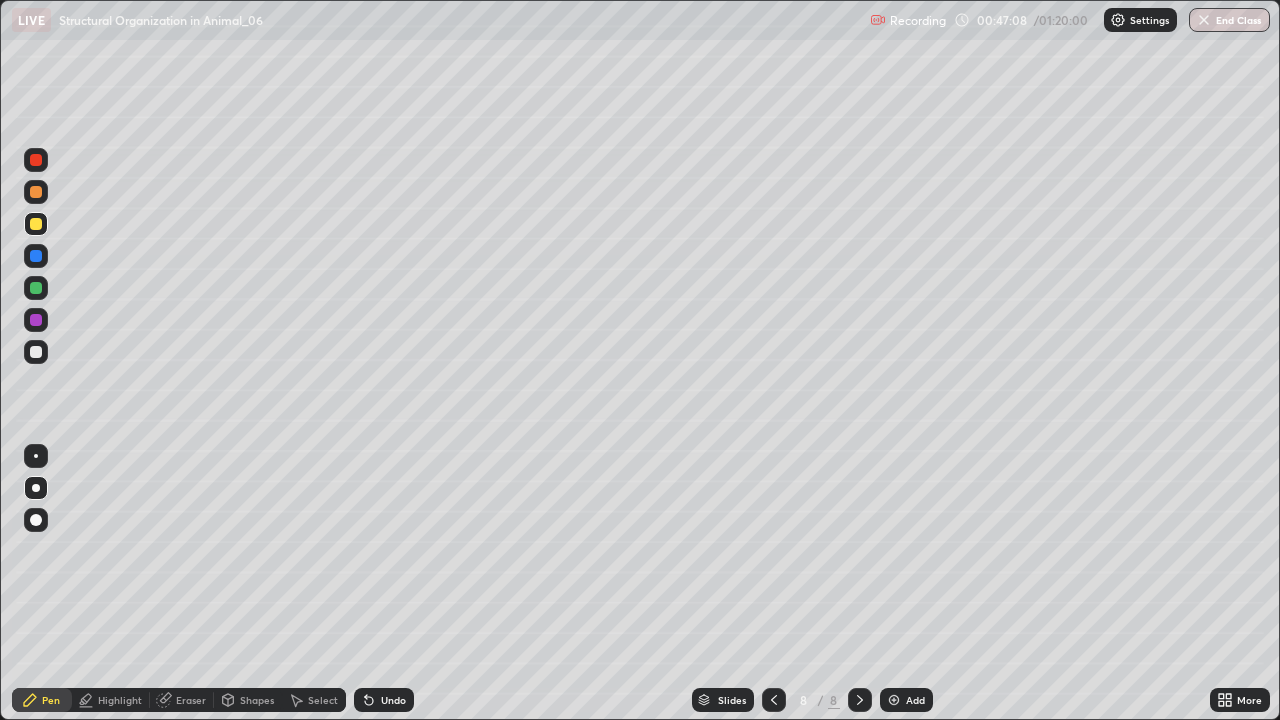 click on "Add" at bounding box center (906, 700) 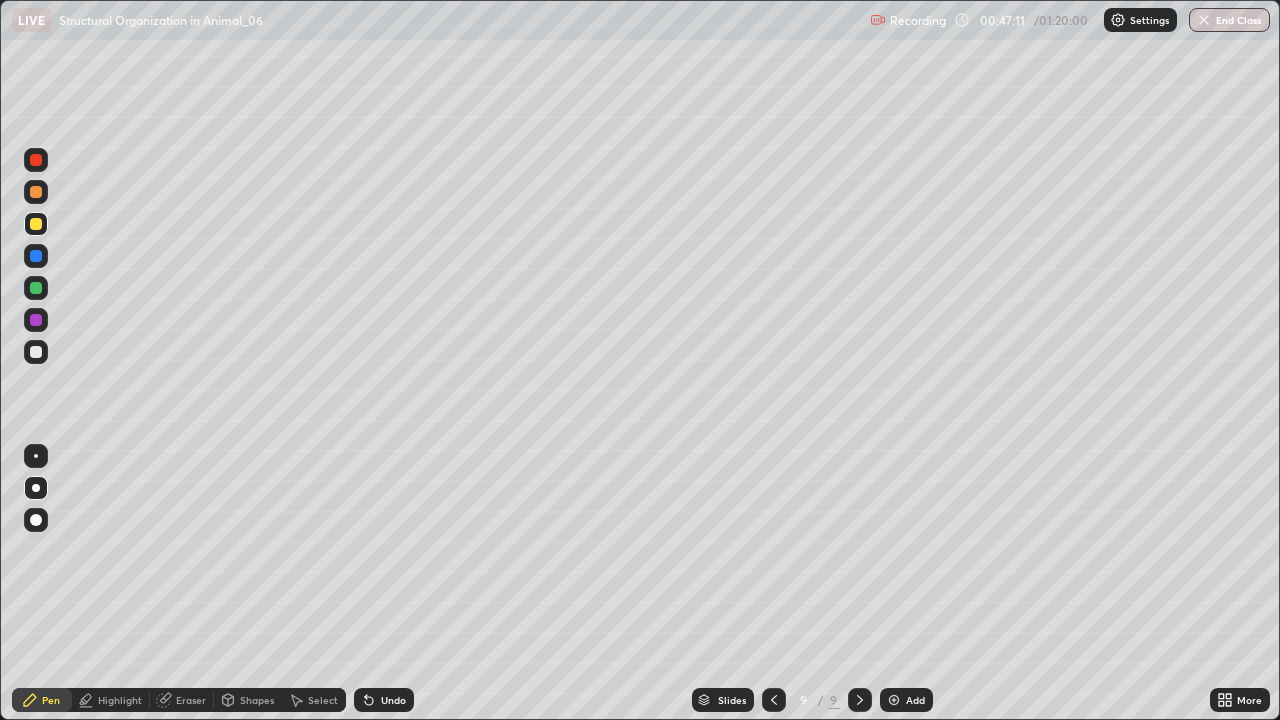 click at bounding box center [36, 352] 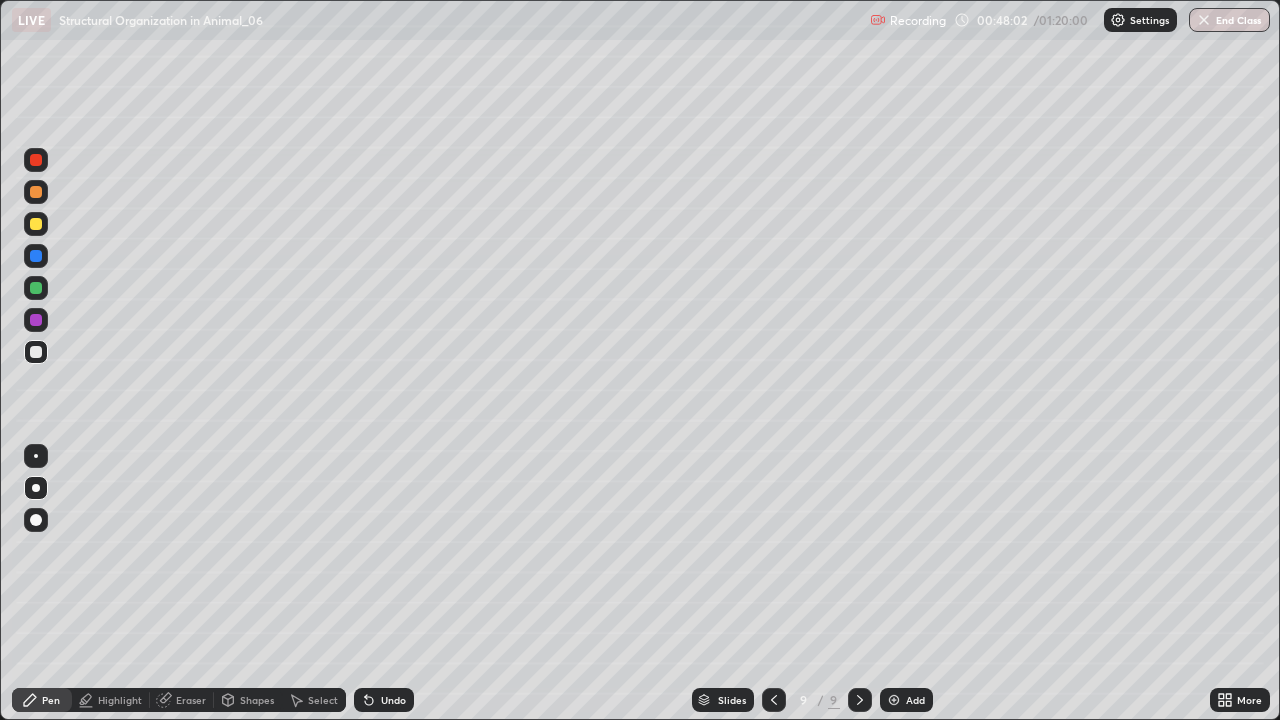 click at bounding box center [36, 224] 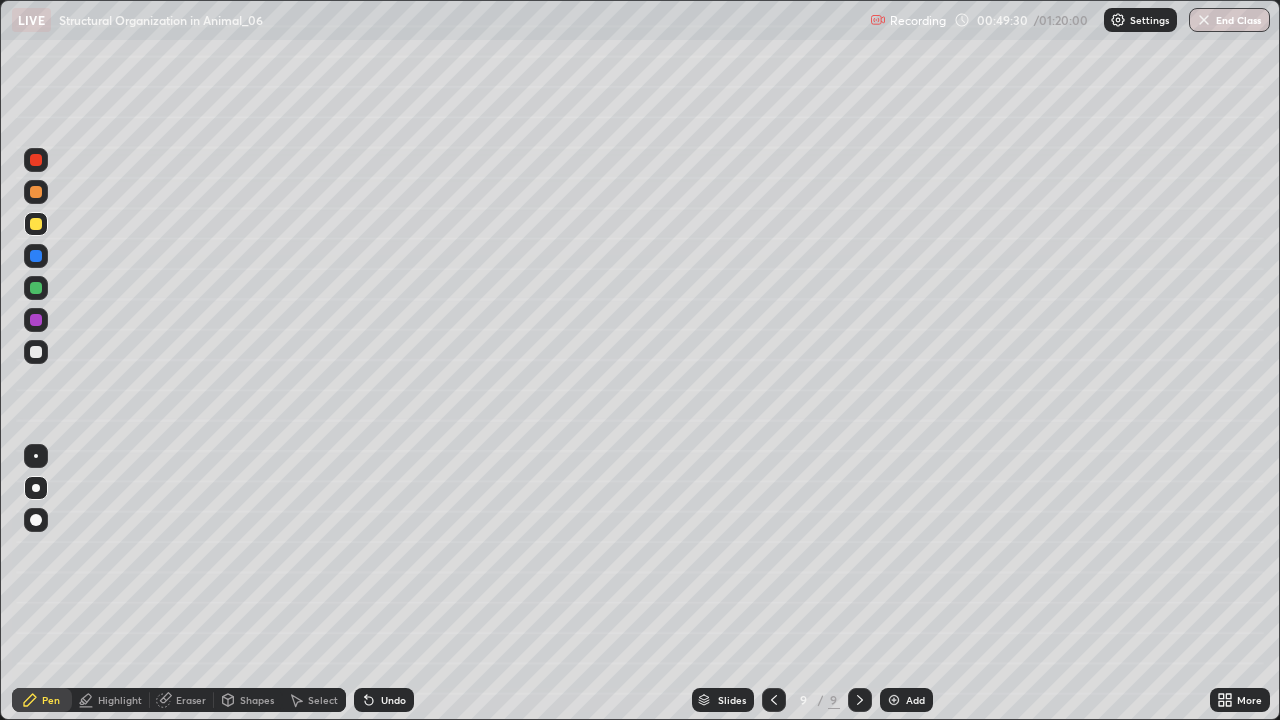 click at bounding box center [36, 192] 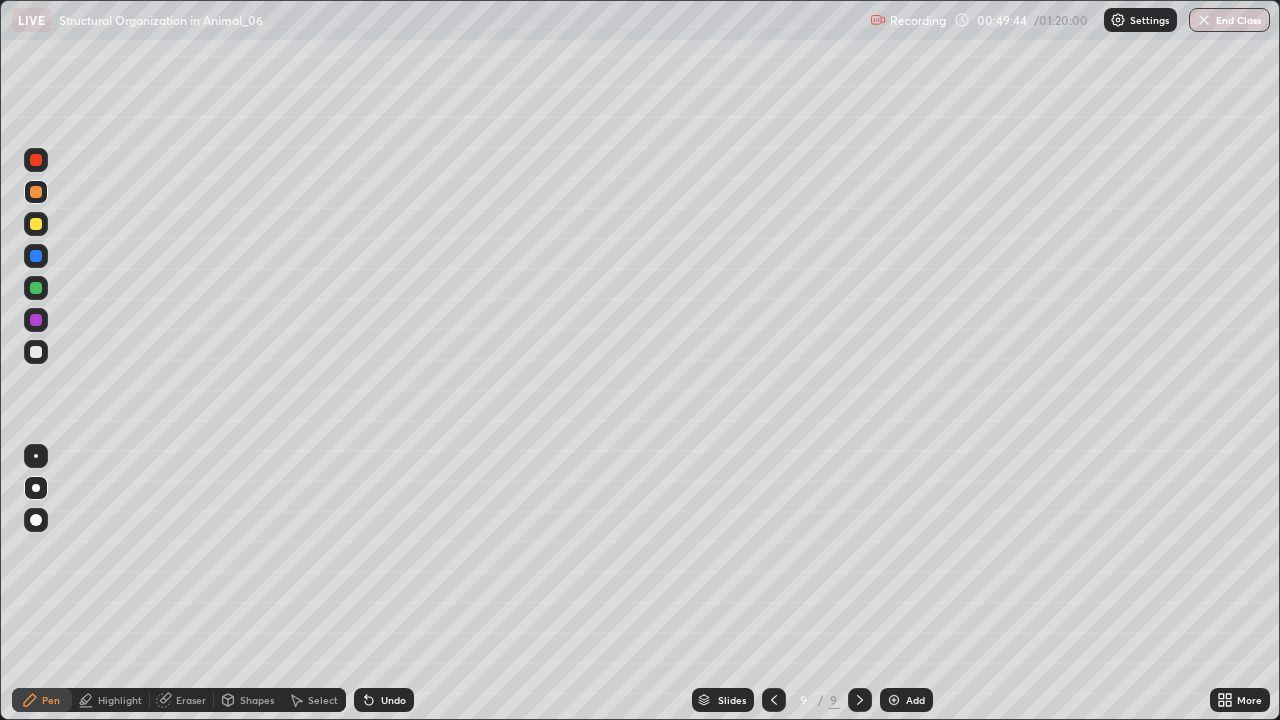 click on "Undo" at bounding box center (393, 700) 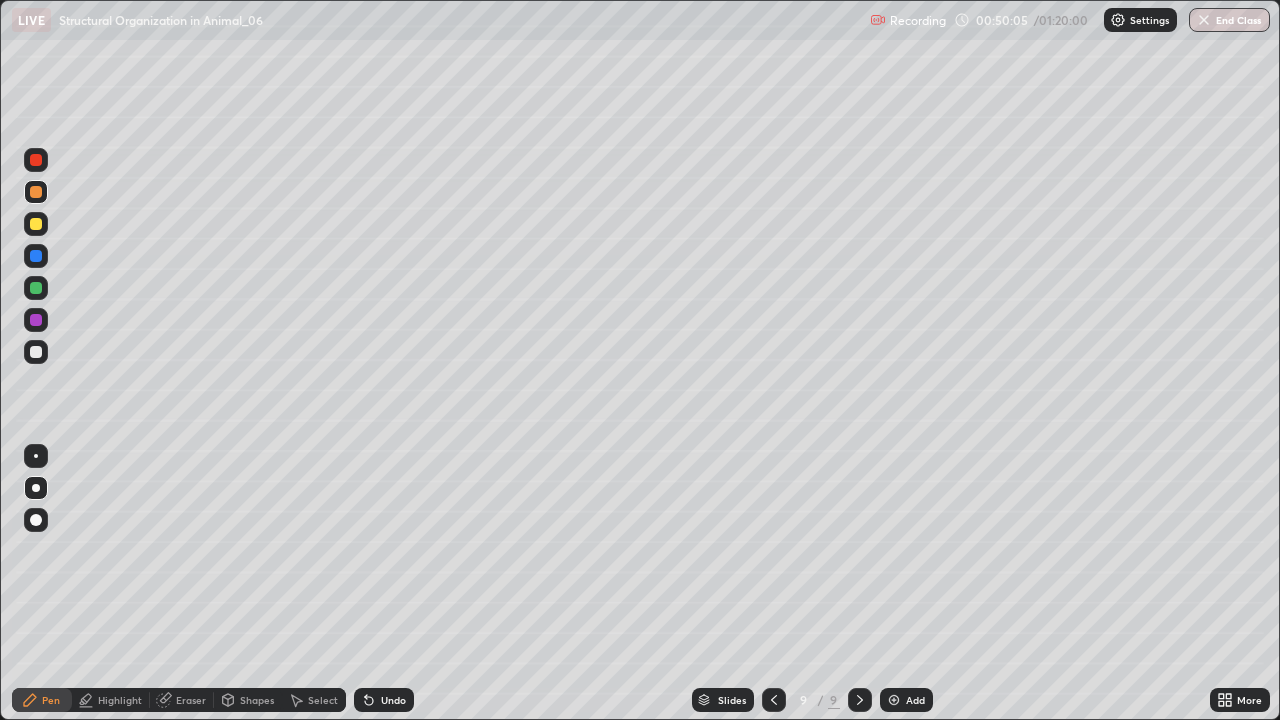click at bounding box center (36, 288) 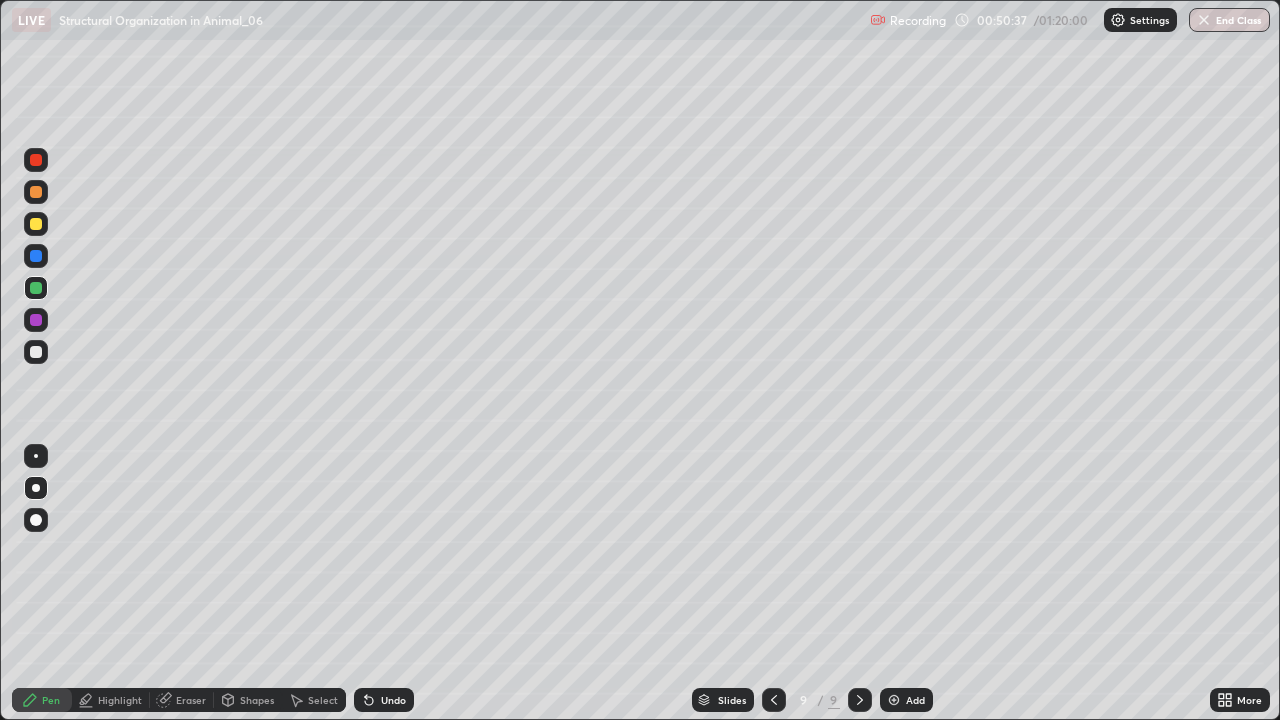 click at bounding box center (36, 352) 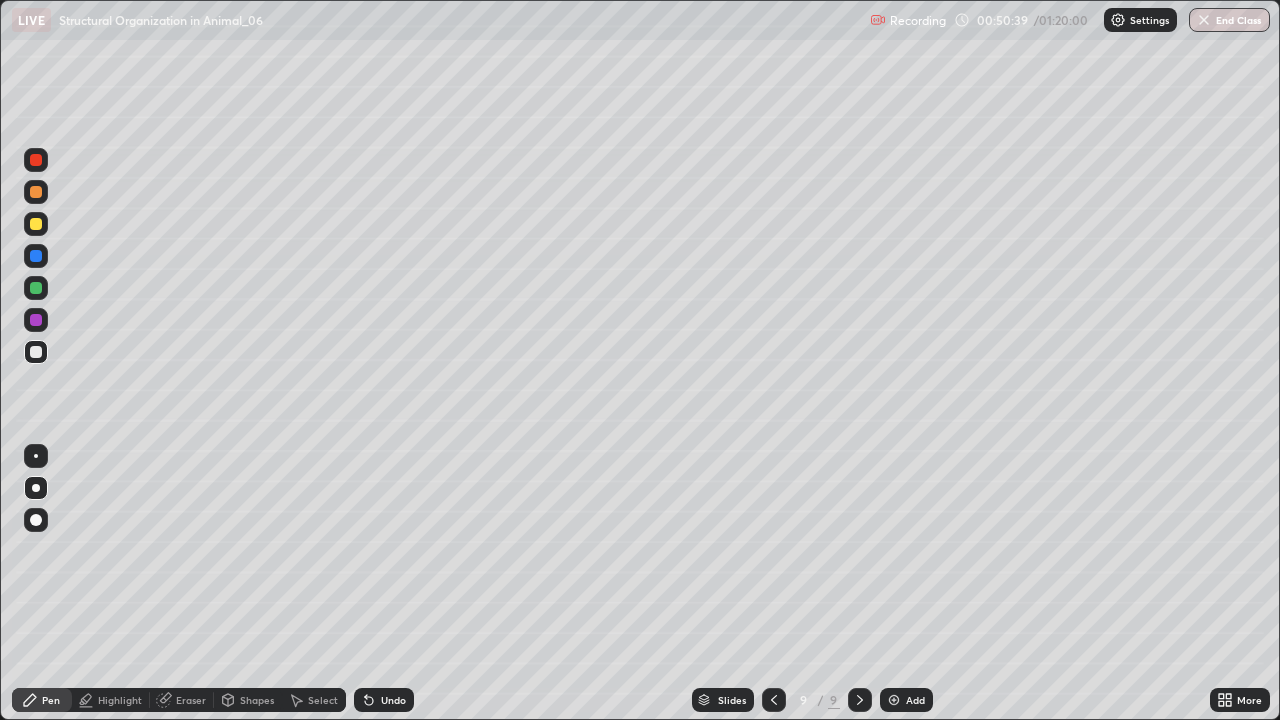 click at bounding box center (36, 160) 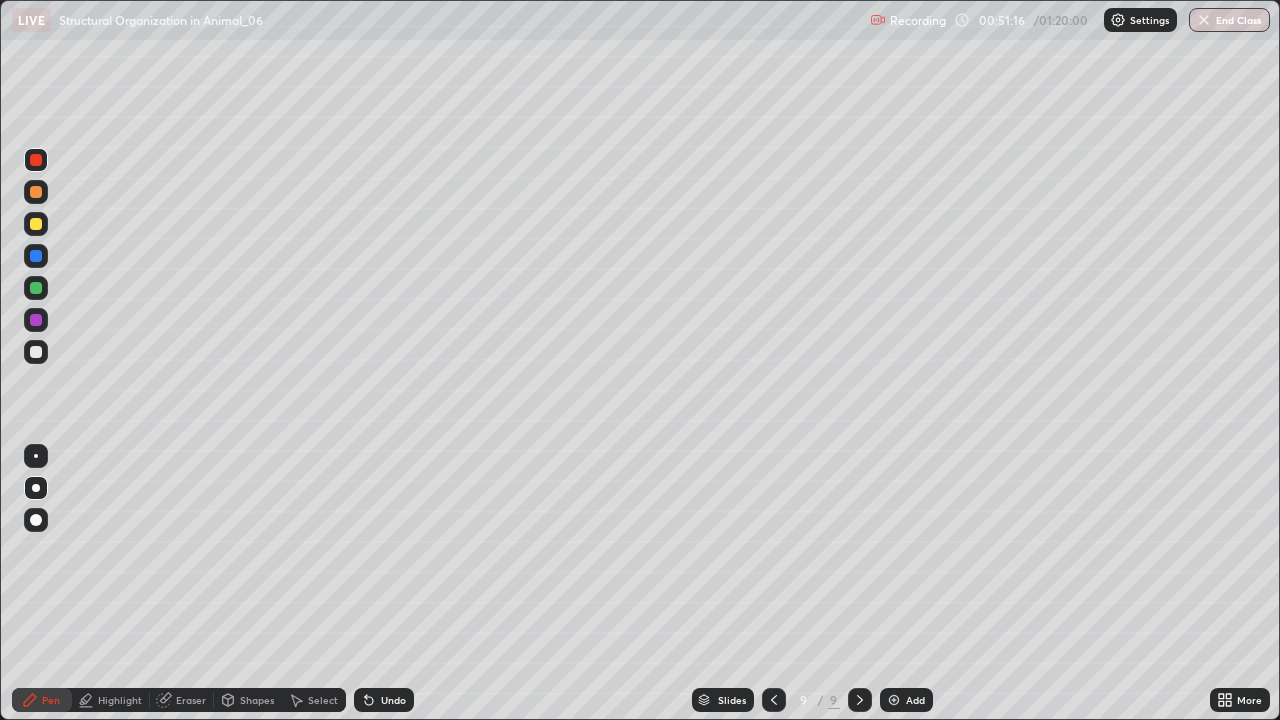 click at bounding box center (36, 256) 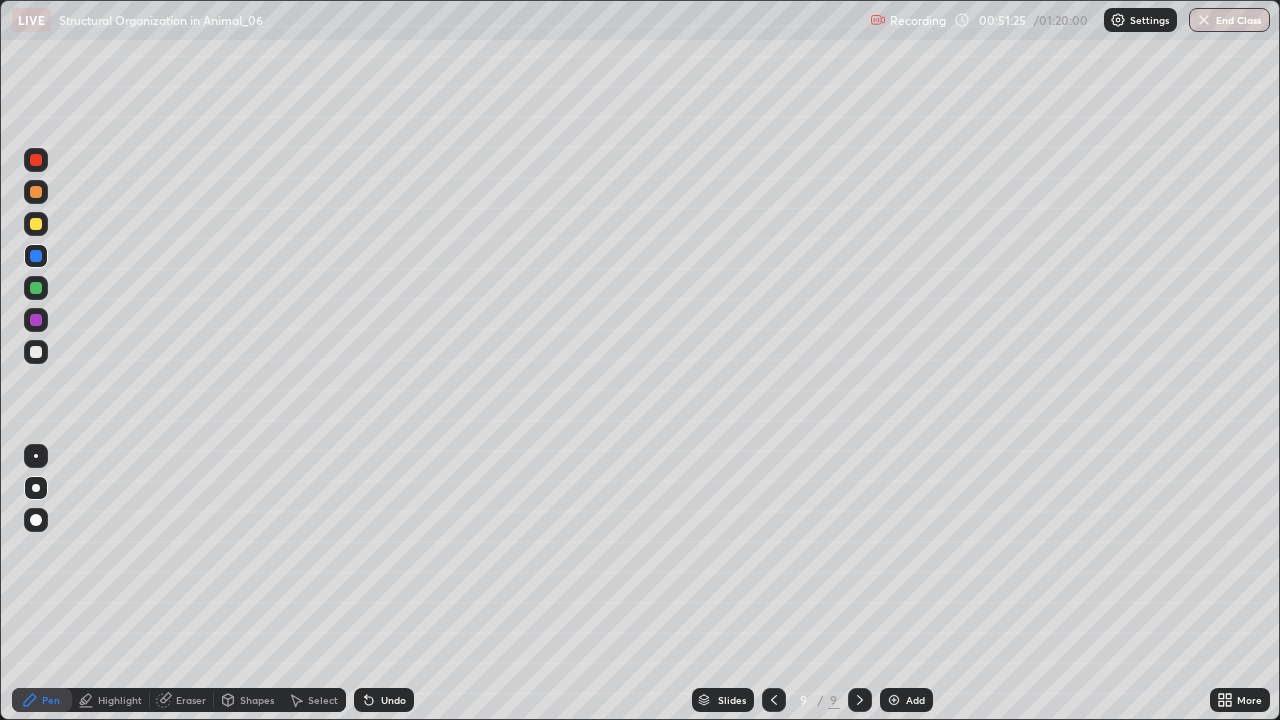 click at bounding box center [36, 192] 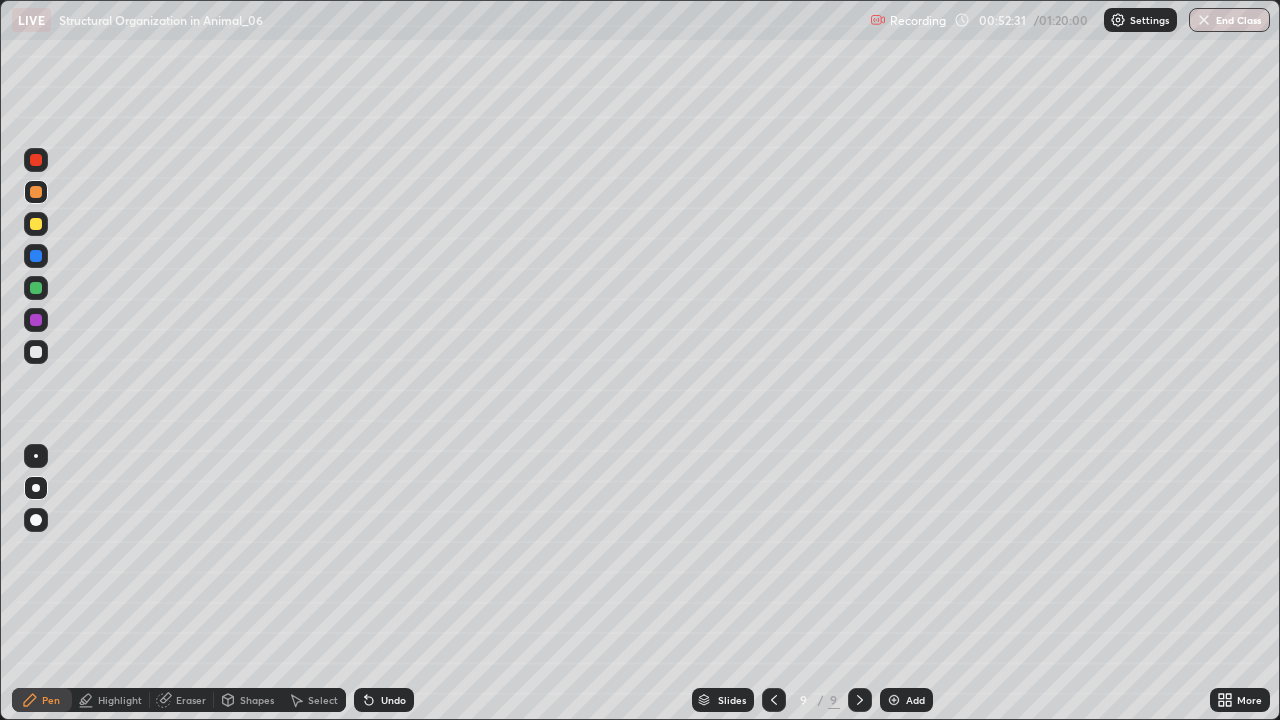 click at bounding box center [36, 224] 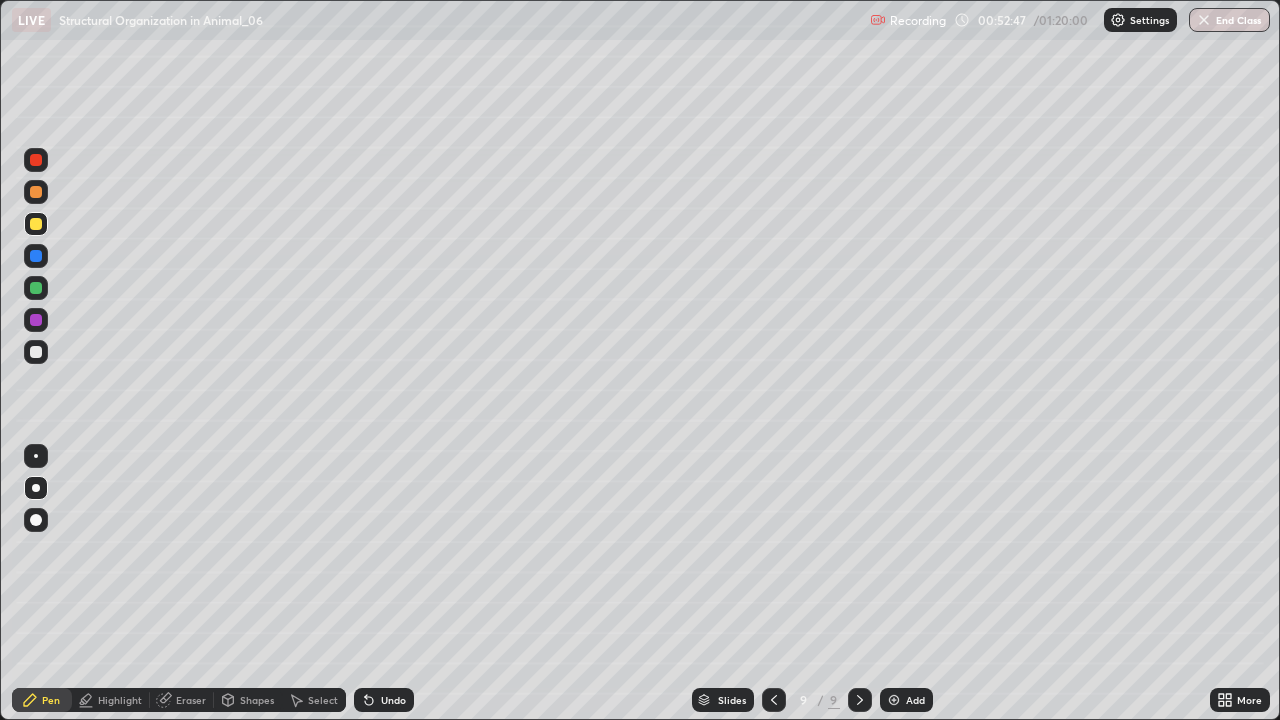click at bounding box center (36, 352) 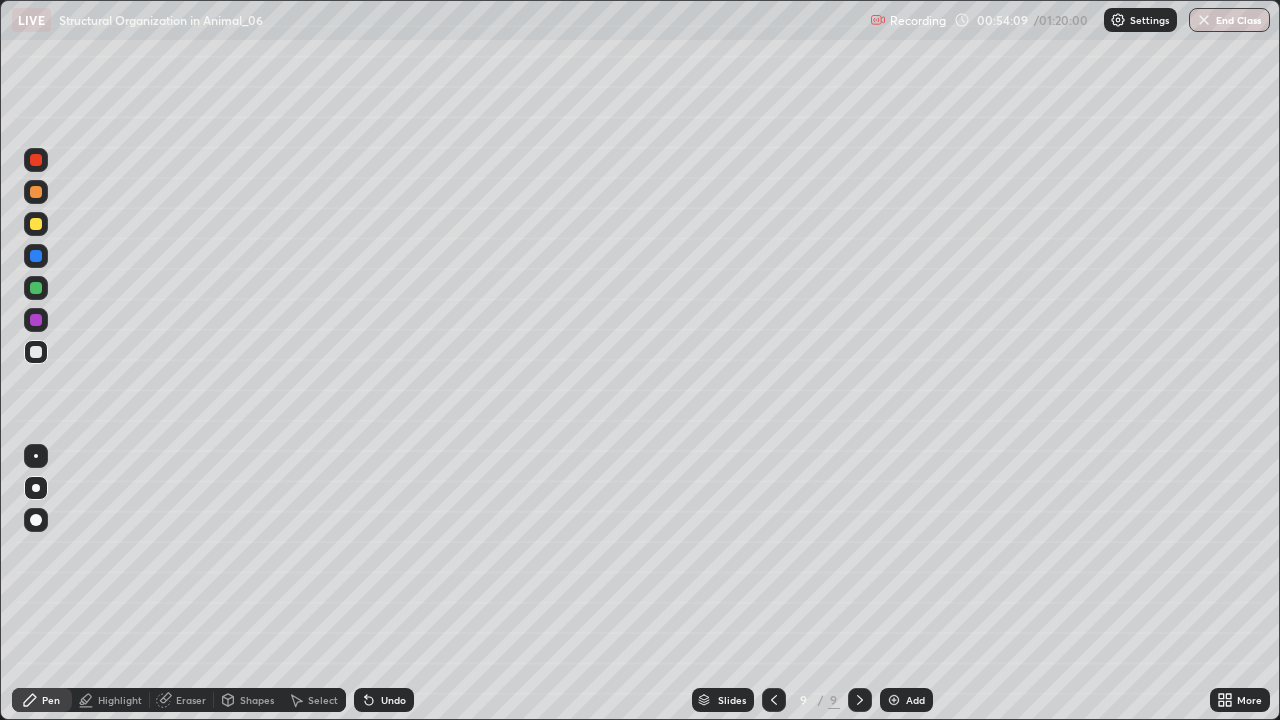 click 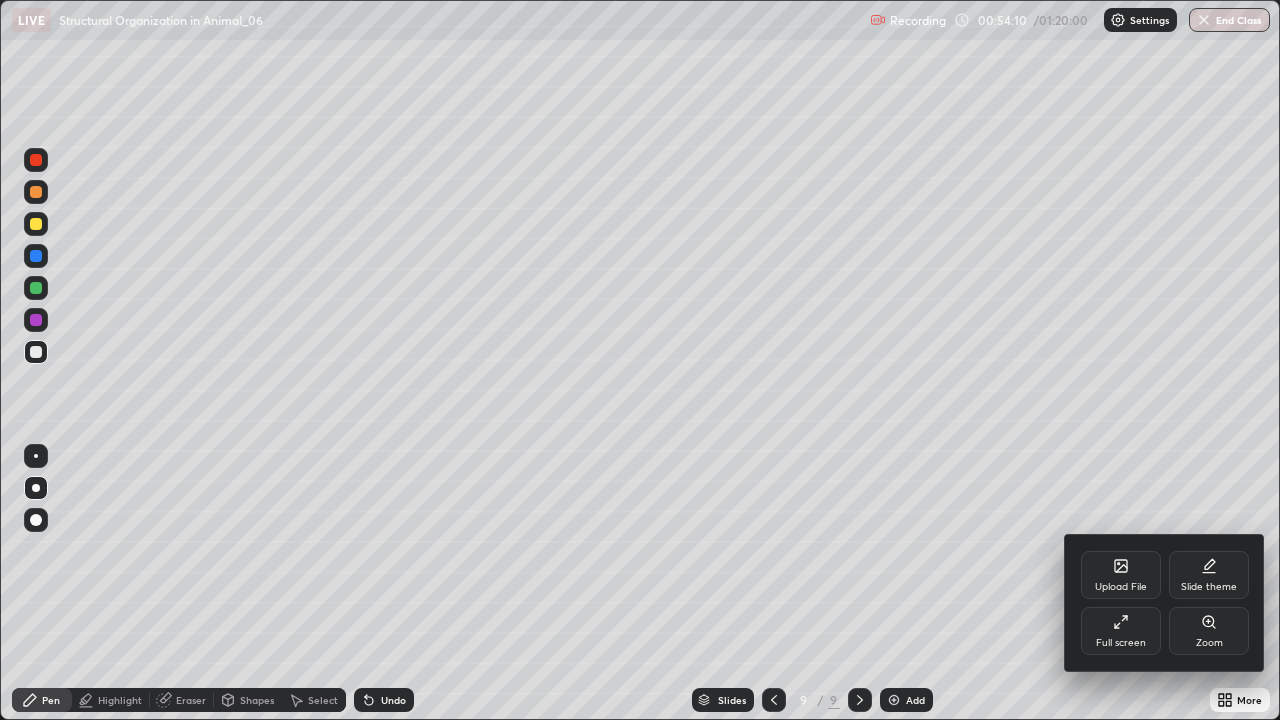 click on "Full screen" at bounding box center [1121, 643] 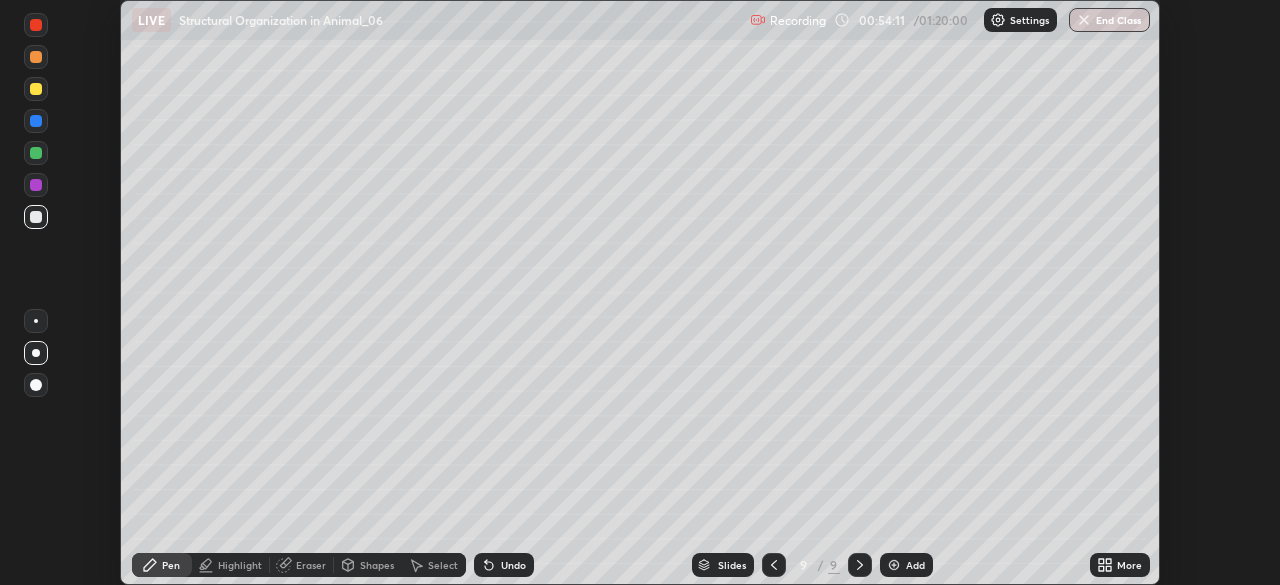 scroll, scrollTop: 585, scrollLeft: 1280, axis: both 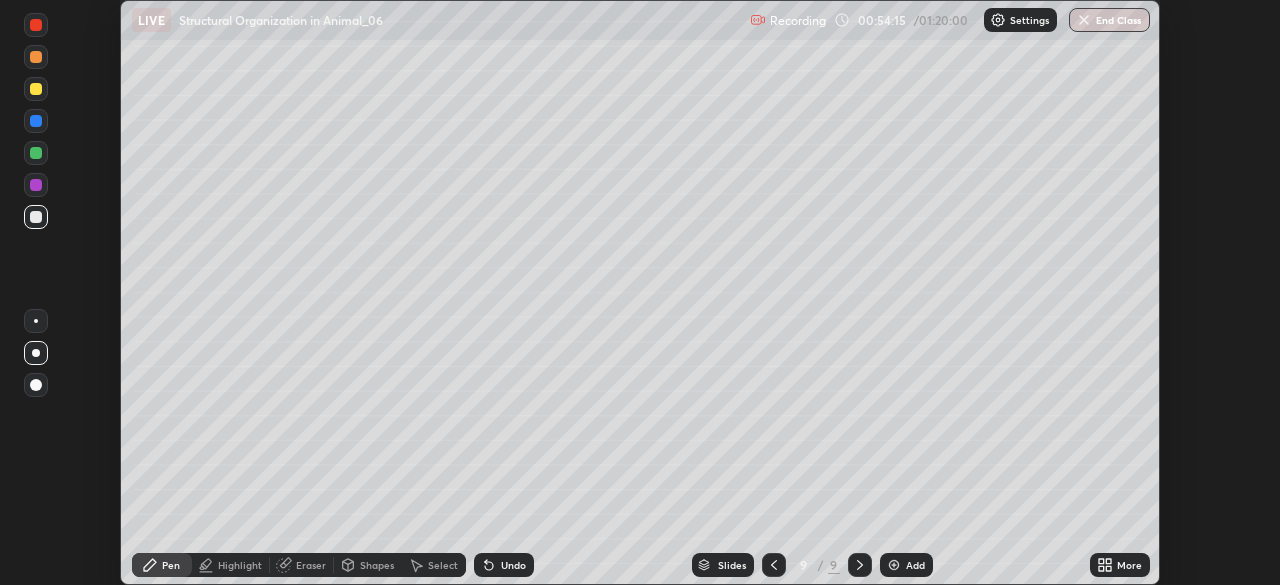 click on "More" at bounding box center (1120, 565) 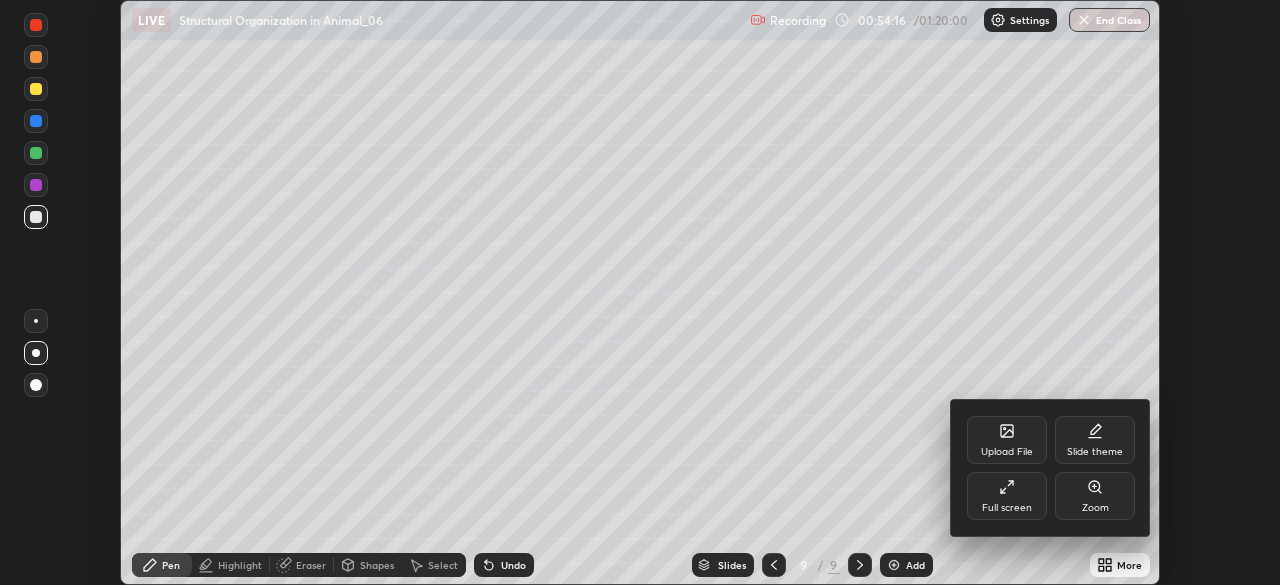 click on "Upload File" at bounding box center [1007, 440] 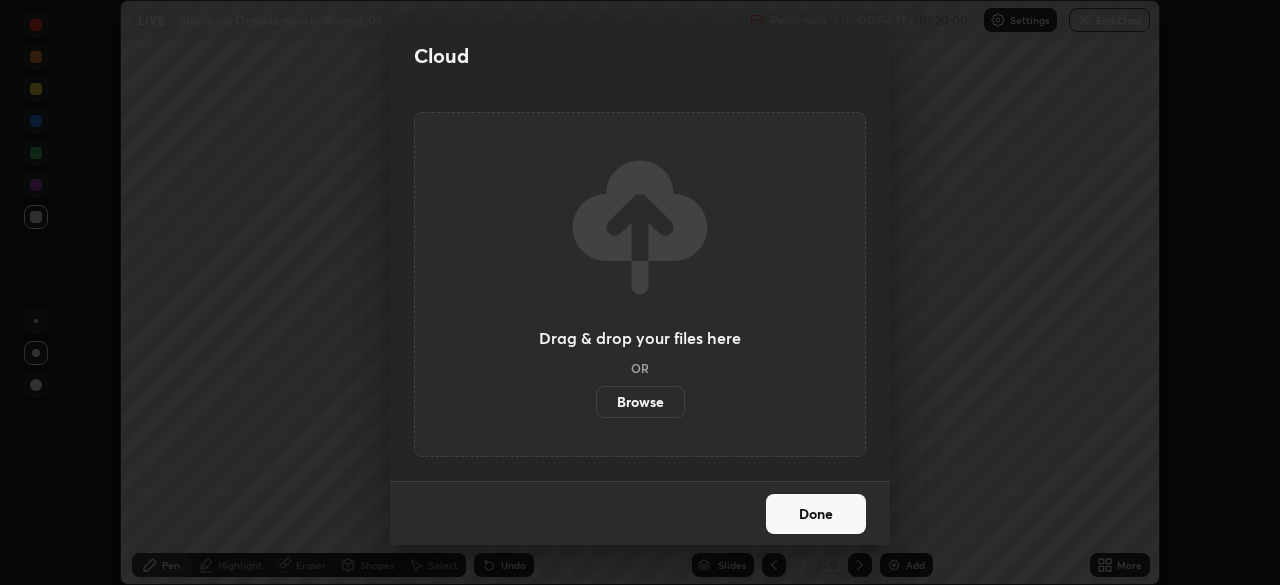 click on "Browse" at bounding box center [640, 402] 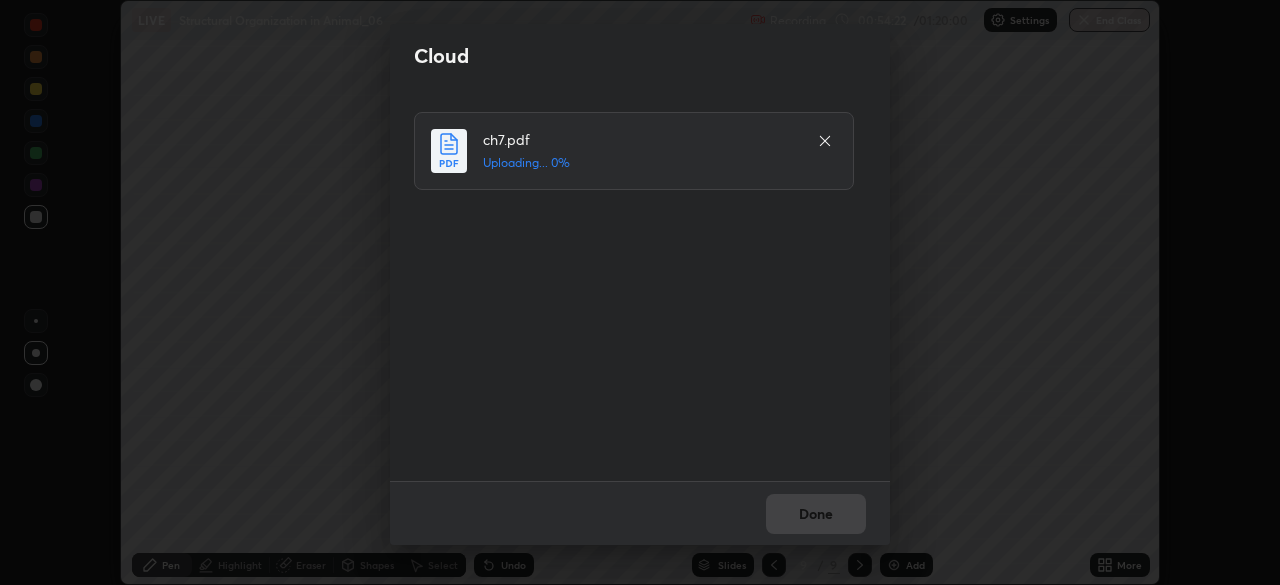 click on "Done" at bounding box center [640, 513] 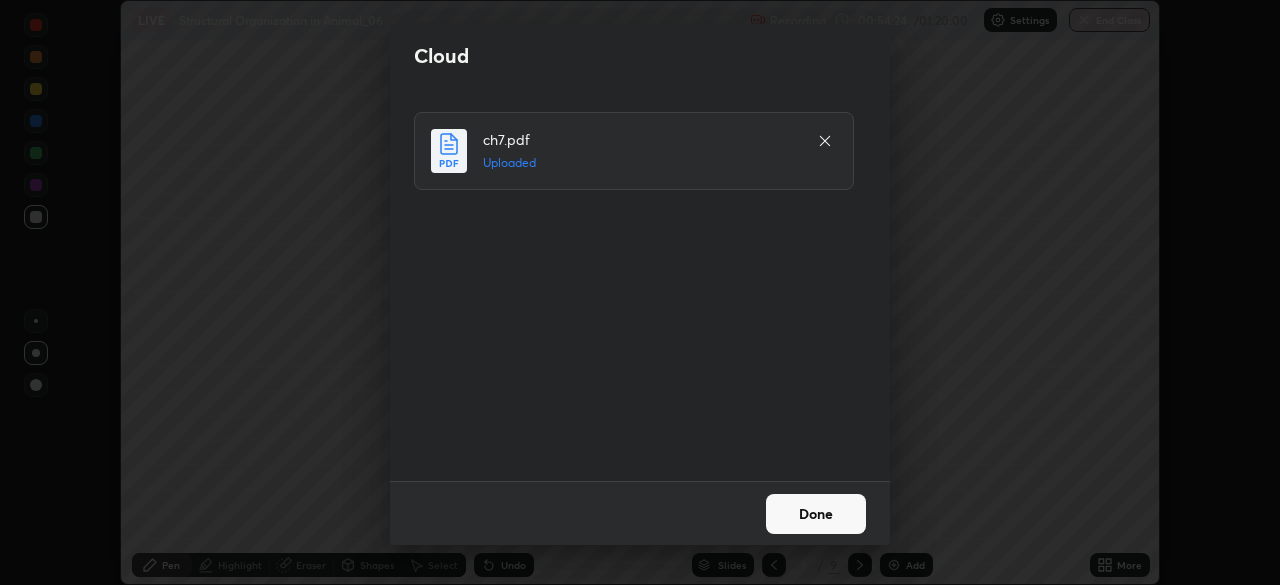 click on "Done" at bounding box center (816, 514) 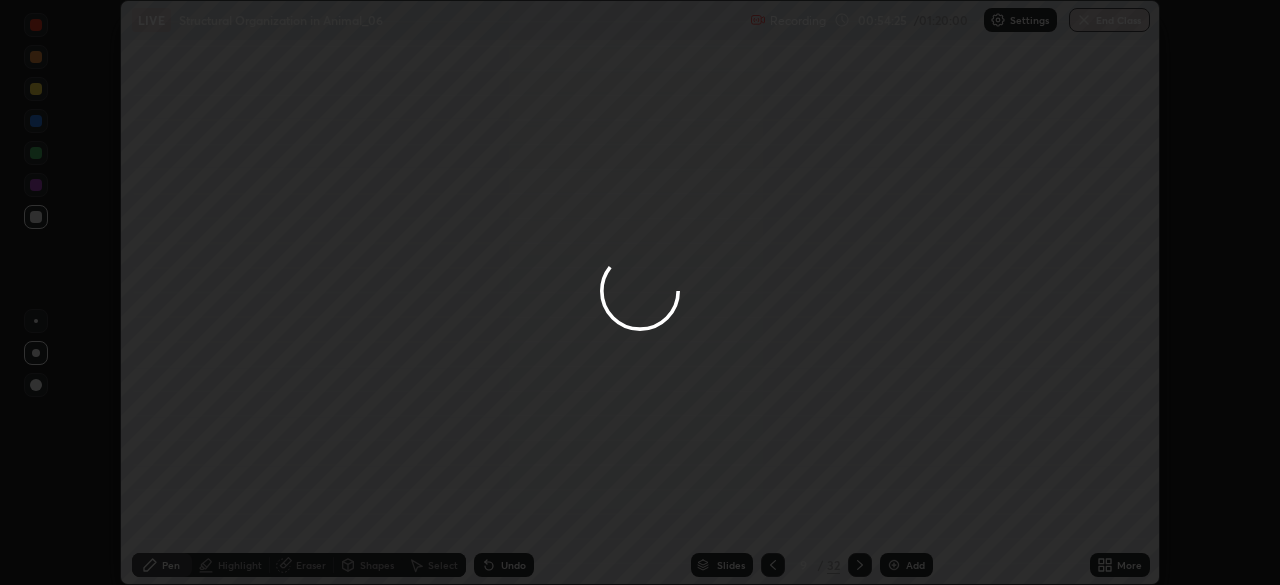 click on "More" at bounding box center (1120, 565) 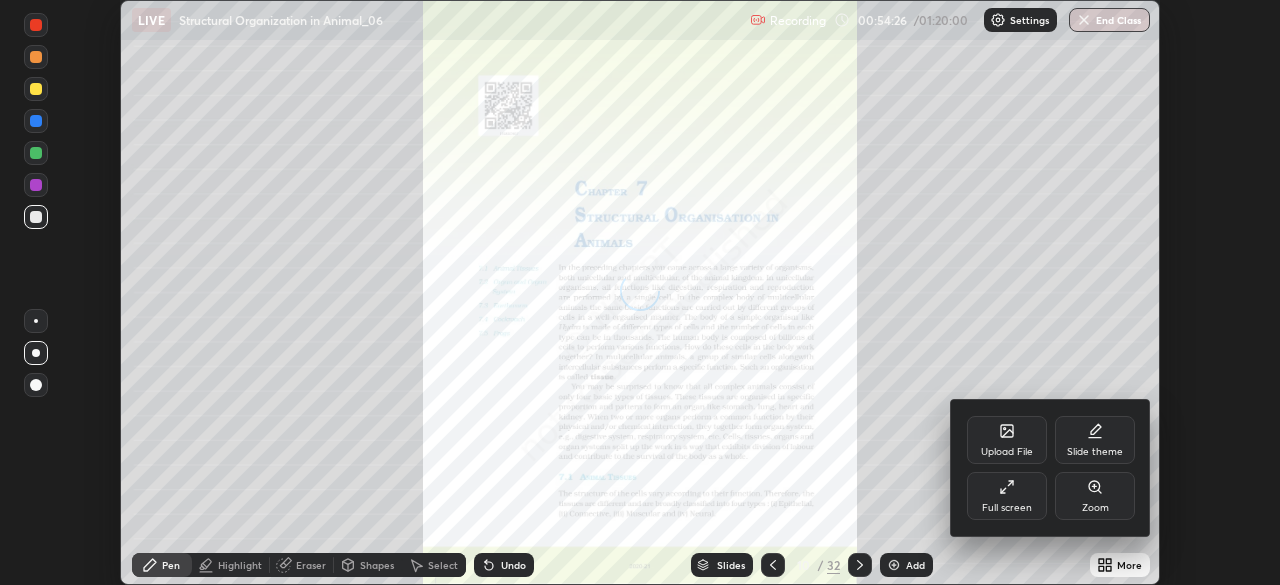 click on "Full screen" at bounding box center [1007, 508] 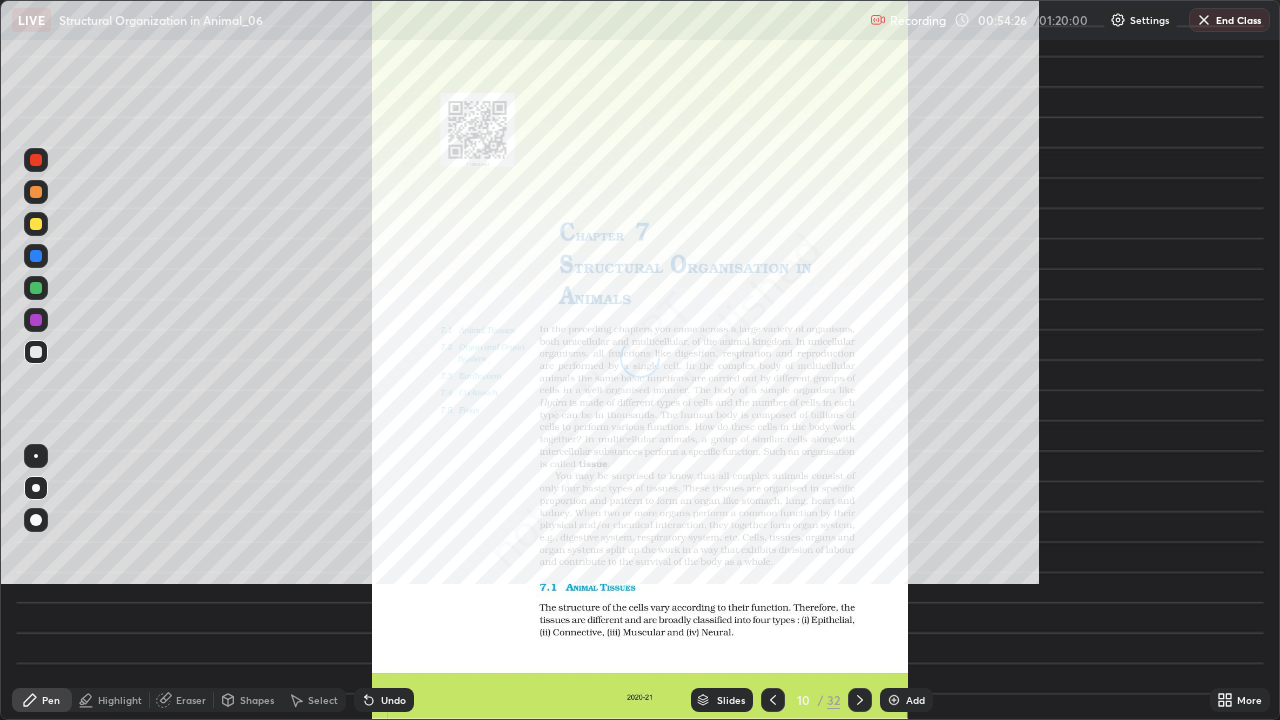 scroll, scrollTop: 99280, scrollLeft: 98720, axis: both 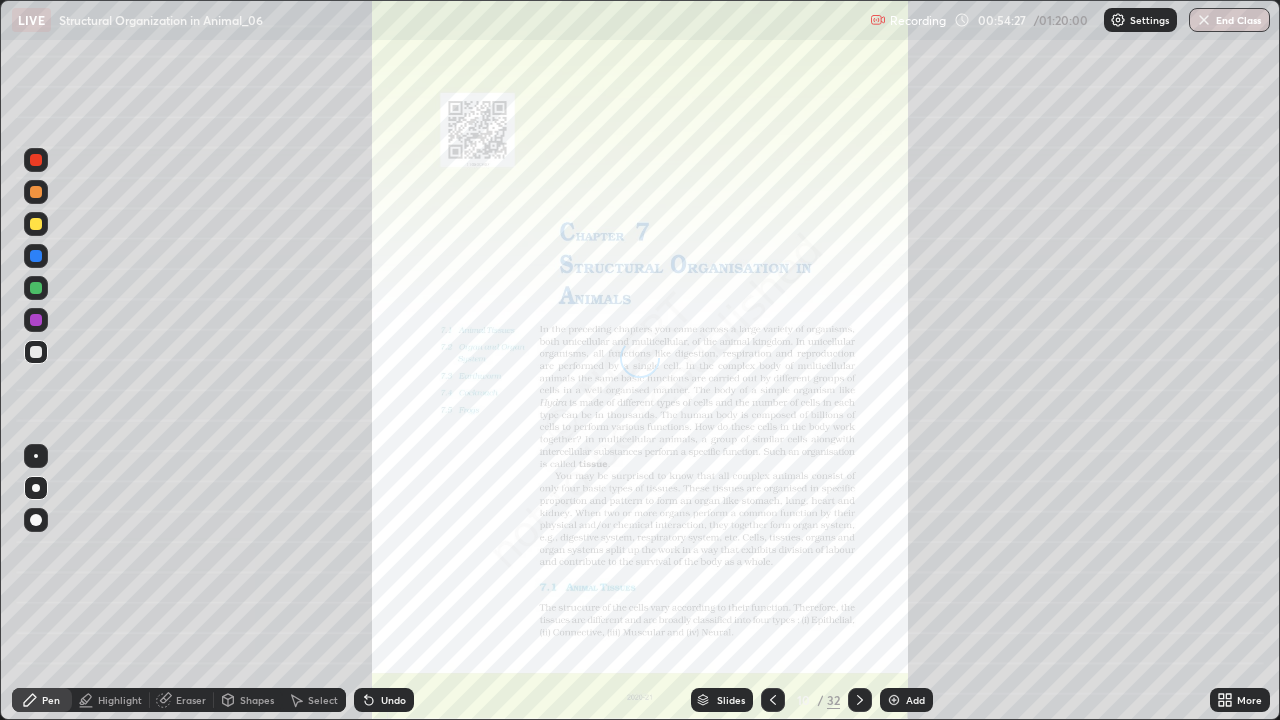 click on "Slides" at bounding box center [731, 700] 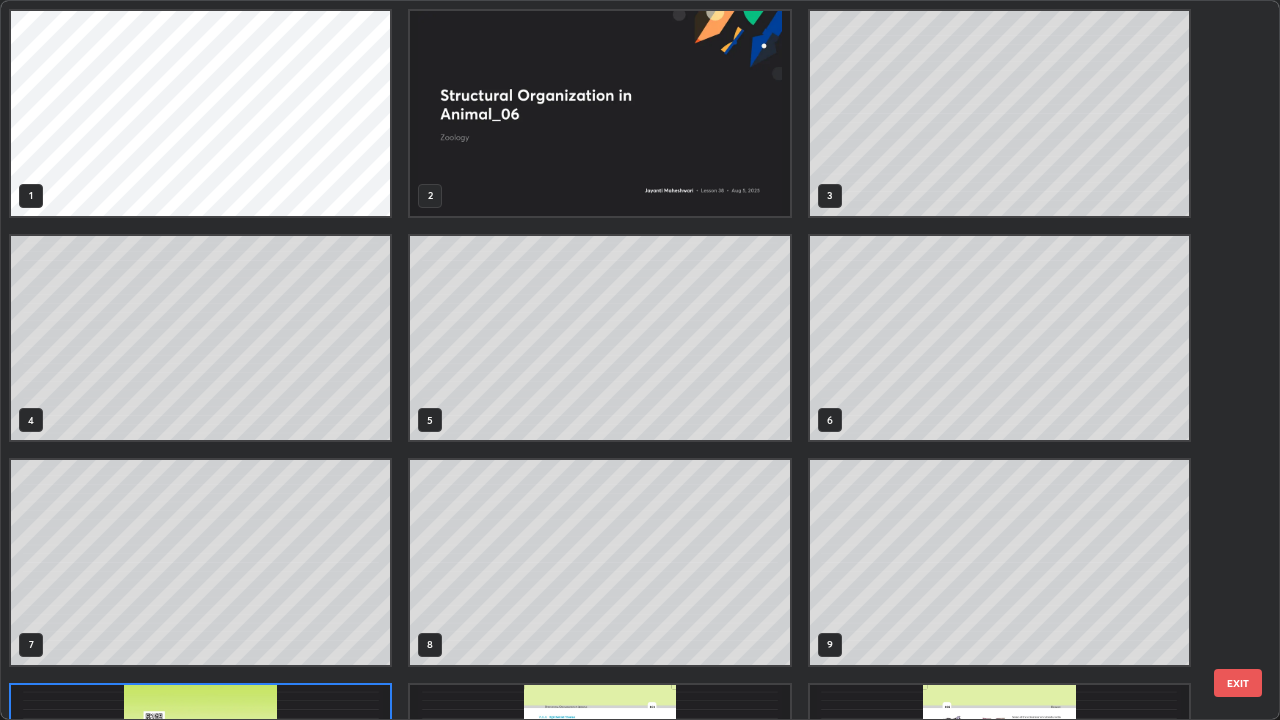 scroll, scrollTop: 180, scrollLeft: 0, axis: vertical 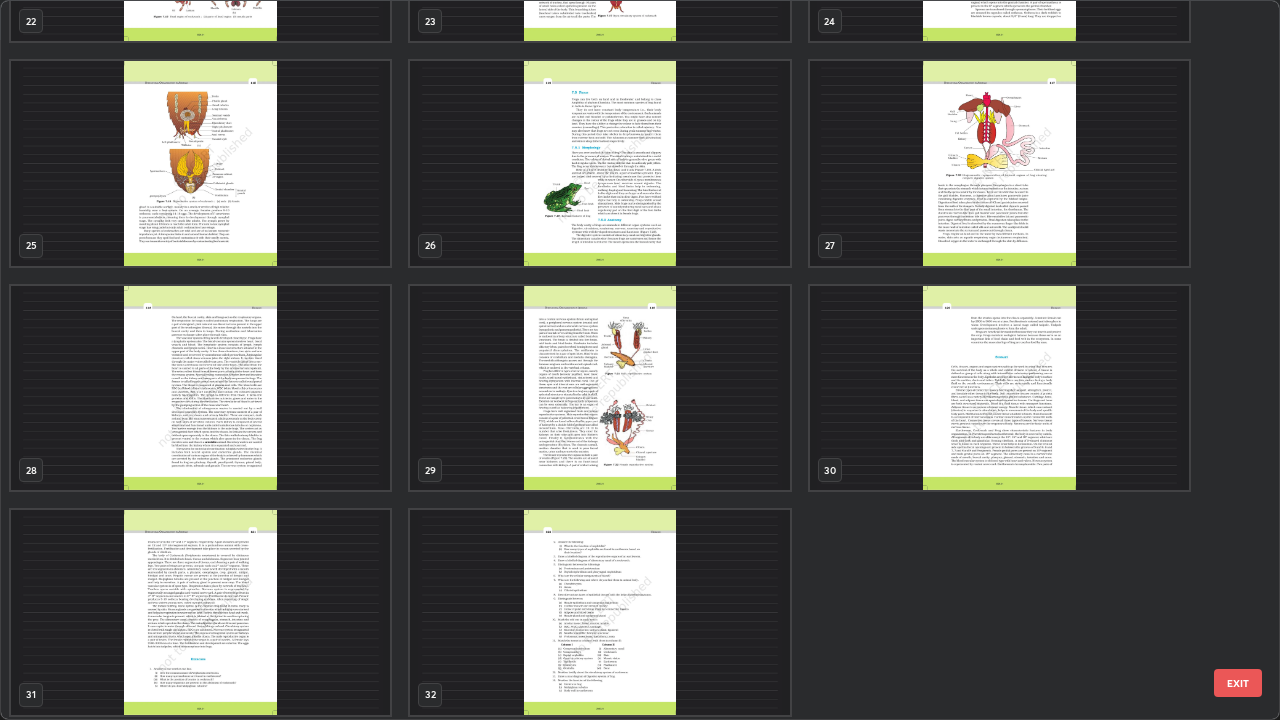 click at bounding box center [200, 388] 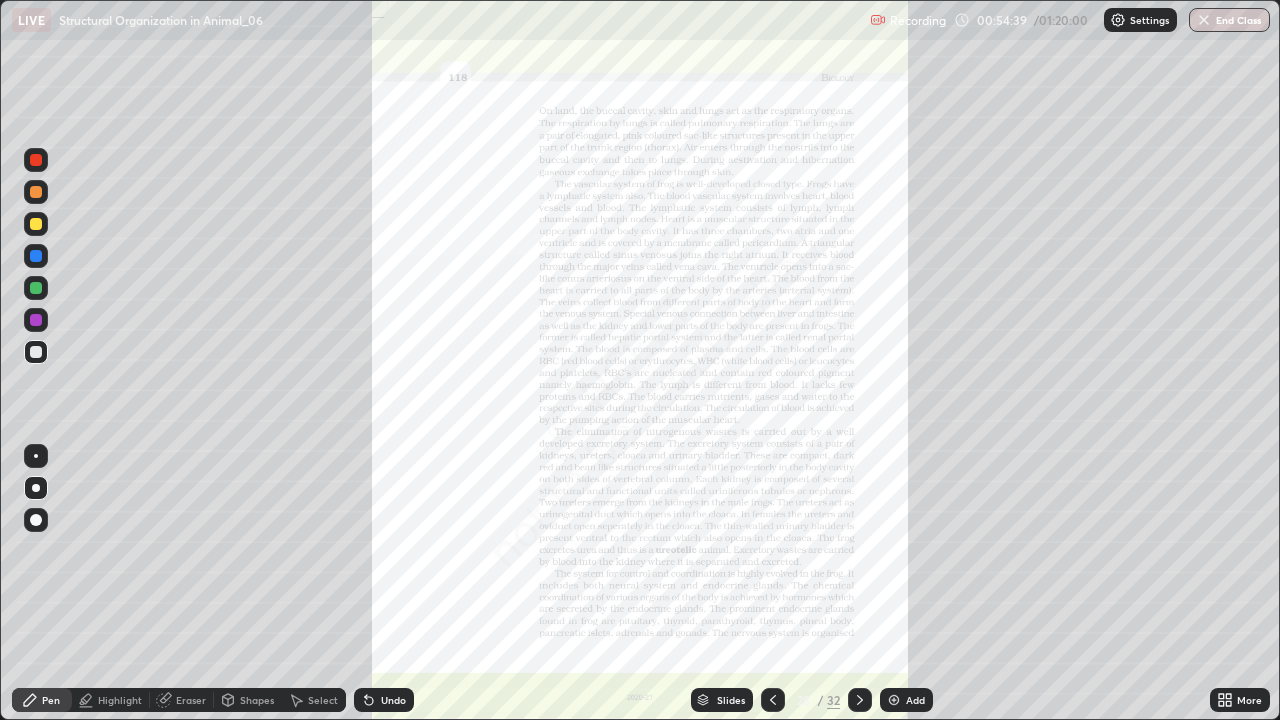 click 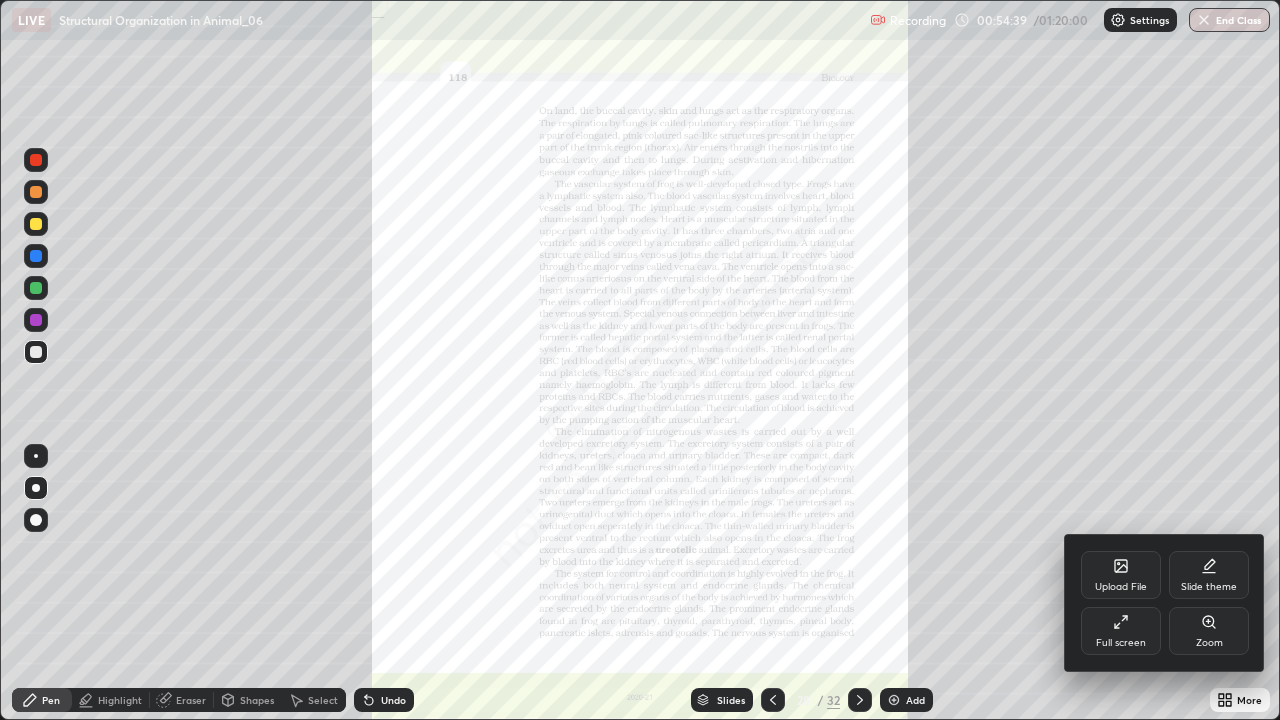click on "Zoom" at bounding box center (1209, 643) 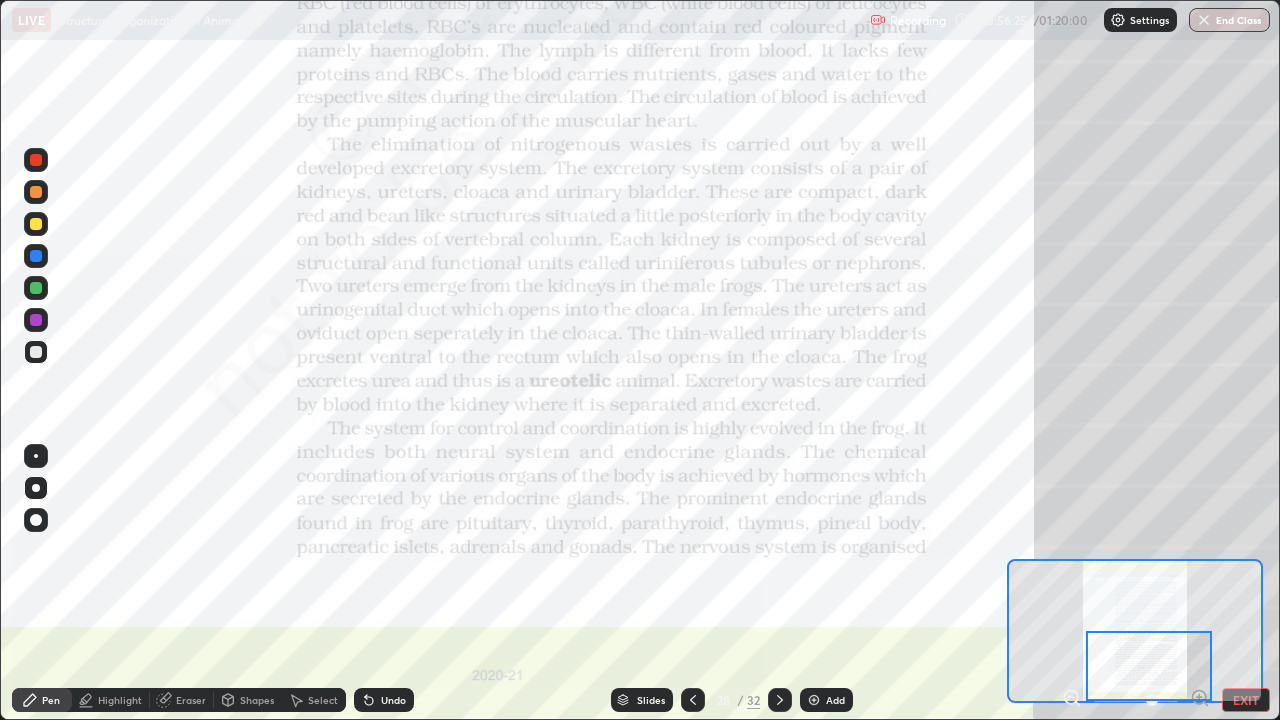 click at bounding box center [36, 256] 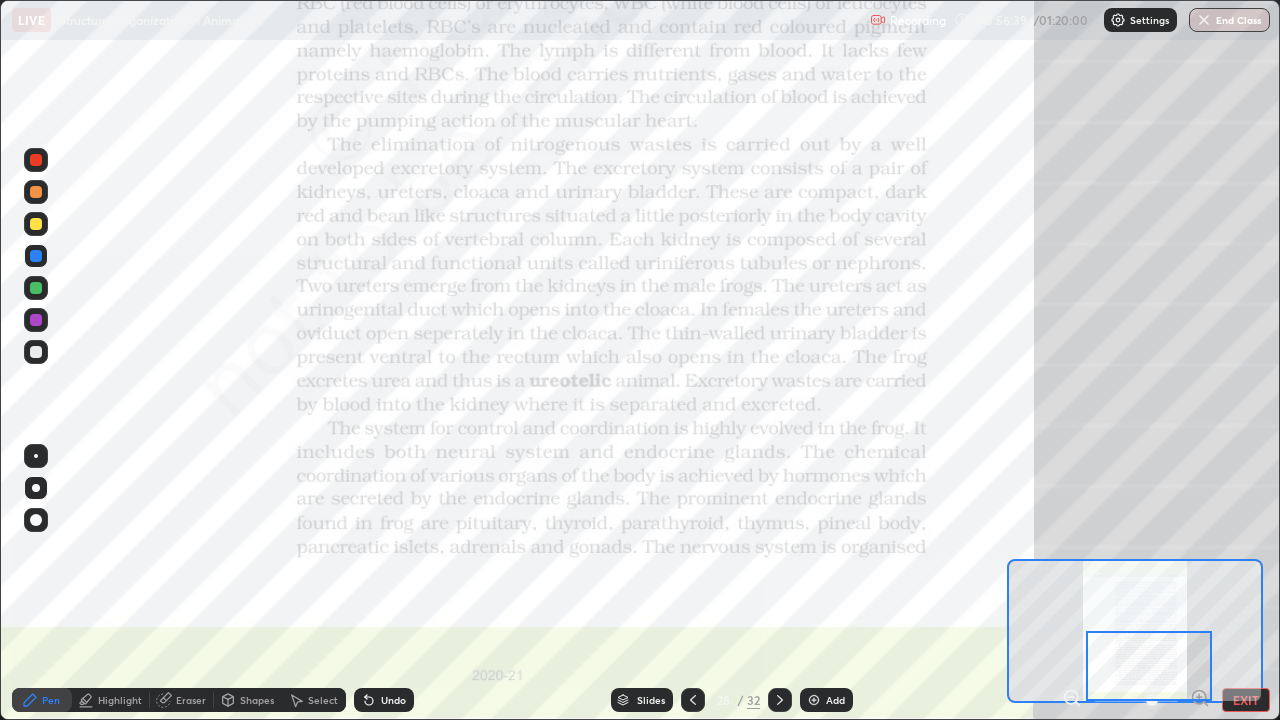 click at bounding box center (36, 224) 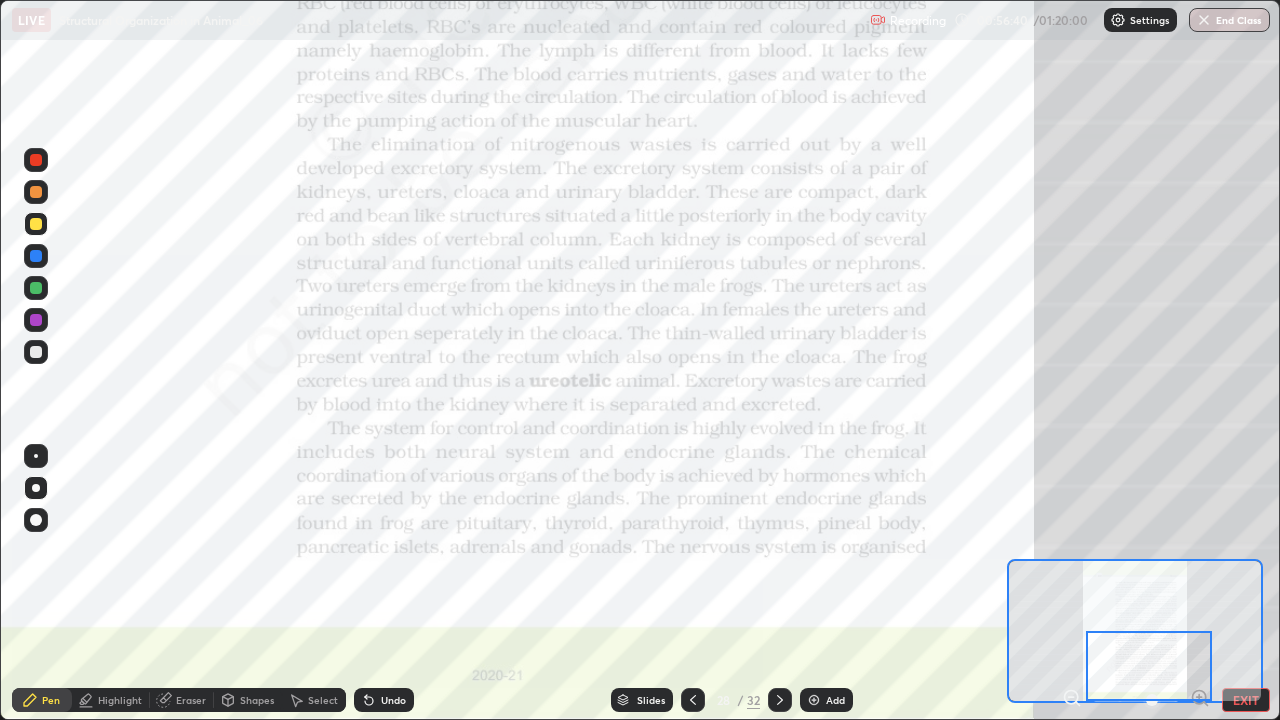 click 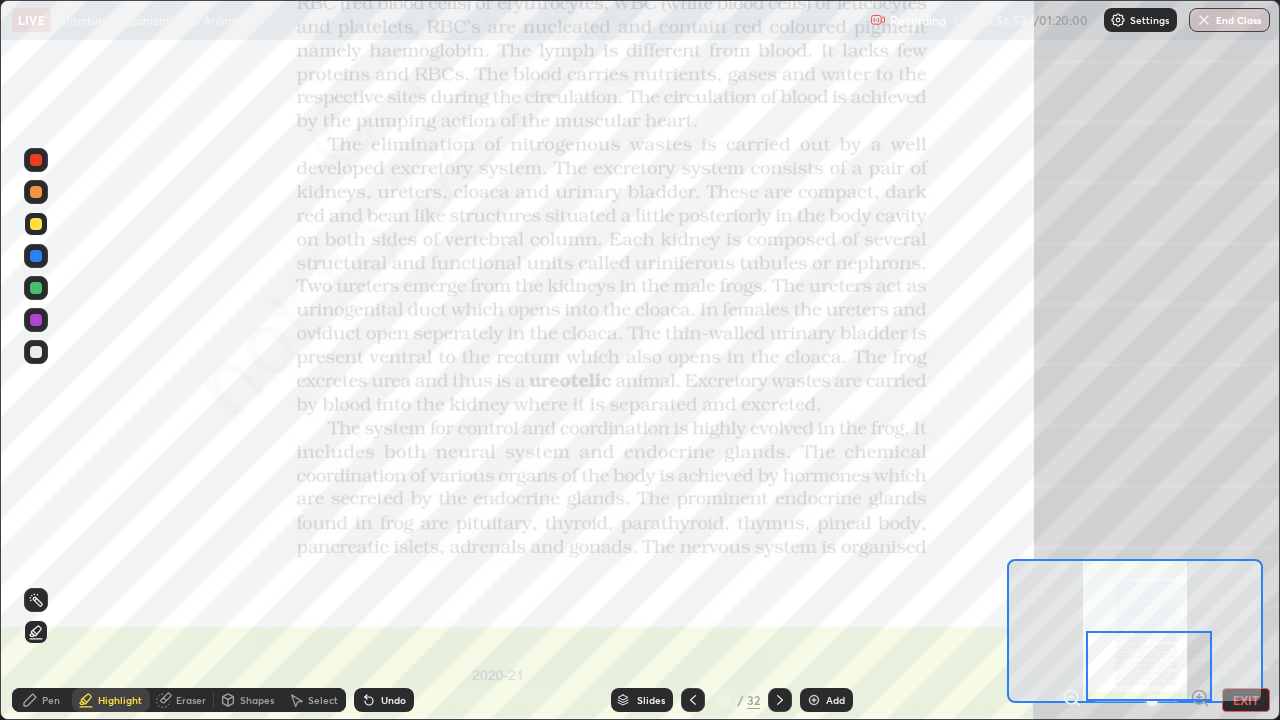 click 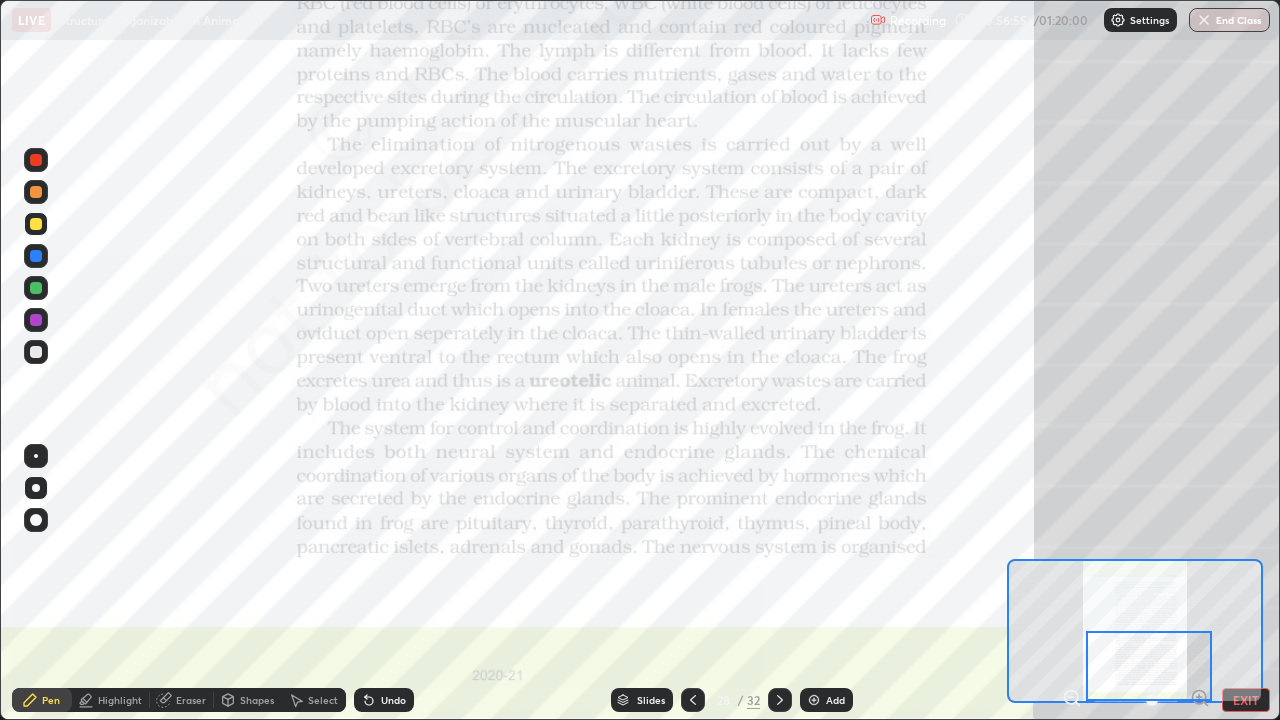 click at bounding box center [36, 256] 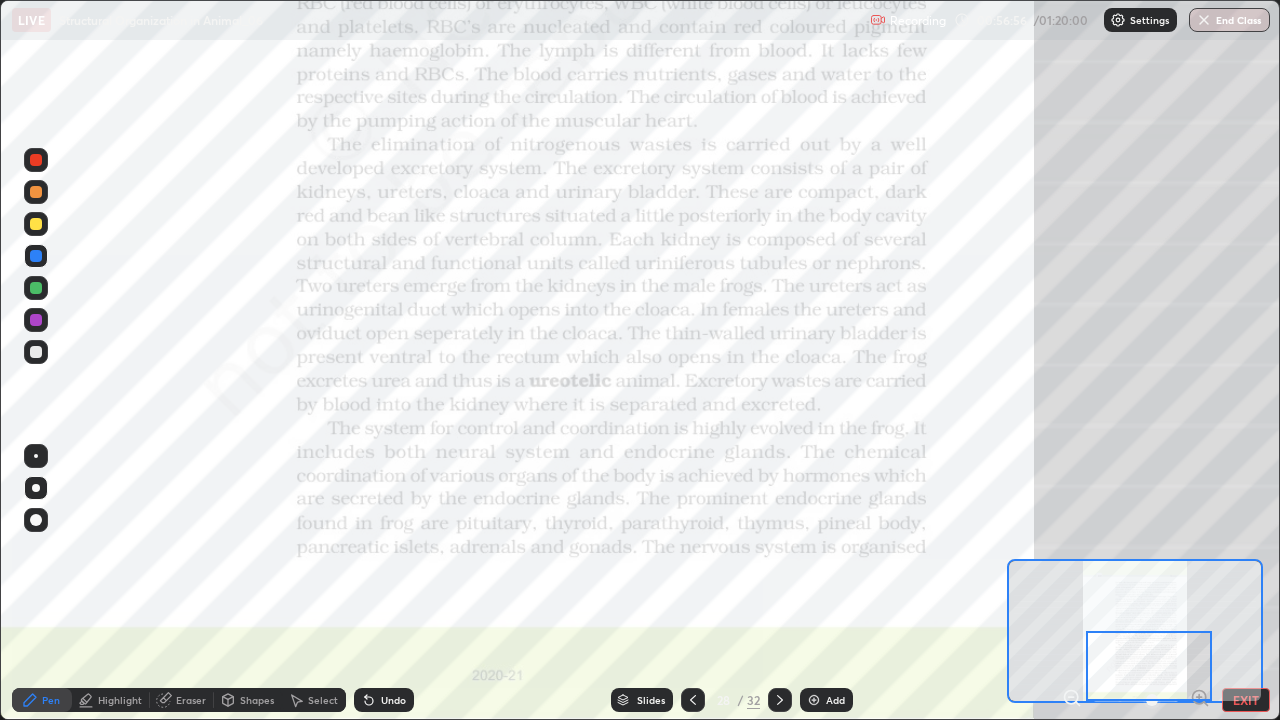 click at bounding box center [36, 456] 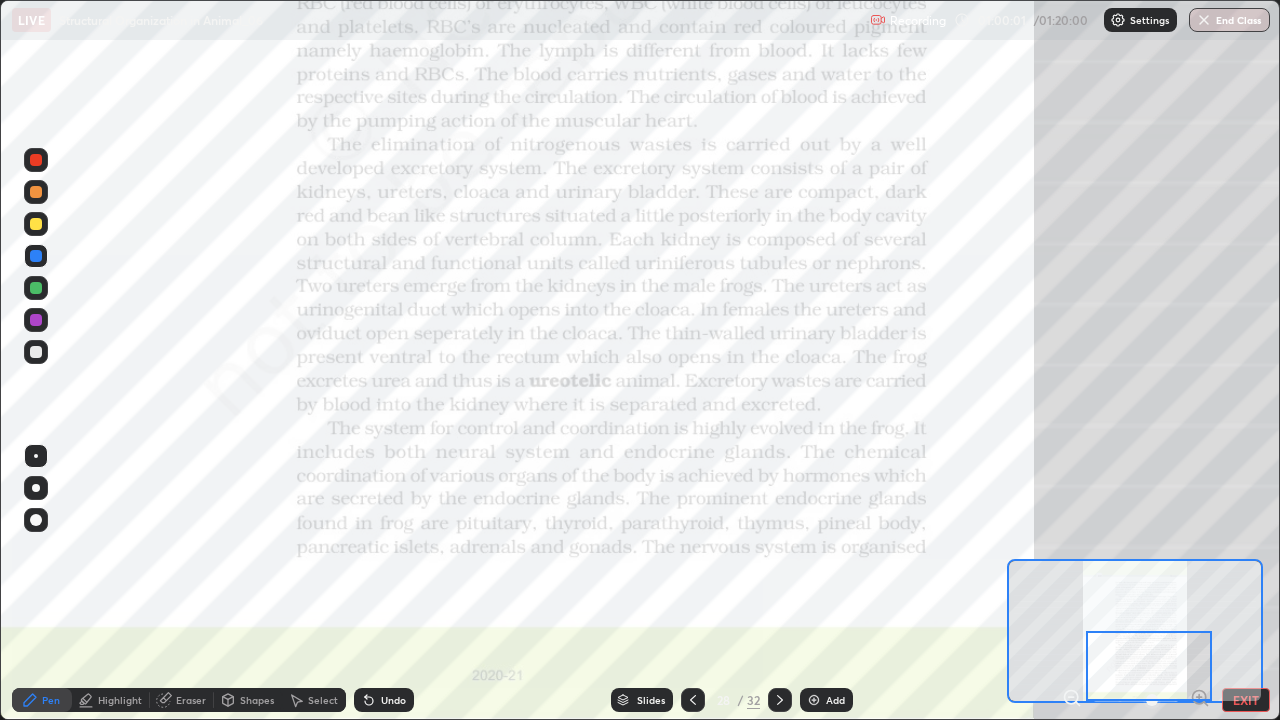click 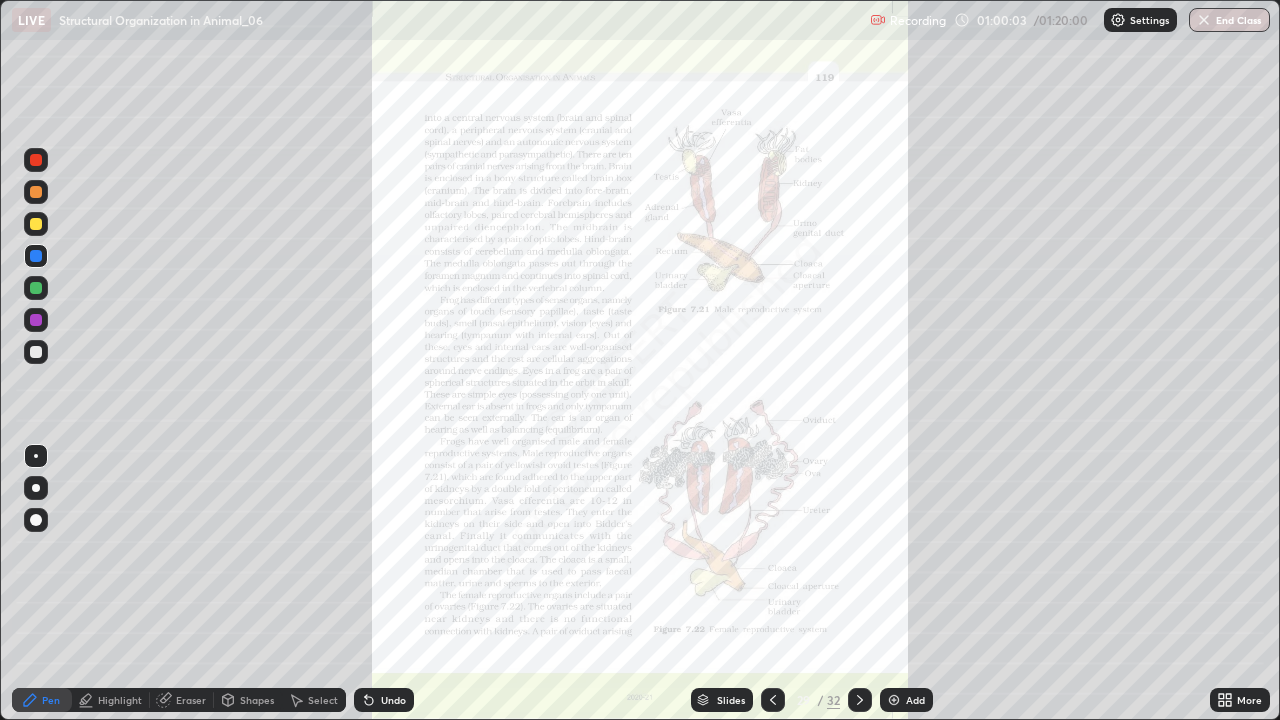 click 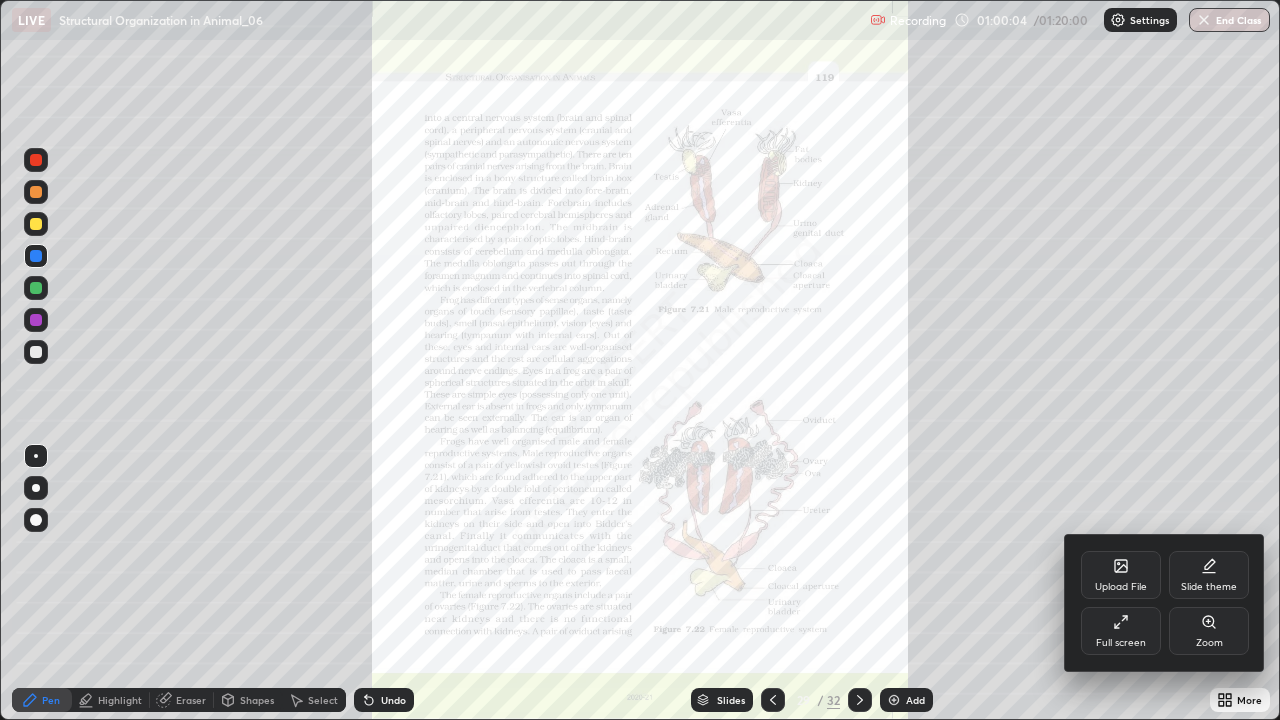 click on "Zoom" at bounding box center [1209, 631] 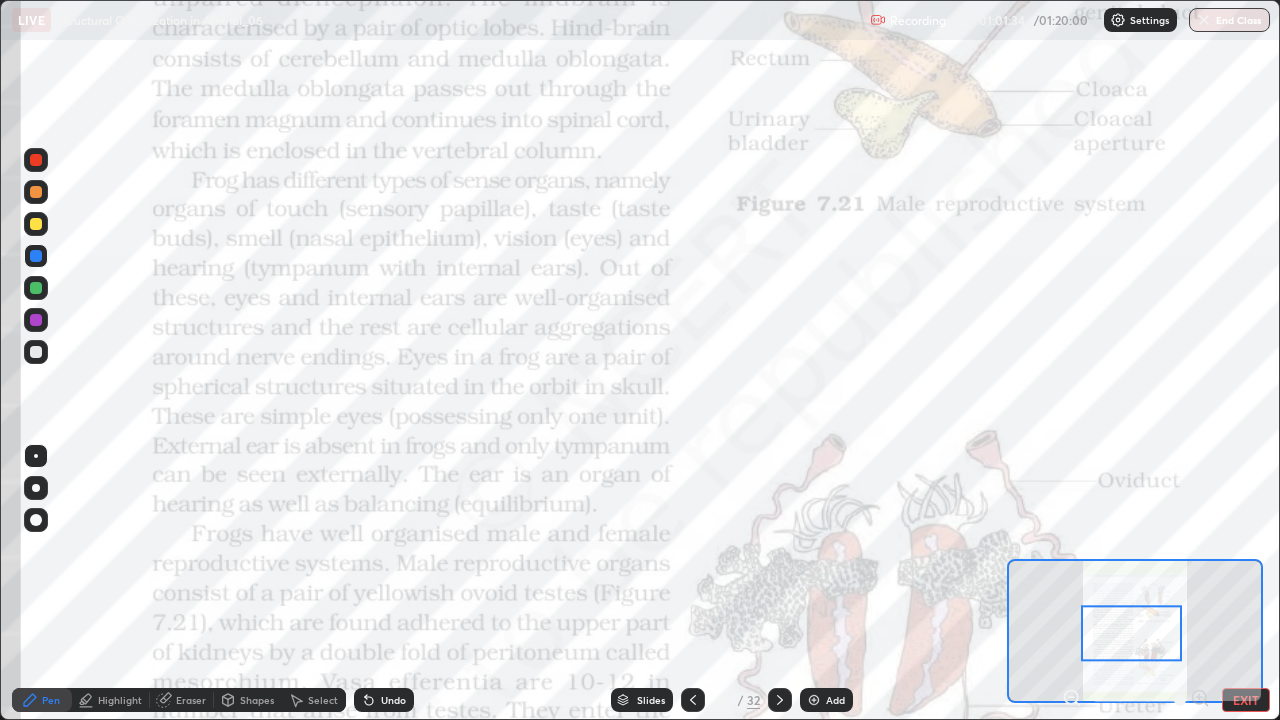 click at bounding box center [36, 320] 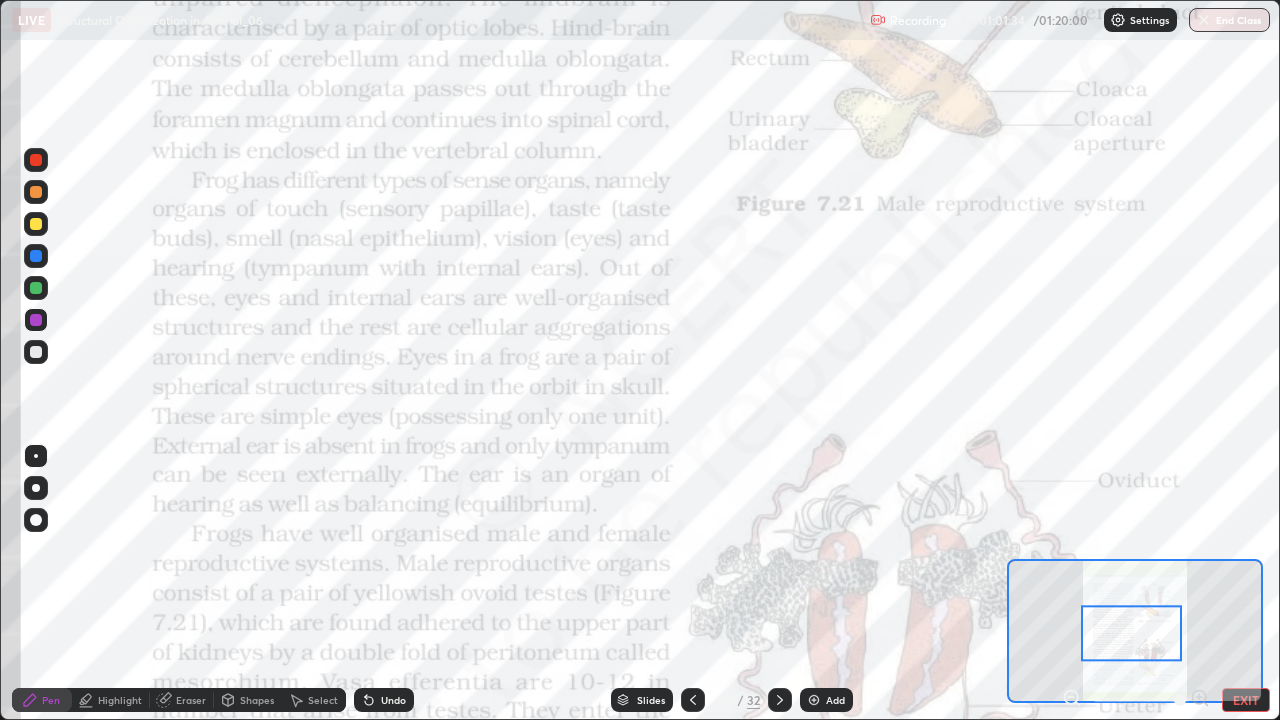 click on "Erase all" at bounding box center (36, 360) 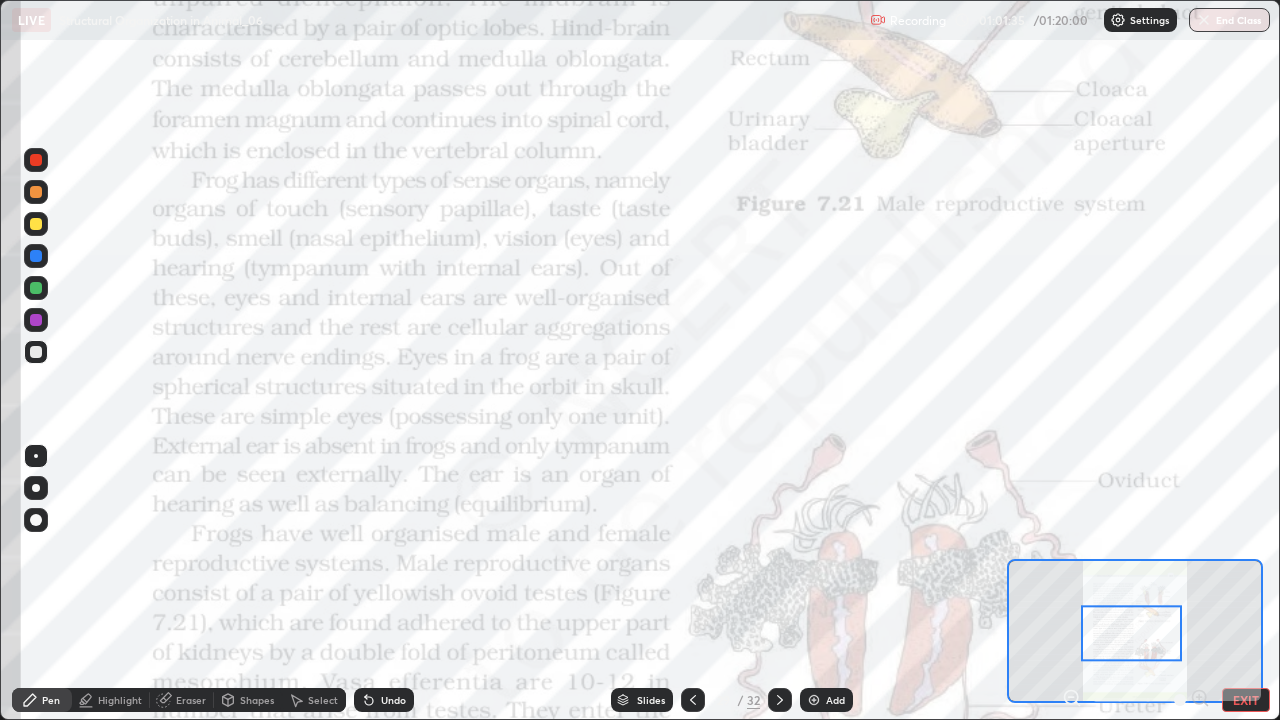 click at bounding box center [36, 320] 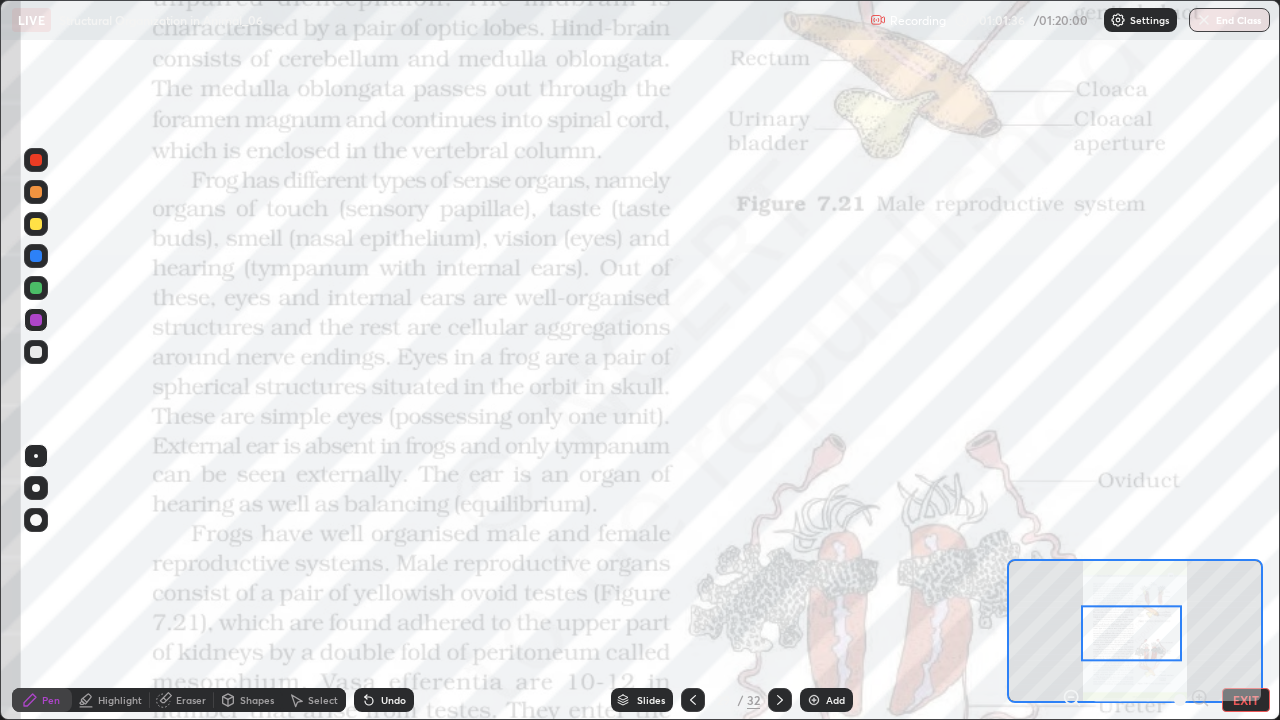 click on "Erase all" at bounding box center (36, 360) 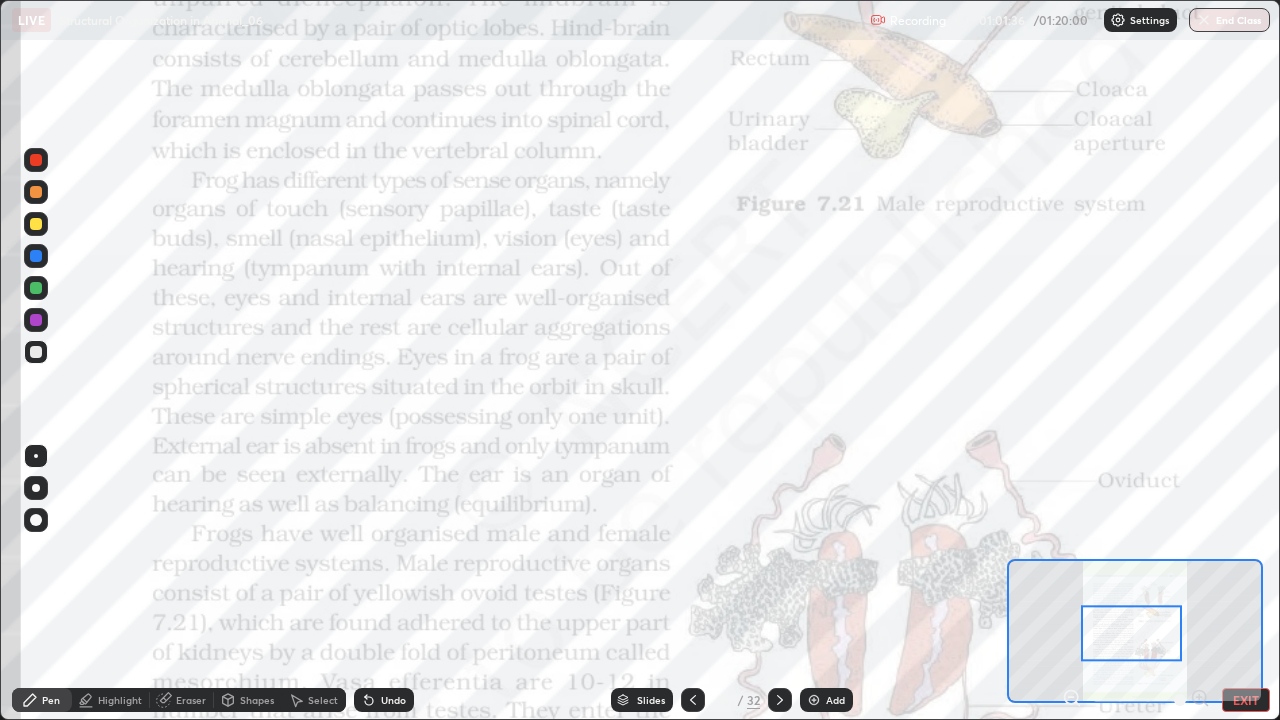 click at bounding box center (36, 352) 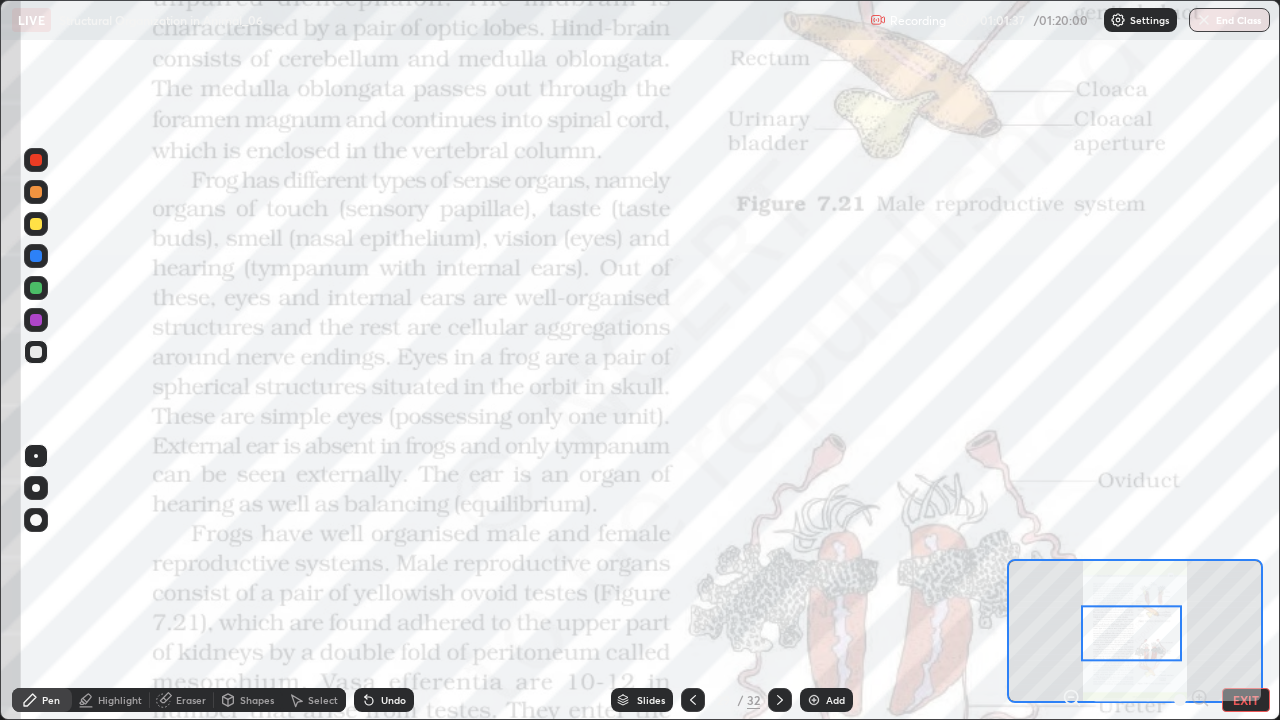 click at bounding box center [36, 320] 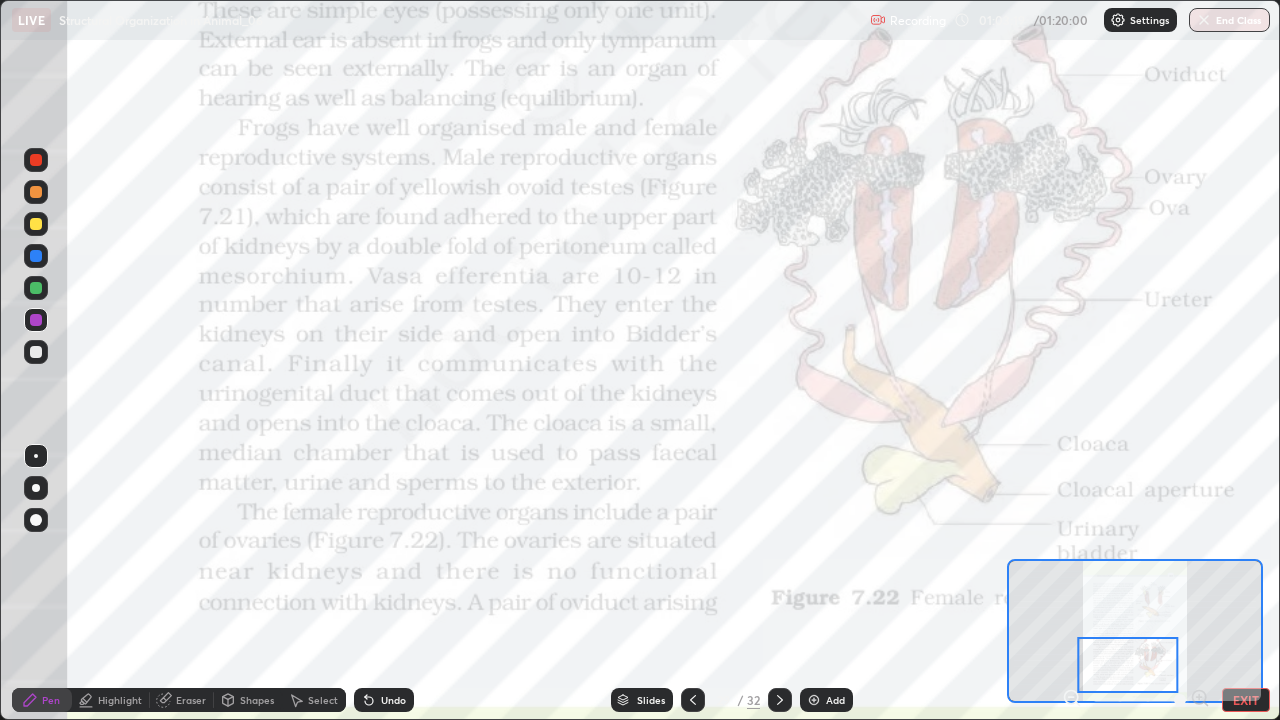 click at bounding box center (780, 700) 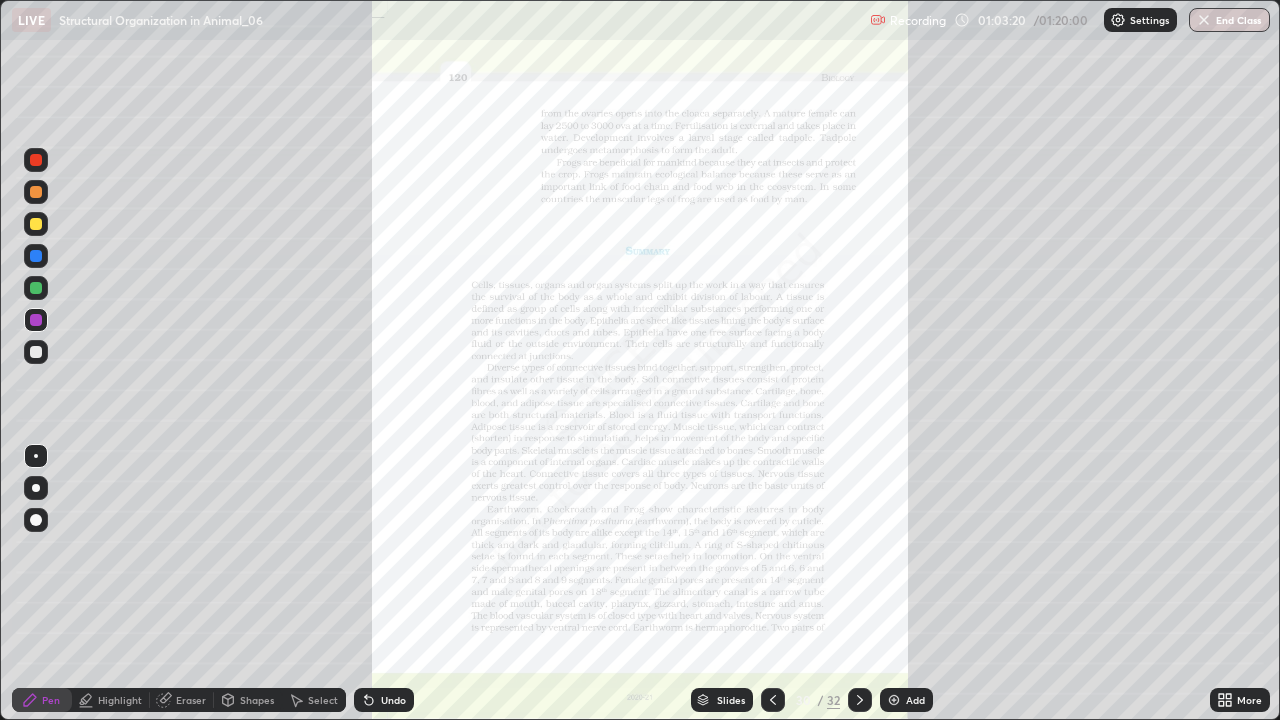 click 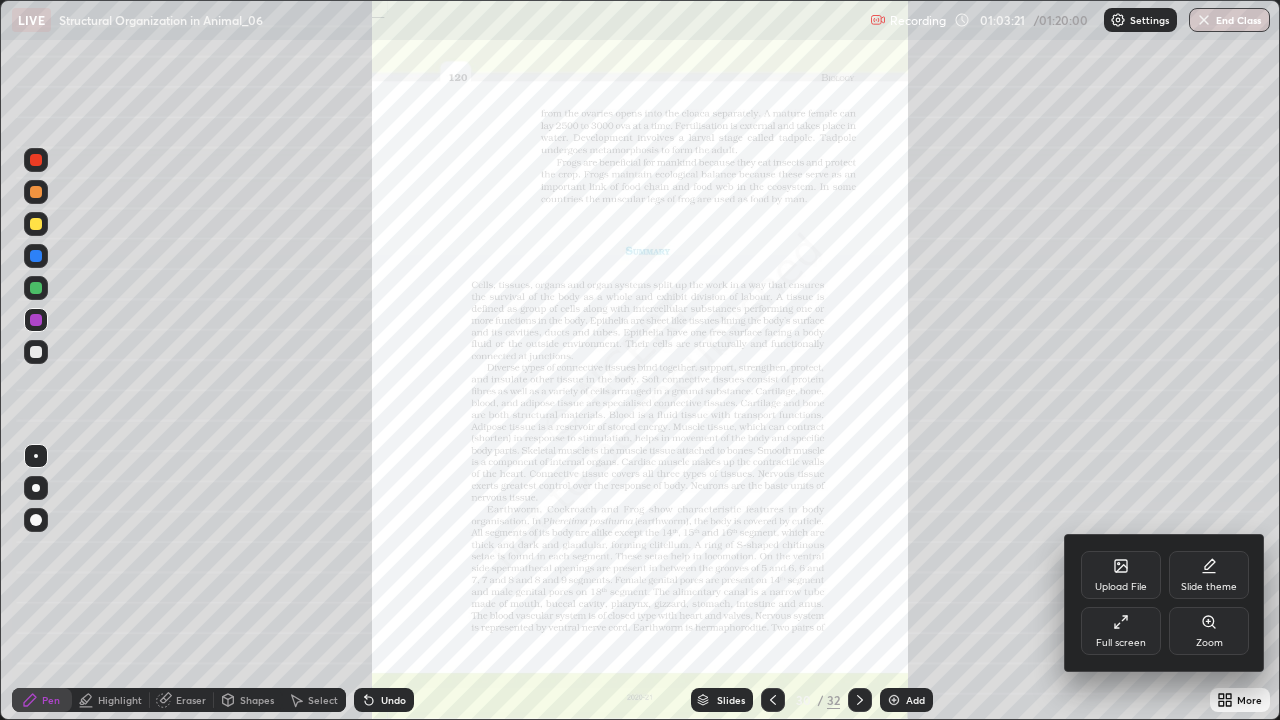 click on "Zoom" at bounding box center (1209, 631) 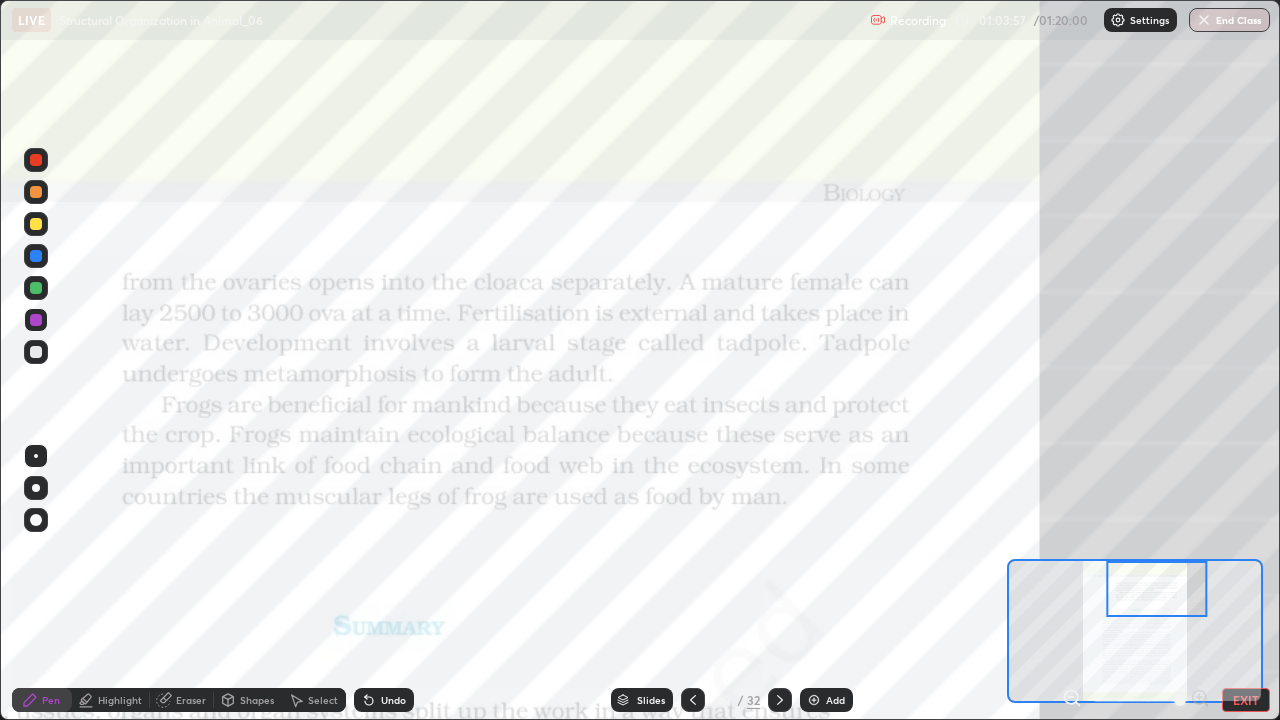 click 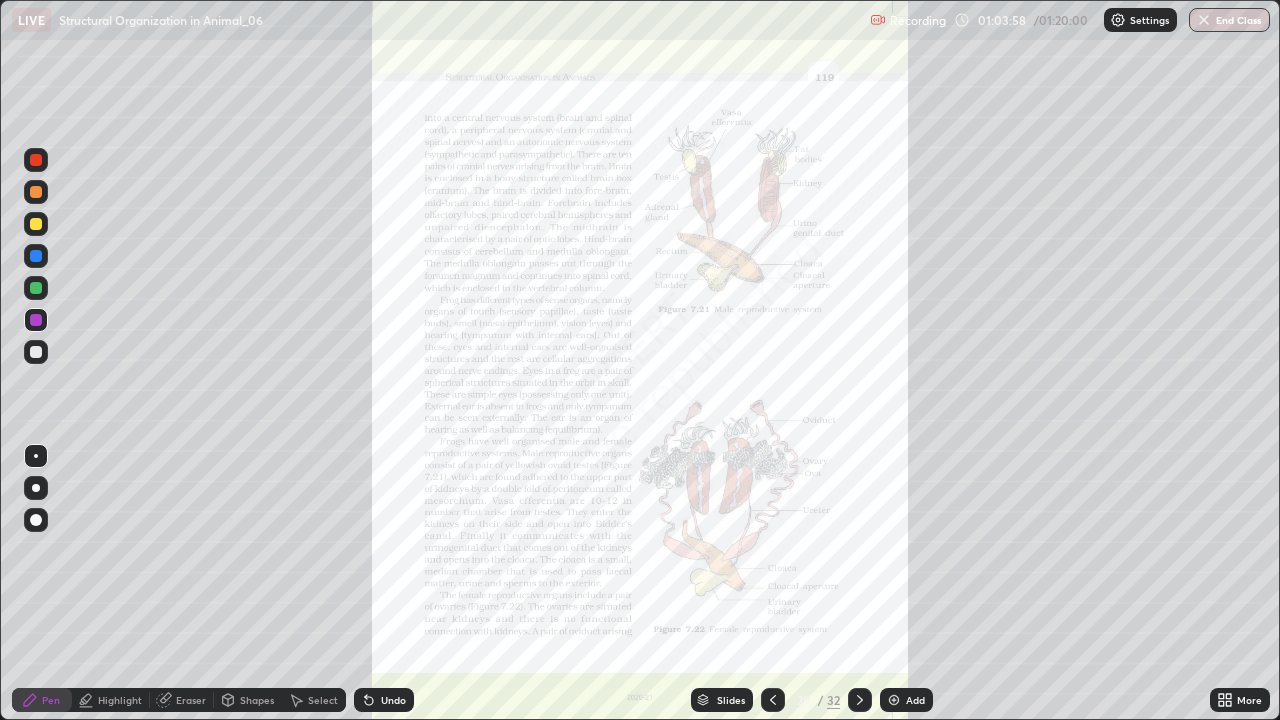 click on "More" at bounding box center (1249, 700) 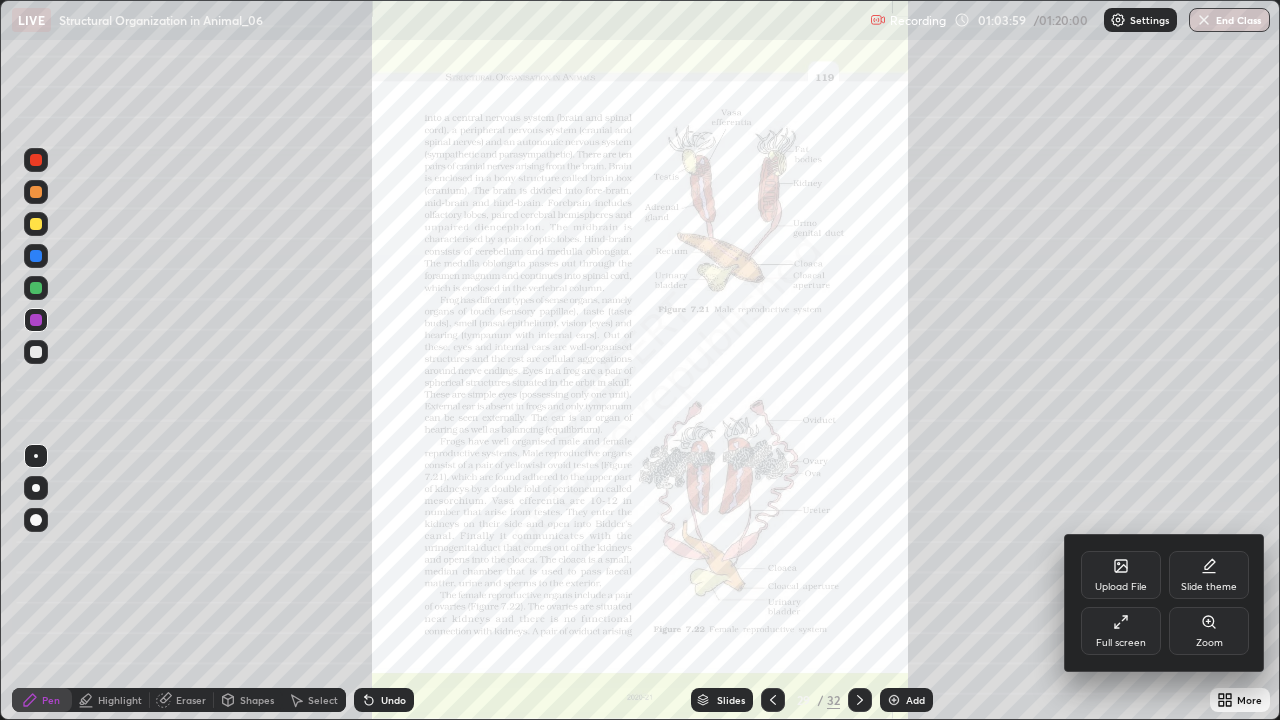 click on "Zoom" at bounding box center [1209, 631] 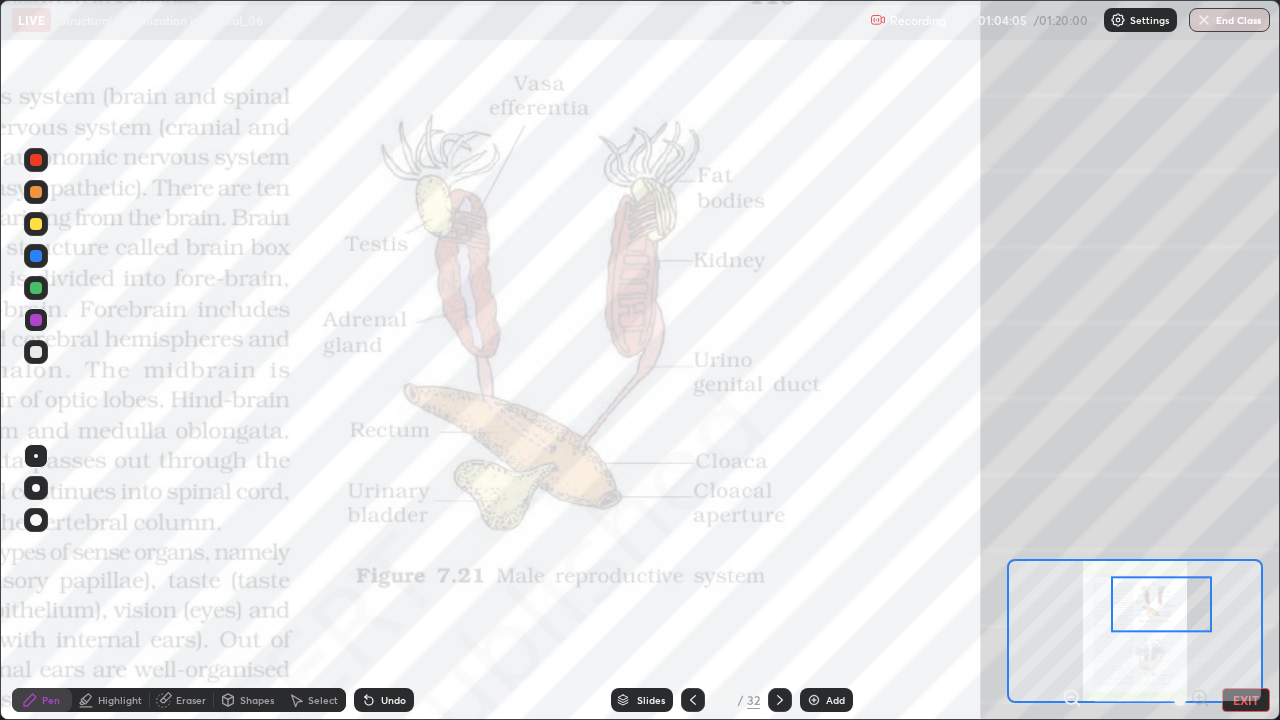 click at bounding box center (36, 256) 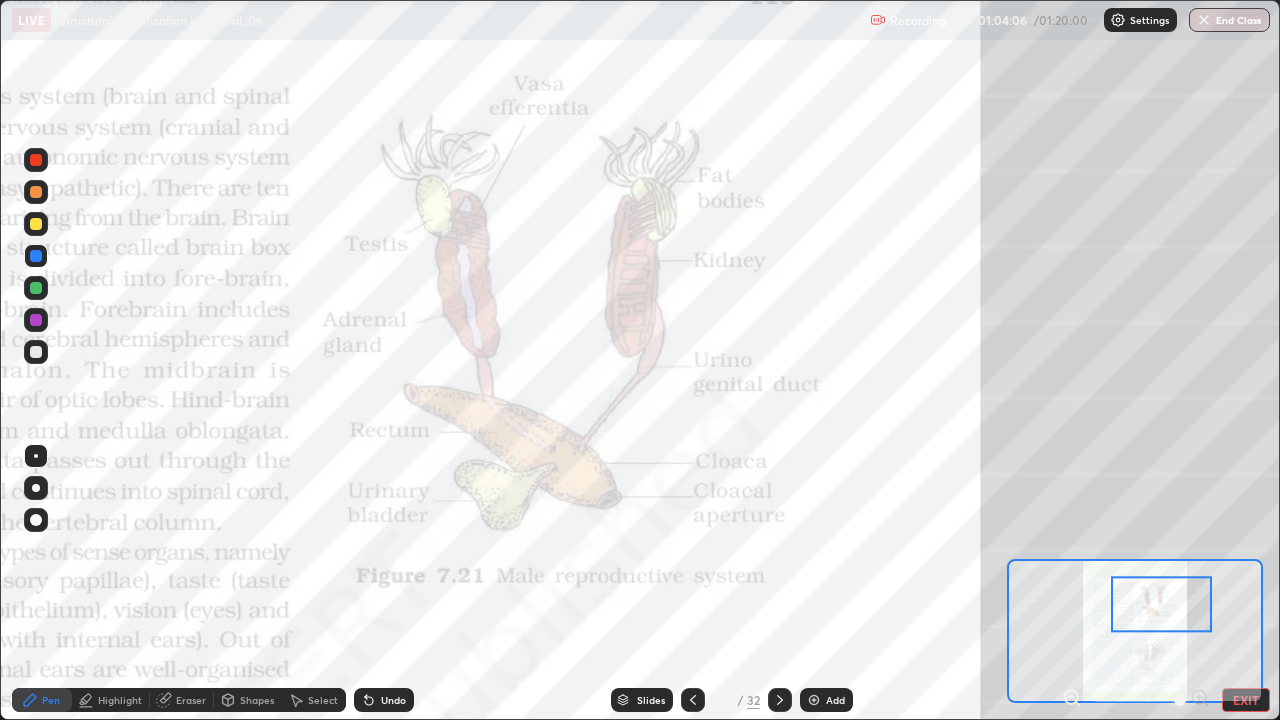 click on "Pen" at bounding box center (42, 700) 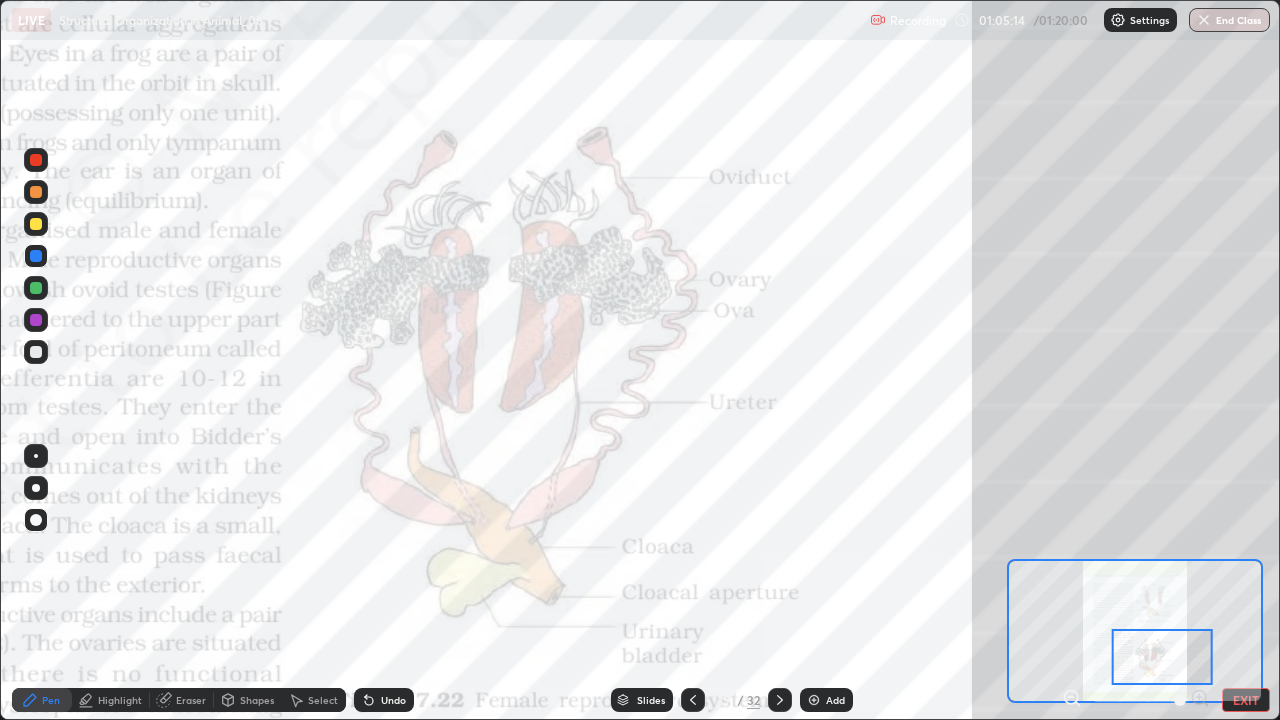 click 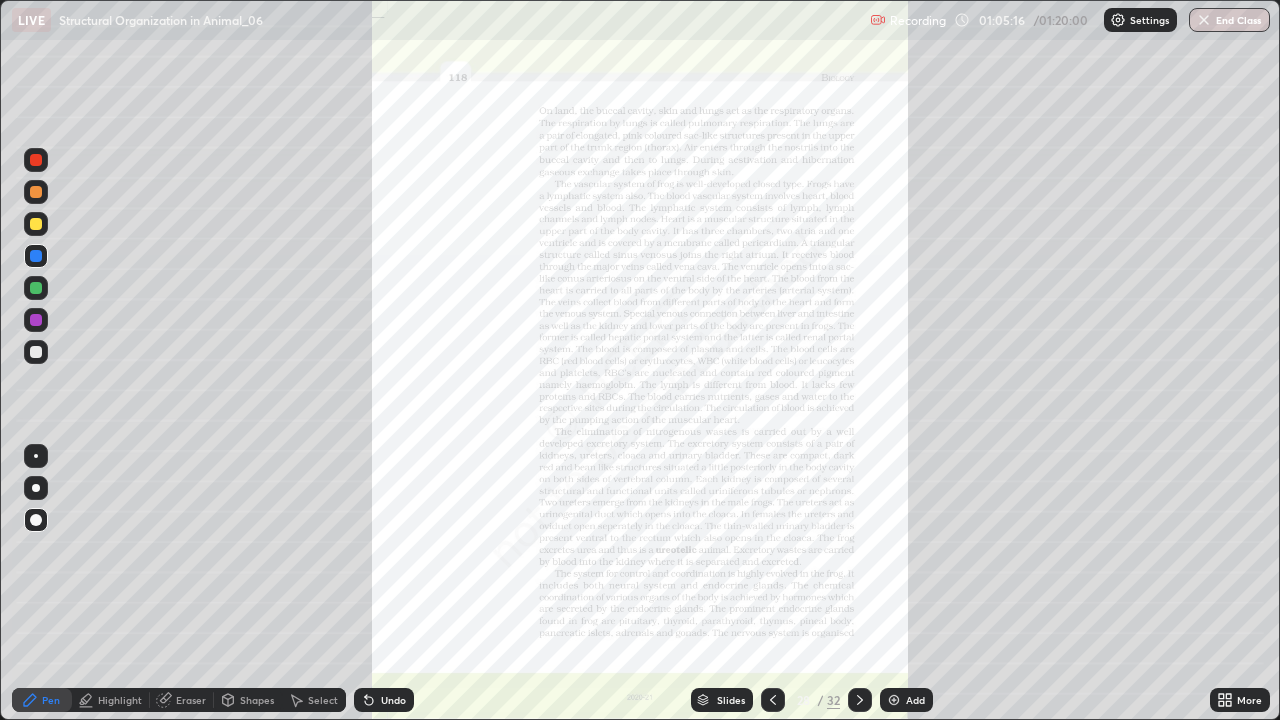 click 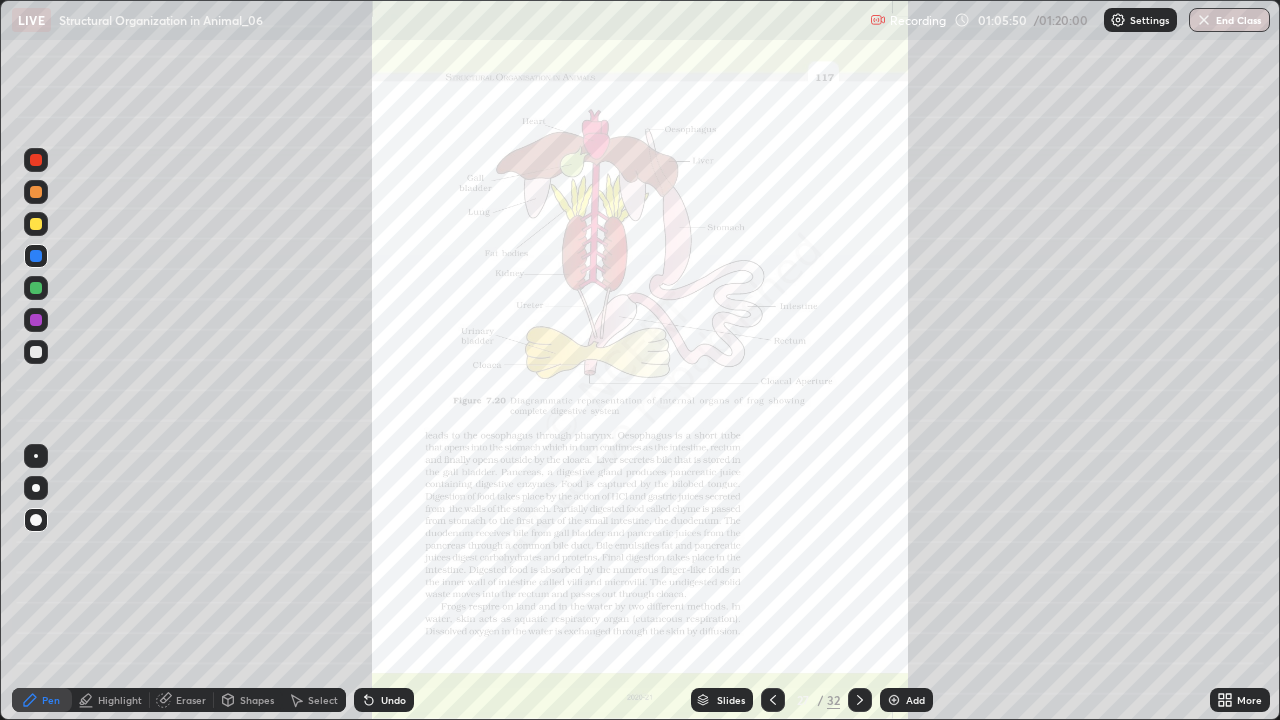 click at bounding box center (860, 700) 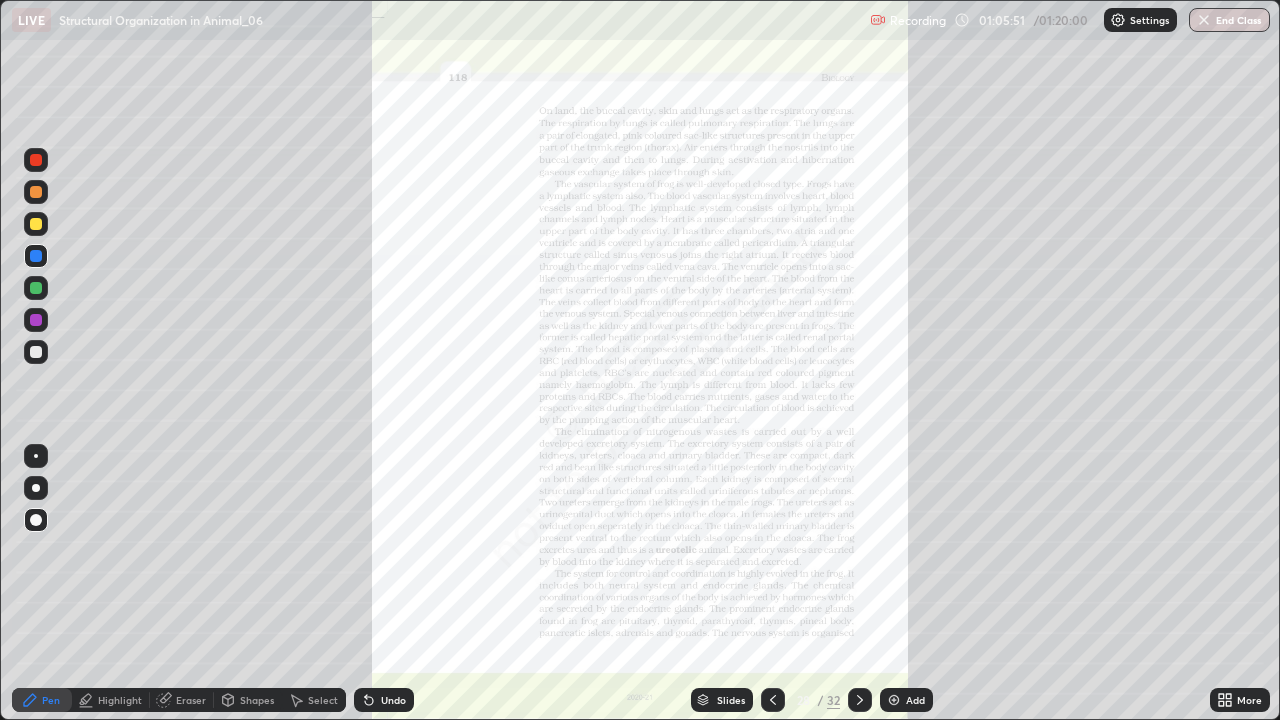 click at bounding box center [860, 700] 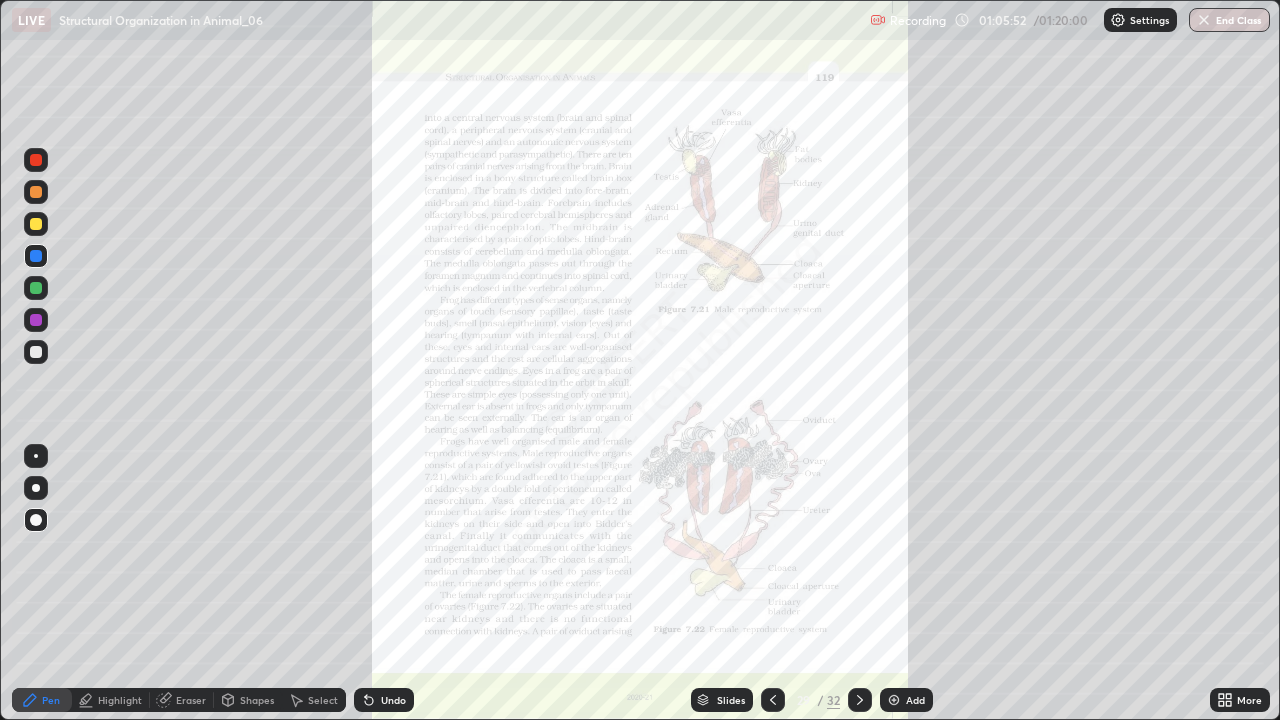 click 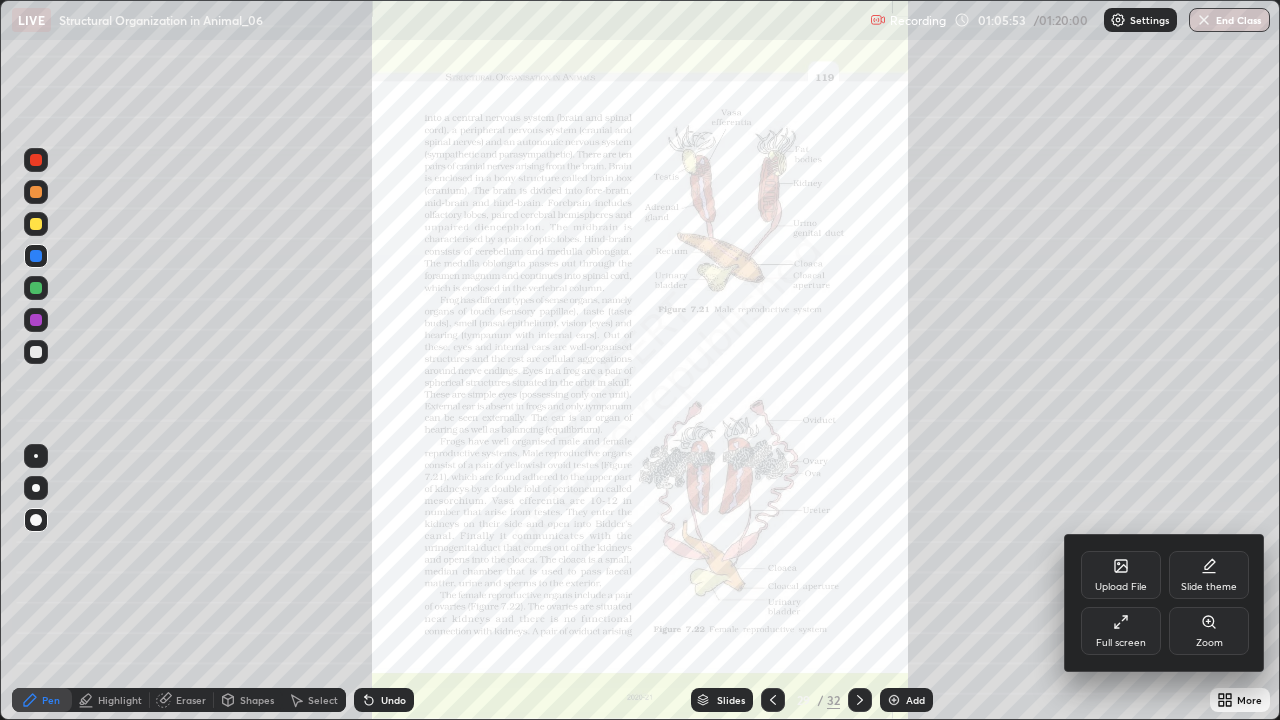 click on "Zoom" at bounding box center [1209, 631] 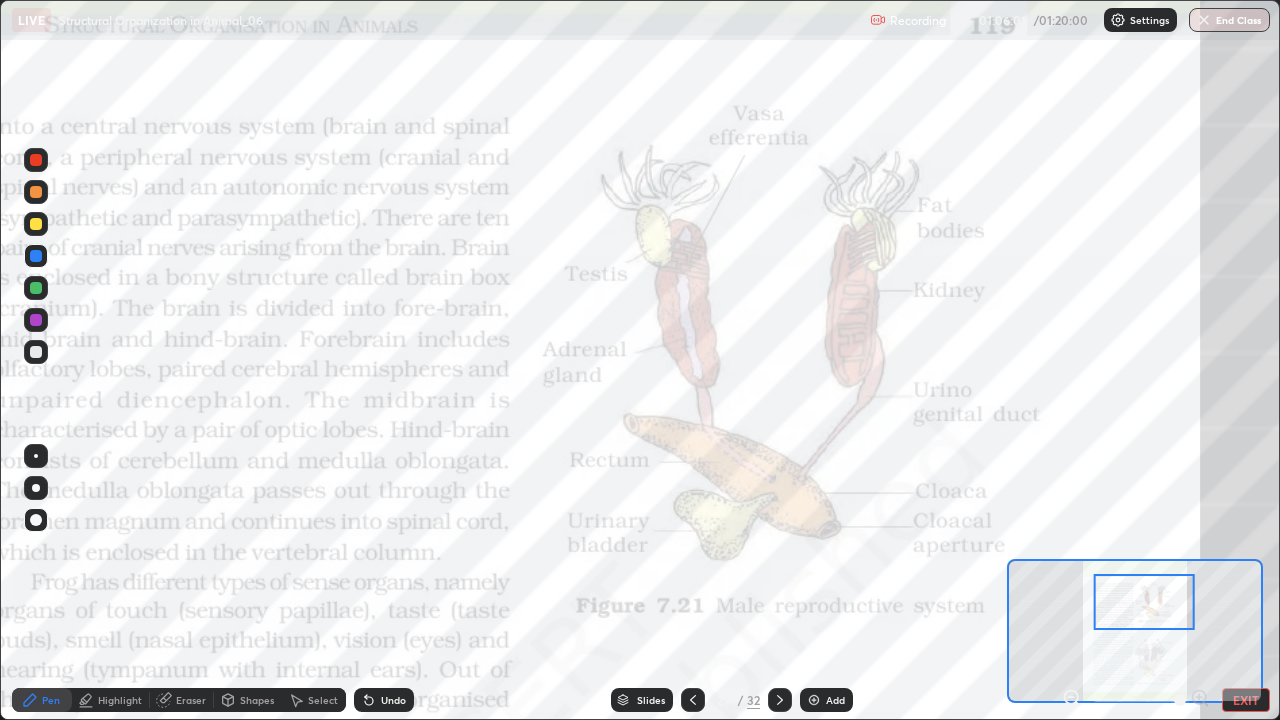 click at bounding box center [36, 192] 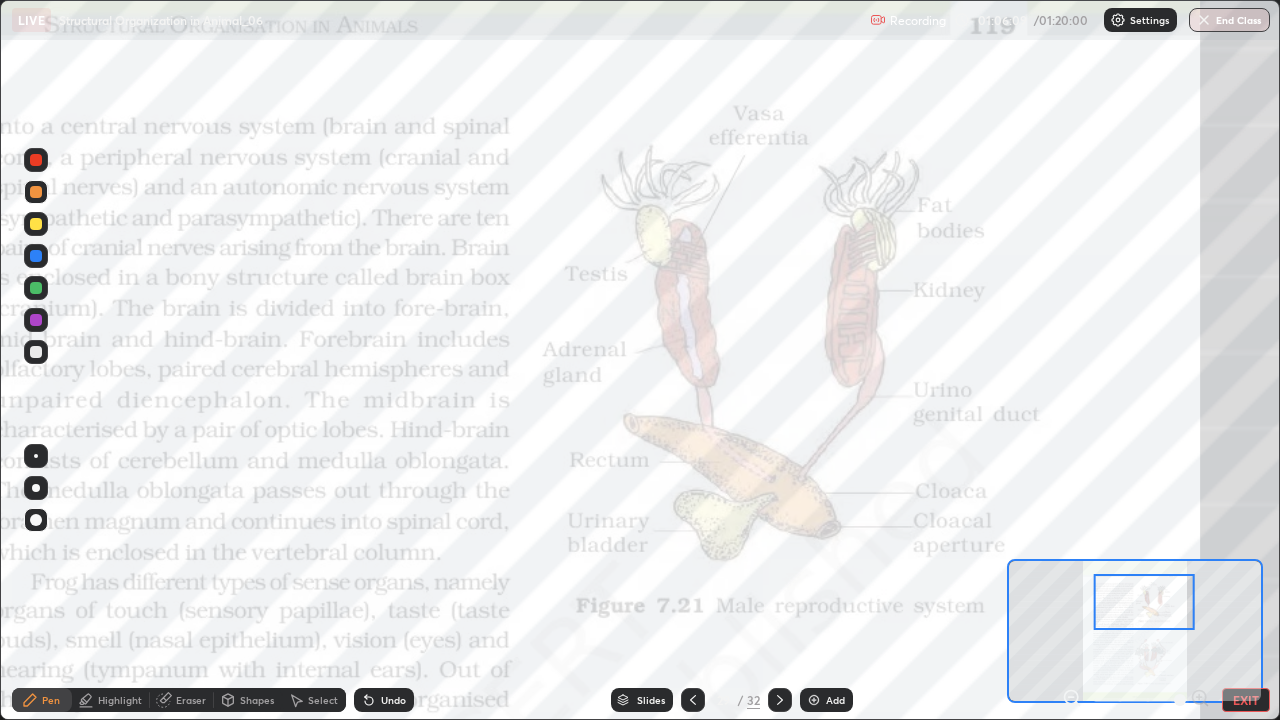 click at bounding box center [36, 456] 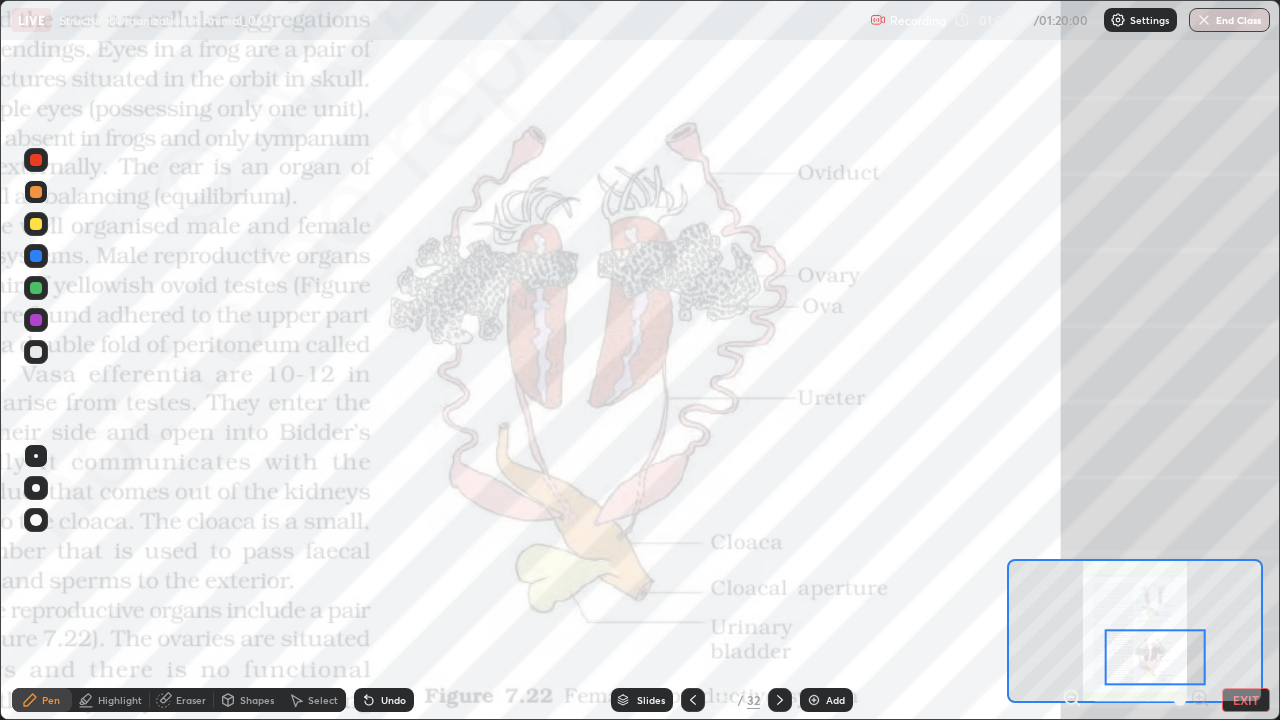 click 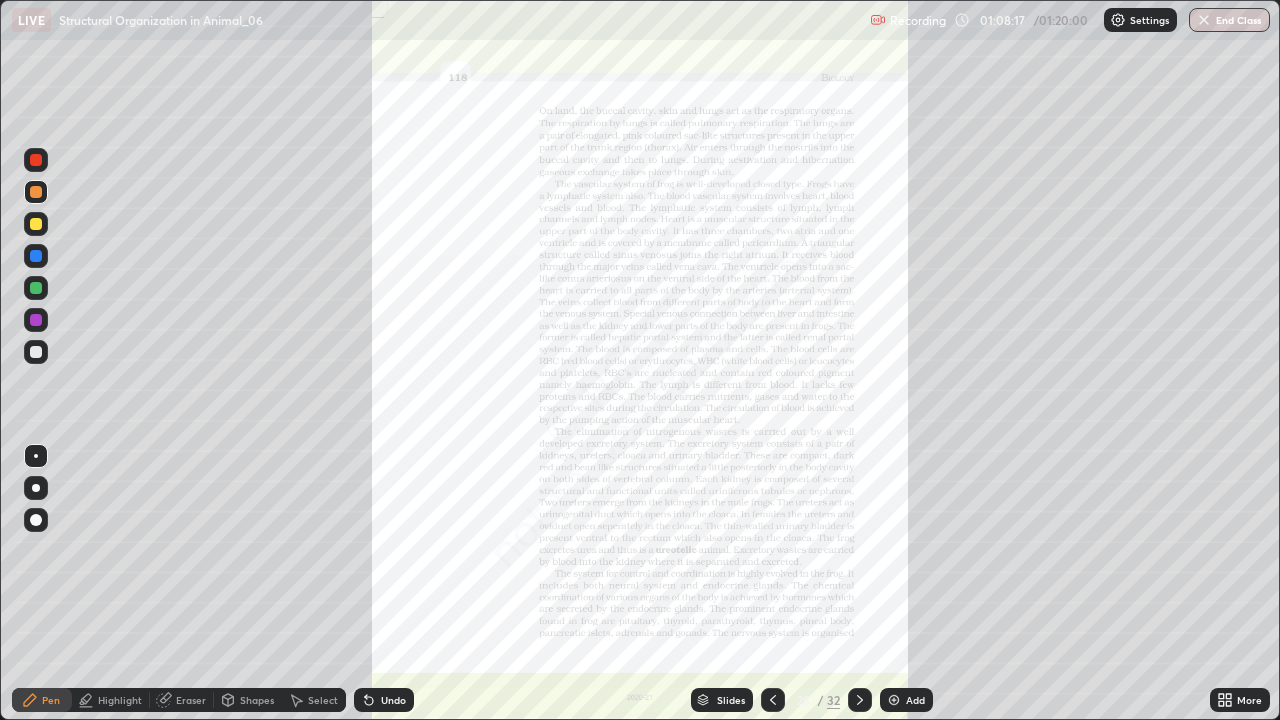 click 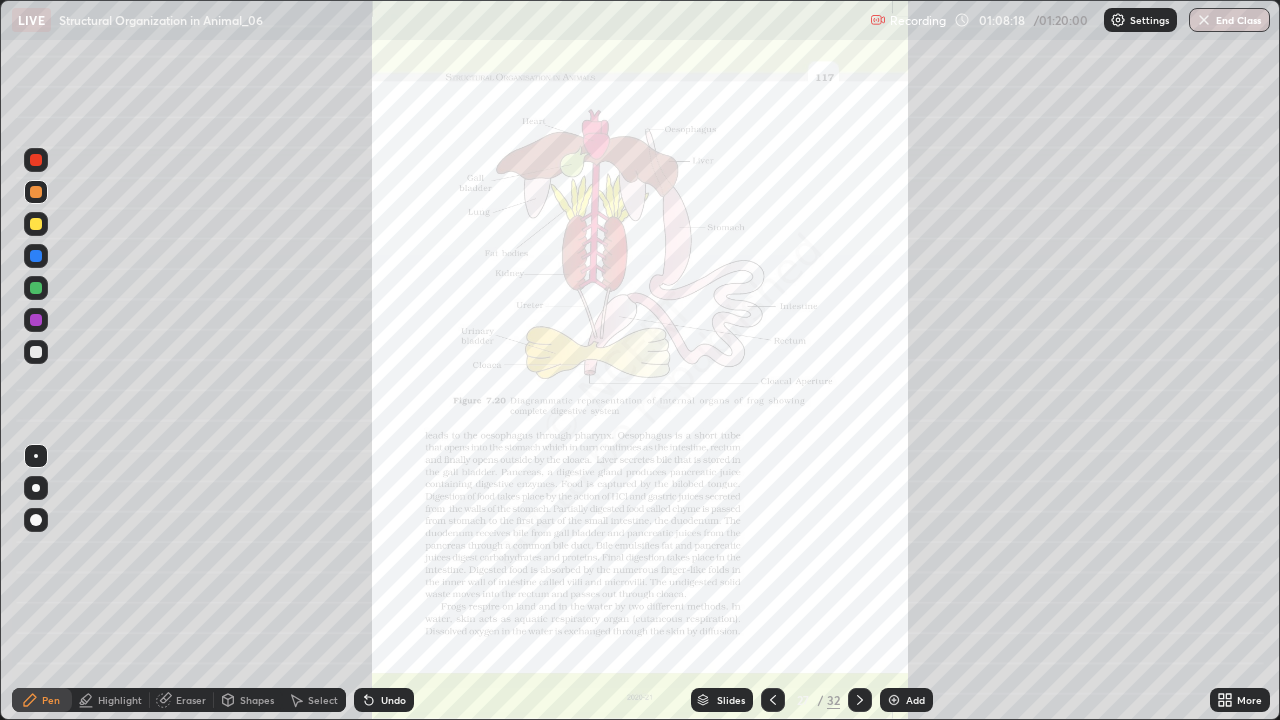 click 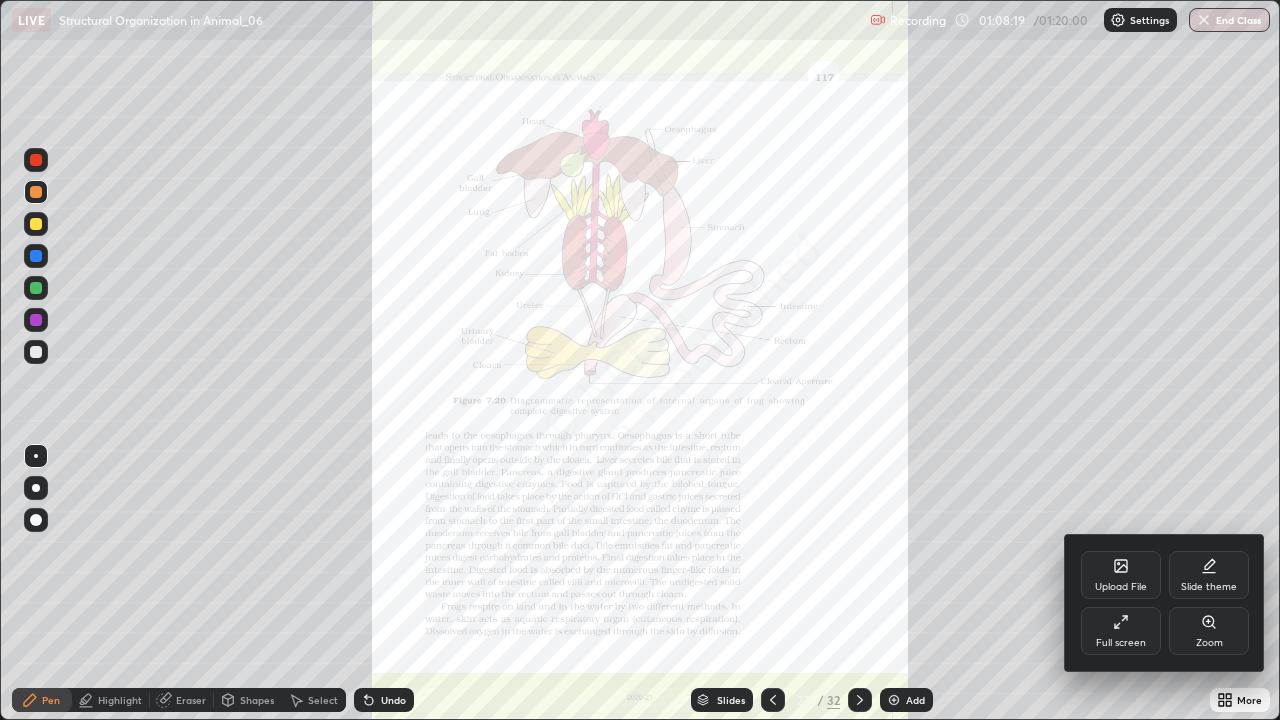click 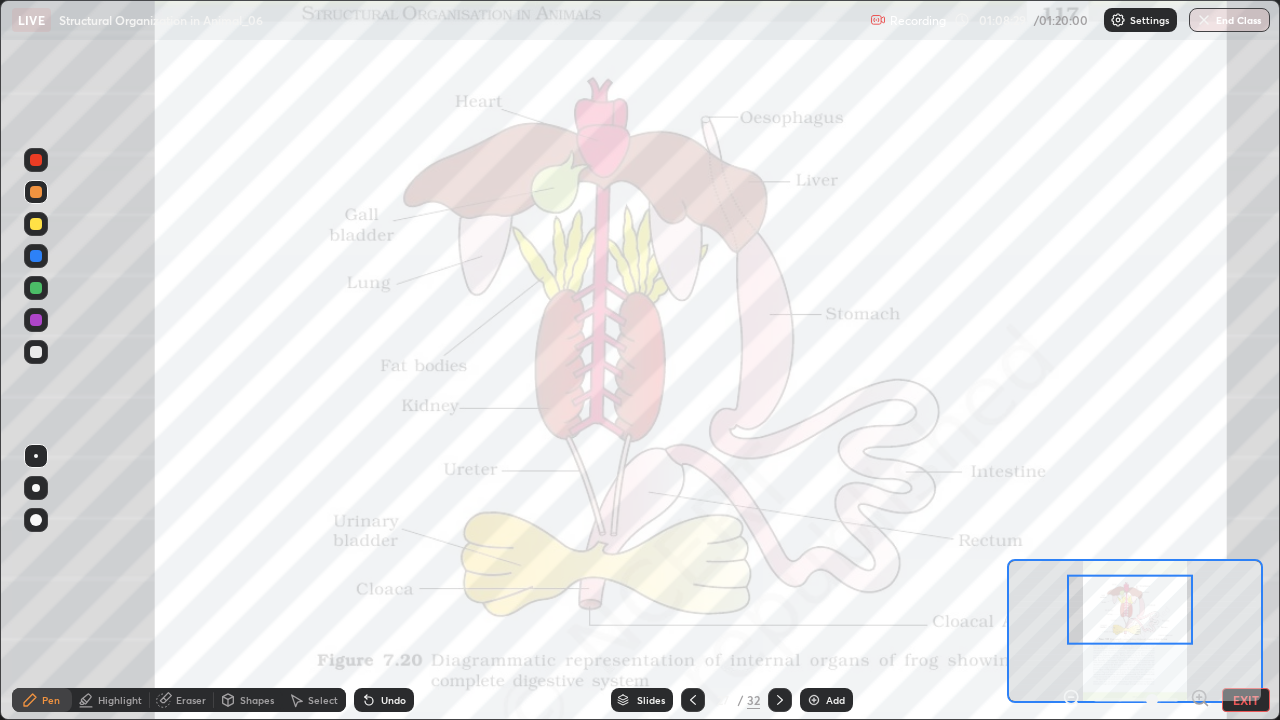 click at bounding box center [36, 288] 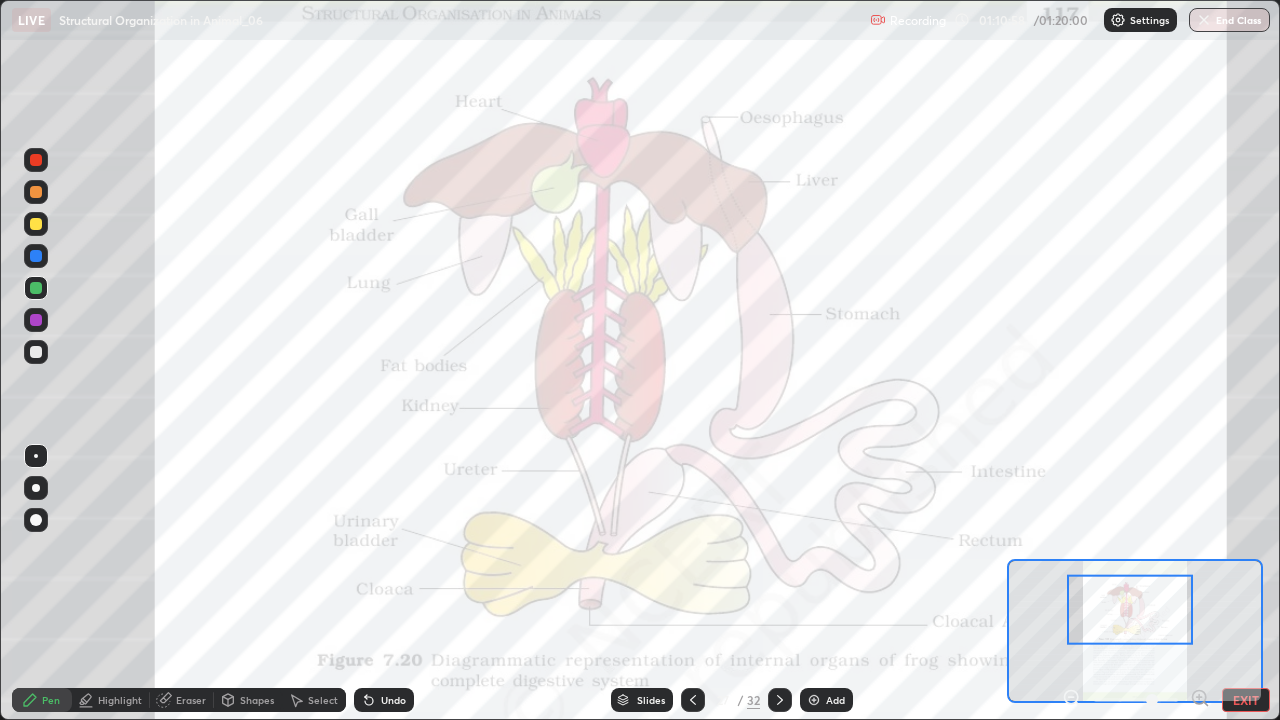 click at bounding box center [36, 224] 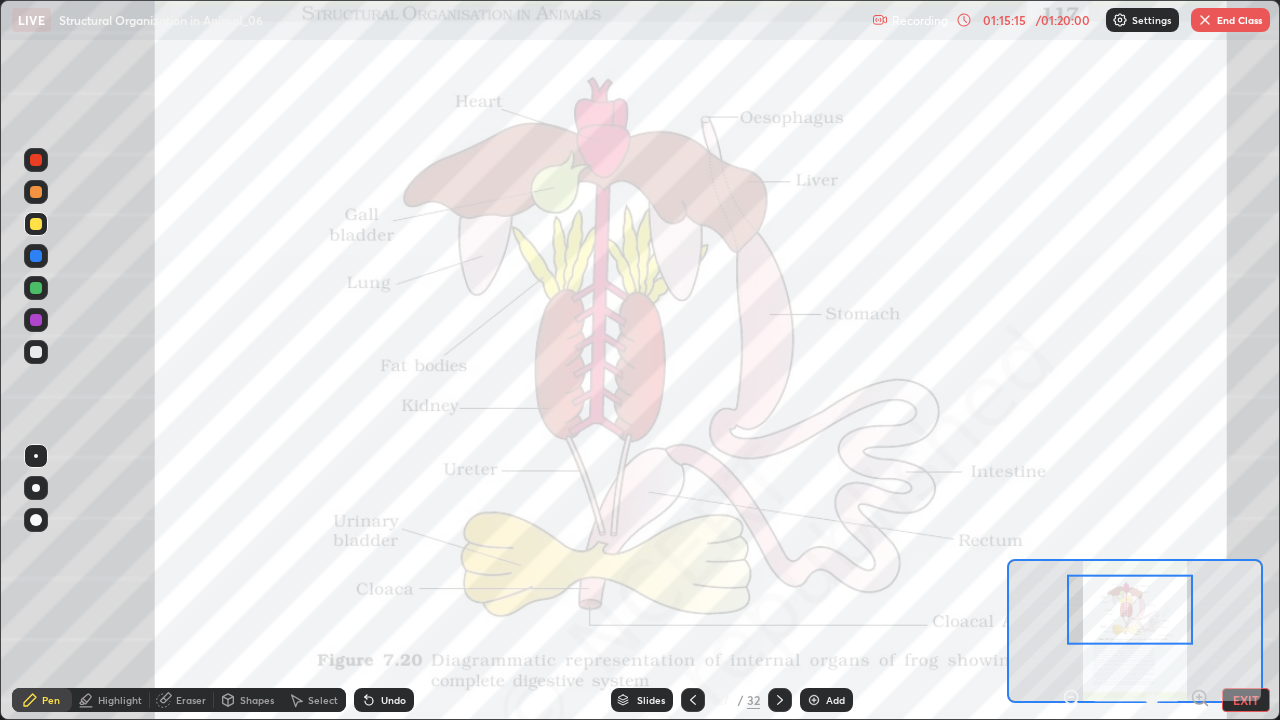 click 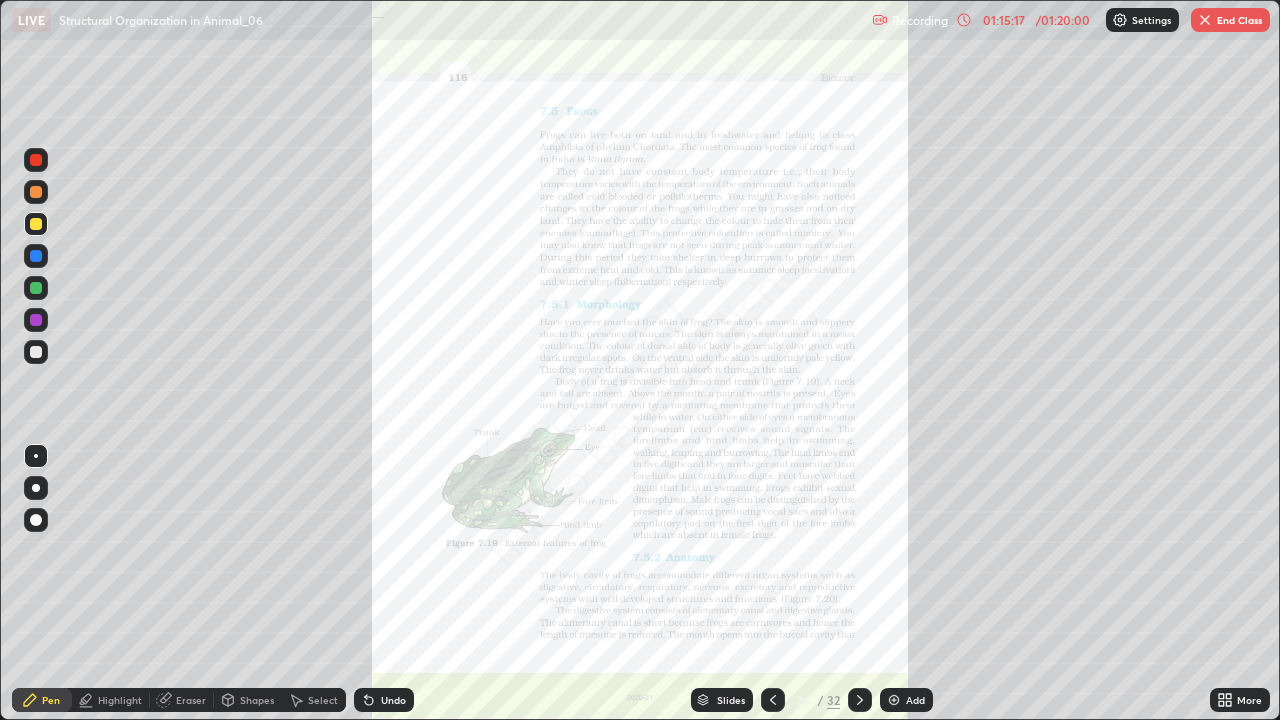 click at bounding box center [773, 700] 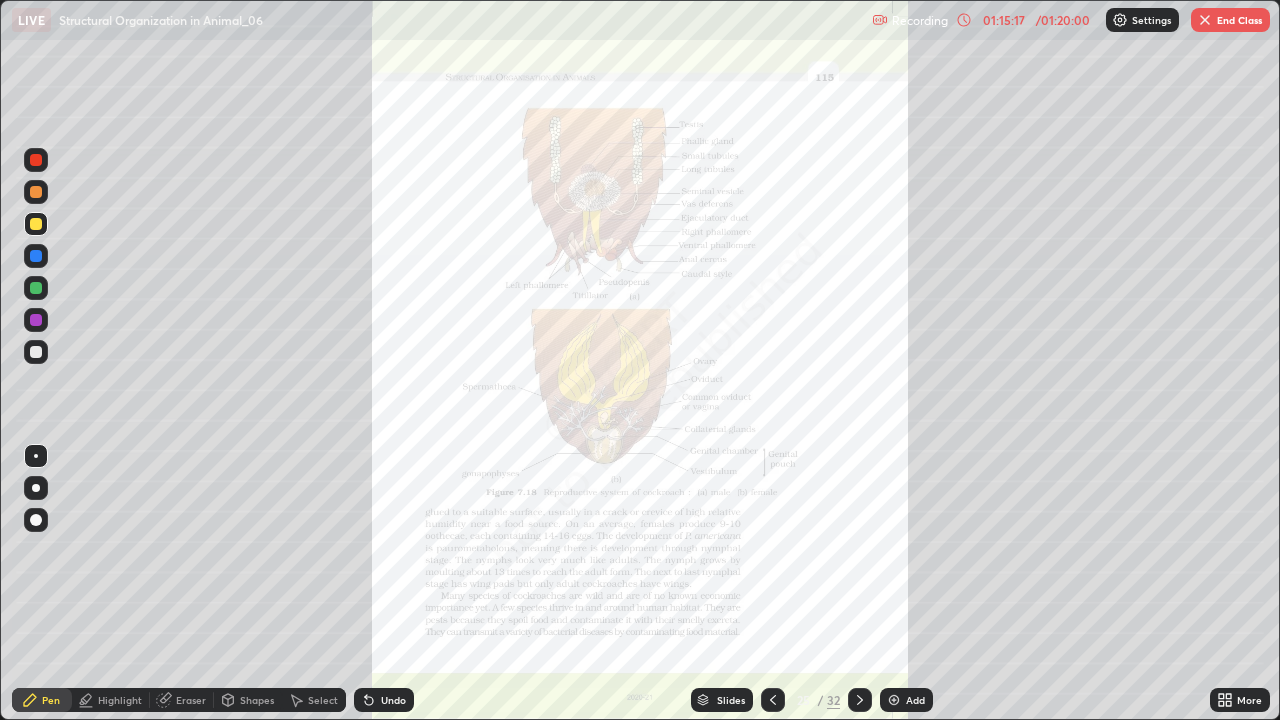 click on "Slides" at bounding box center (731, 700) 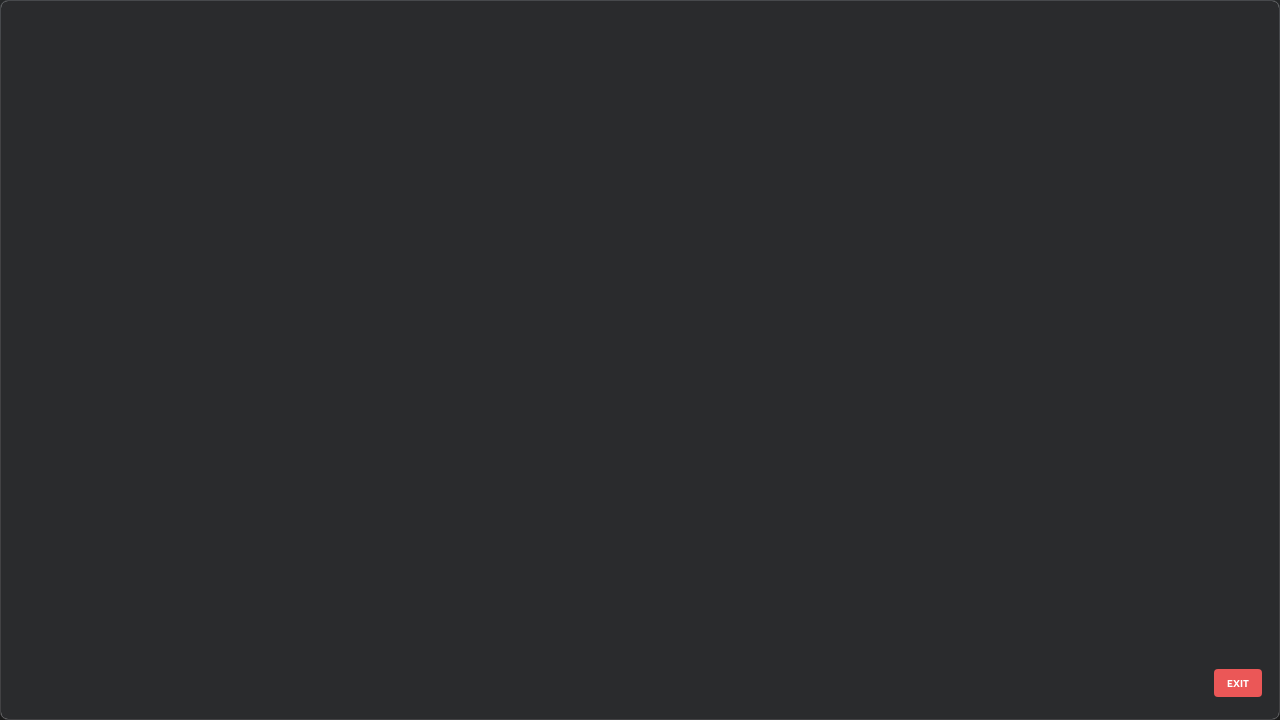 scroll, scrollTop: 1303, scrollLeft: 0, axis: vertical 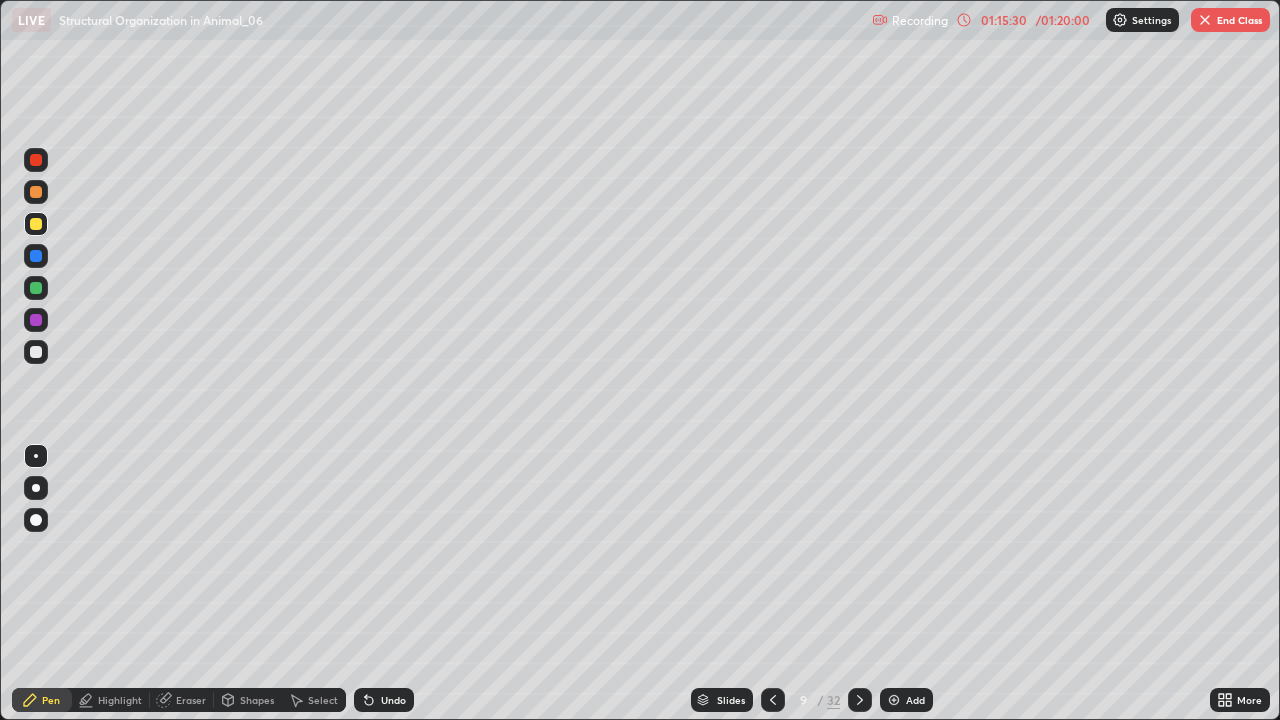 click at bounding box center (773, 700) 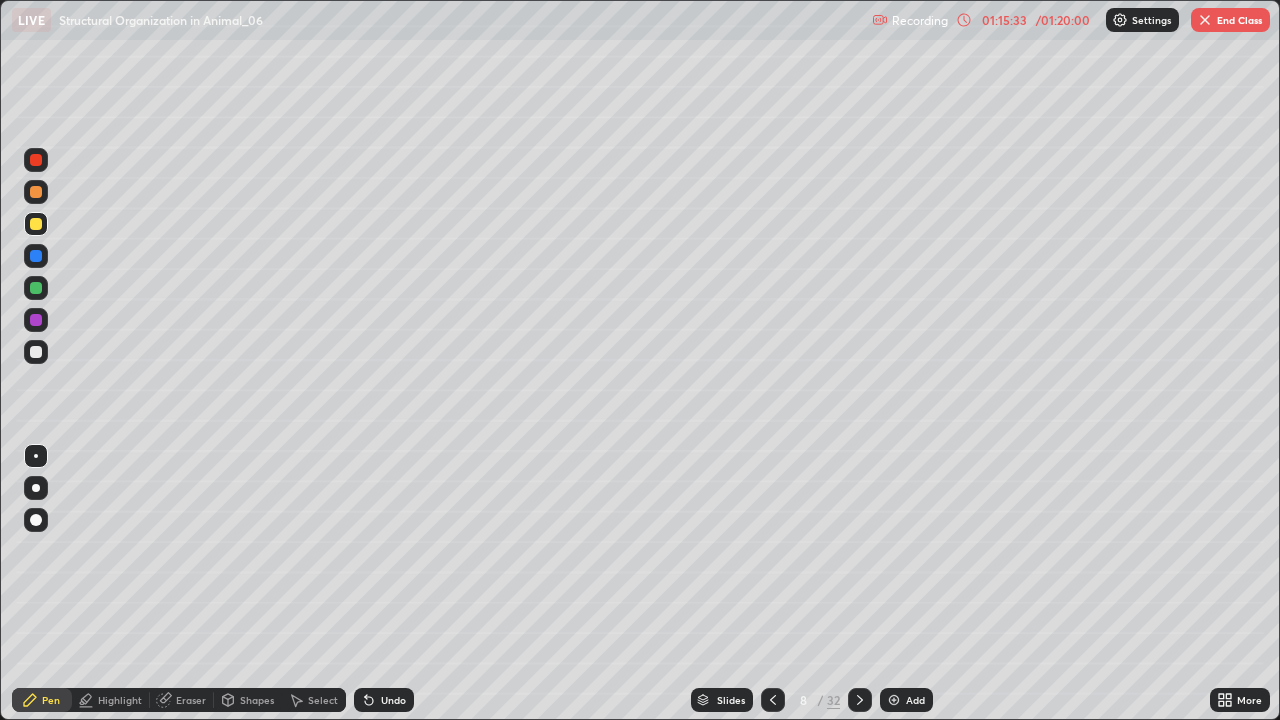 click 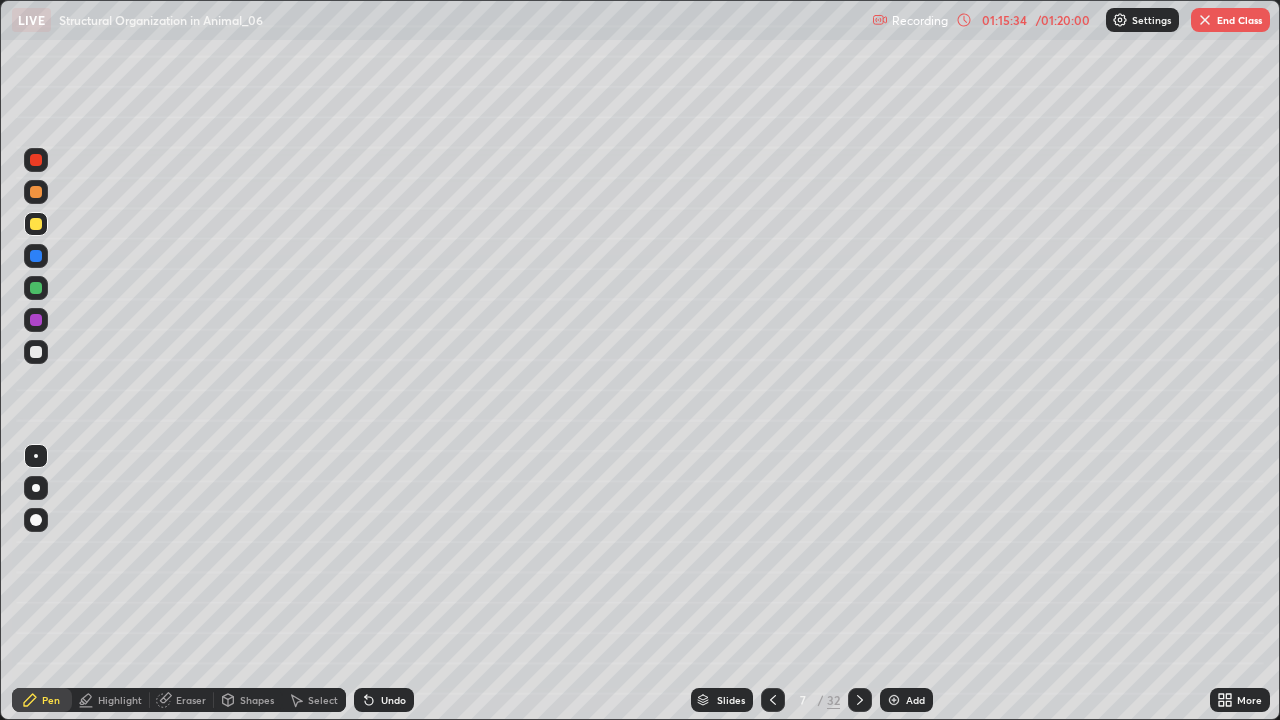 click at bounding box center [773, 700] 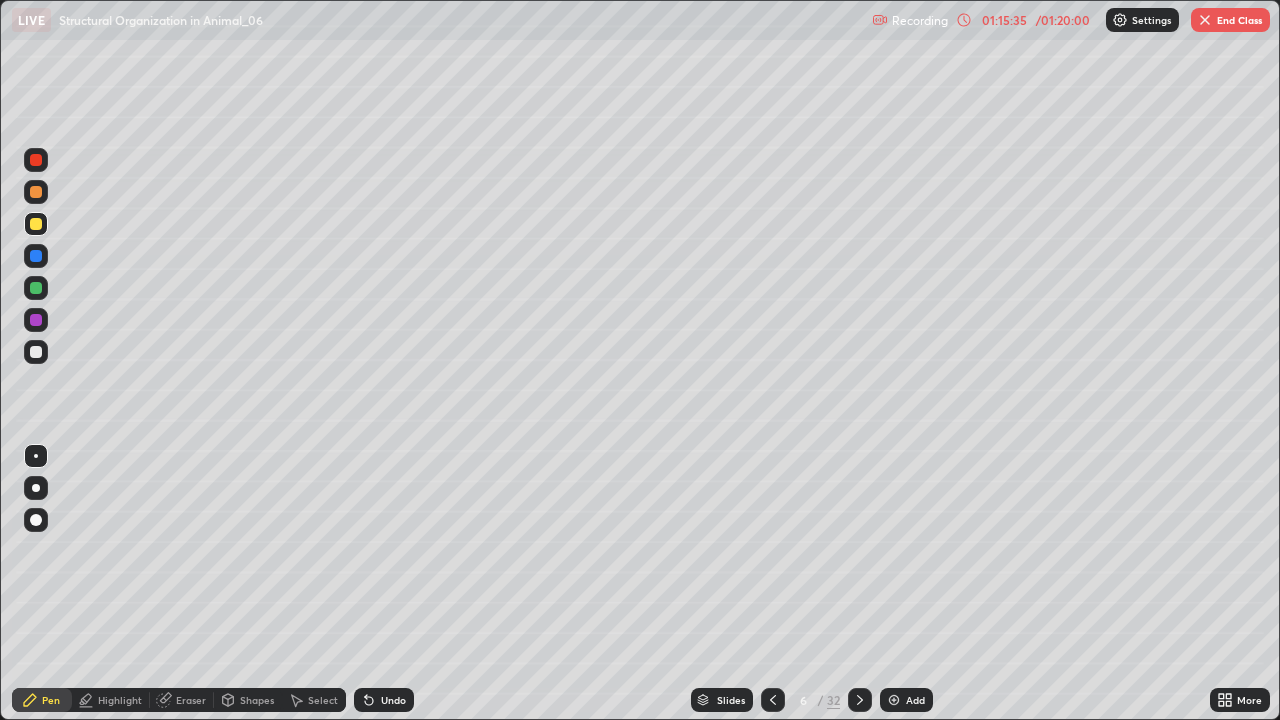 click 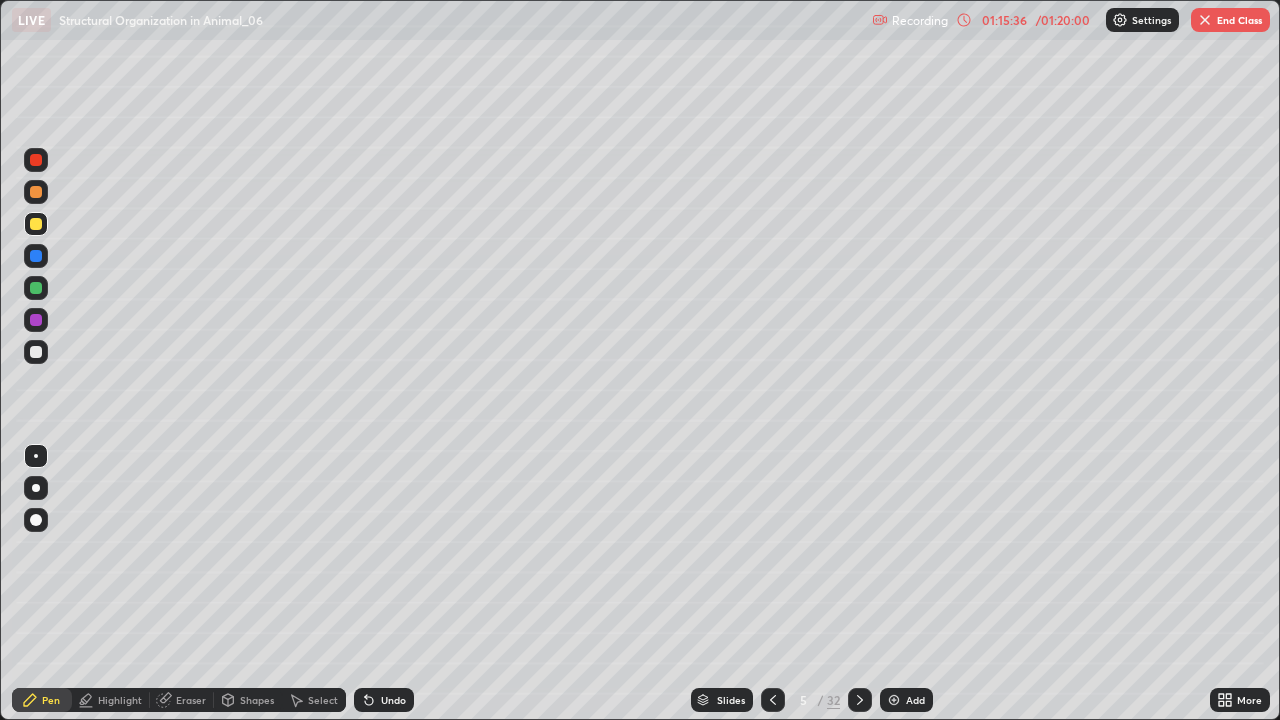 click 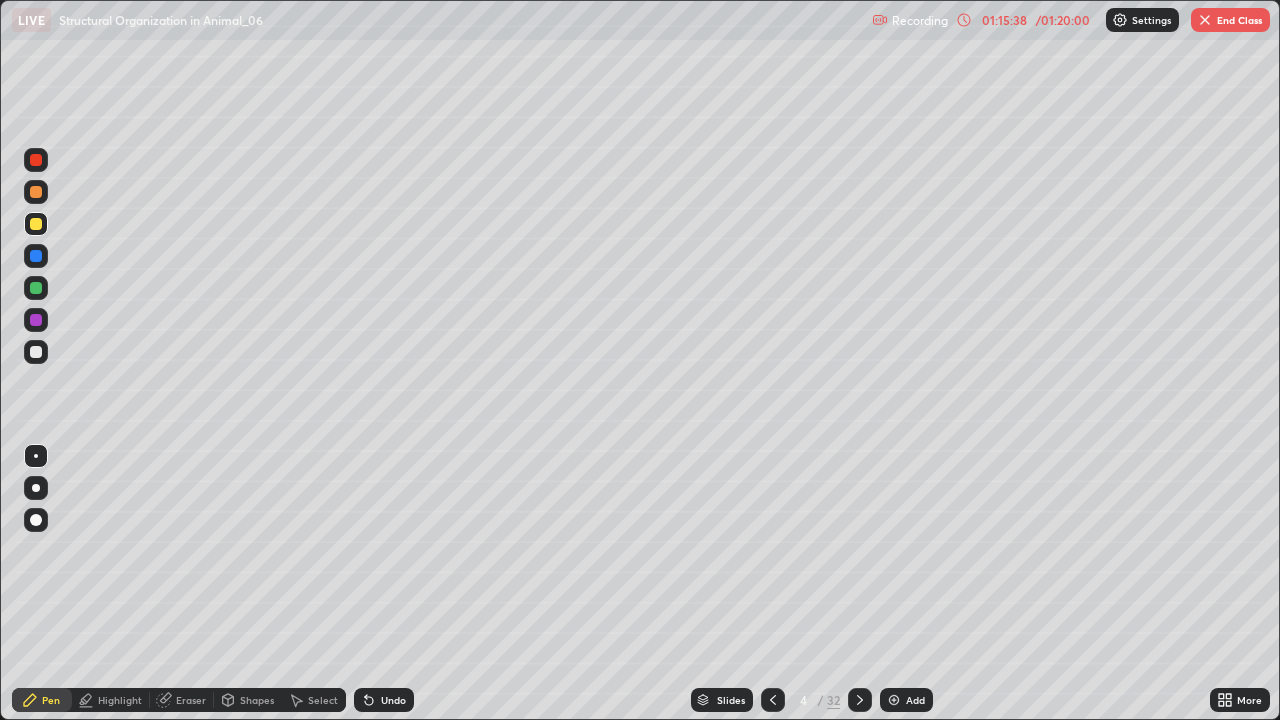 click 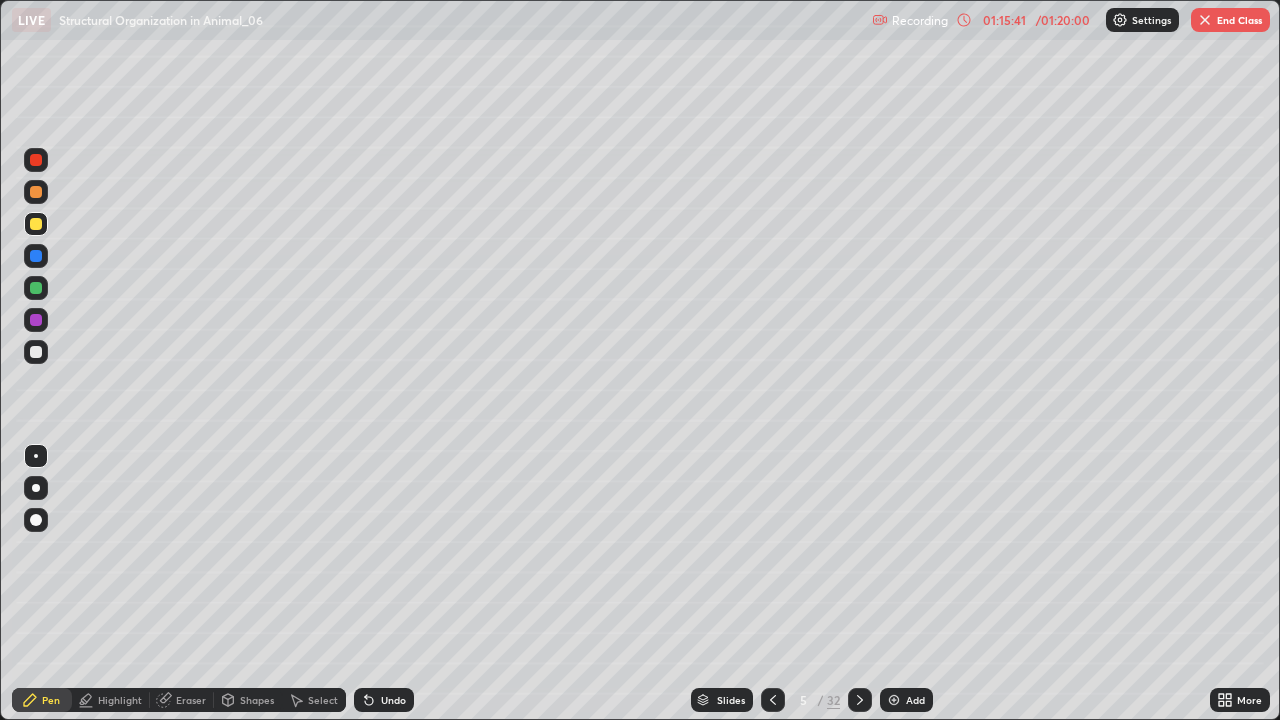 click 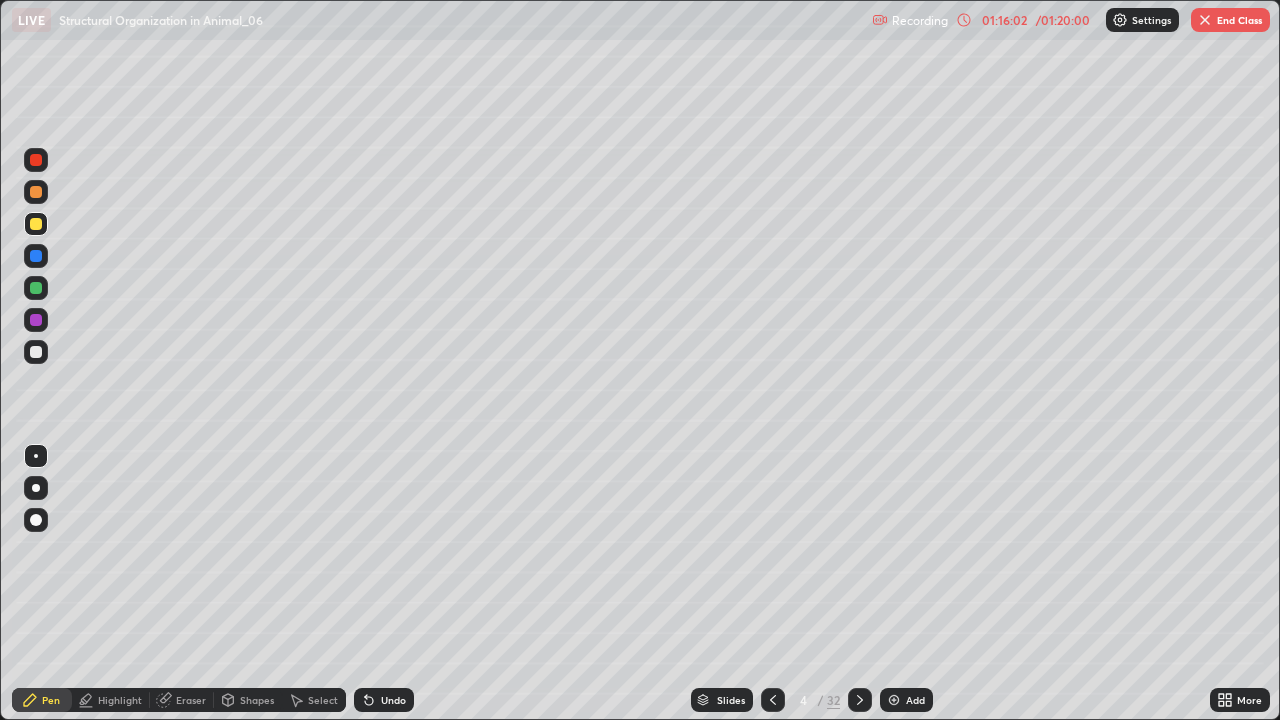 click 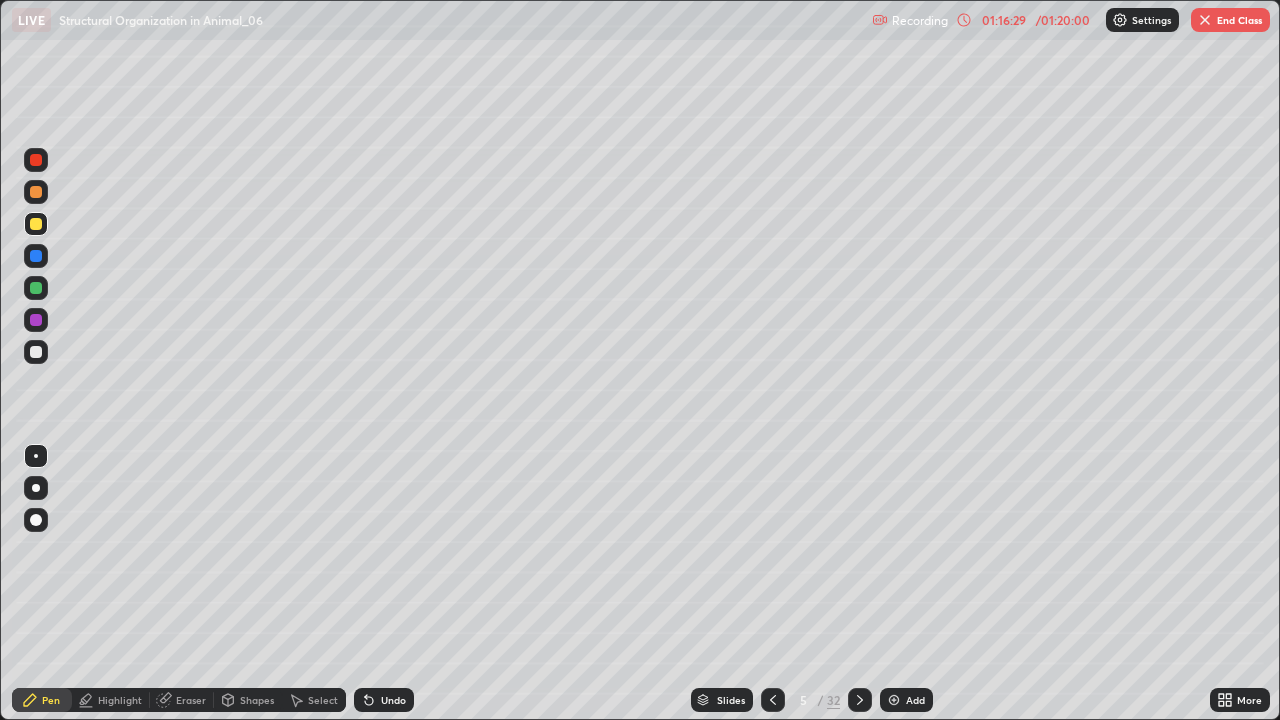 click 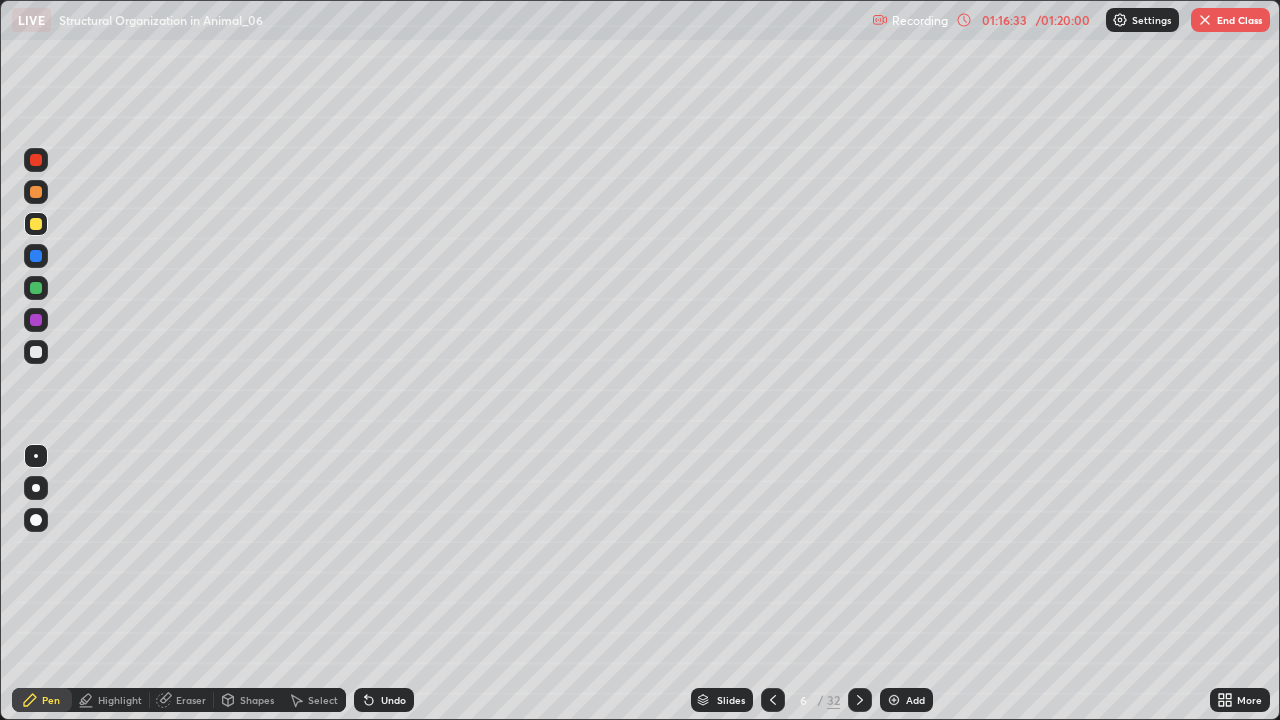 click 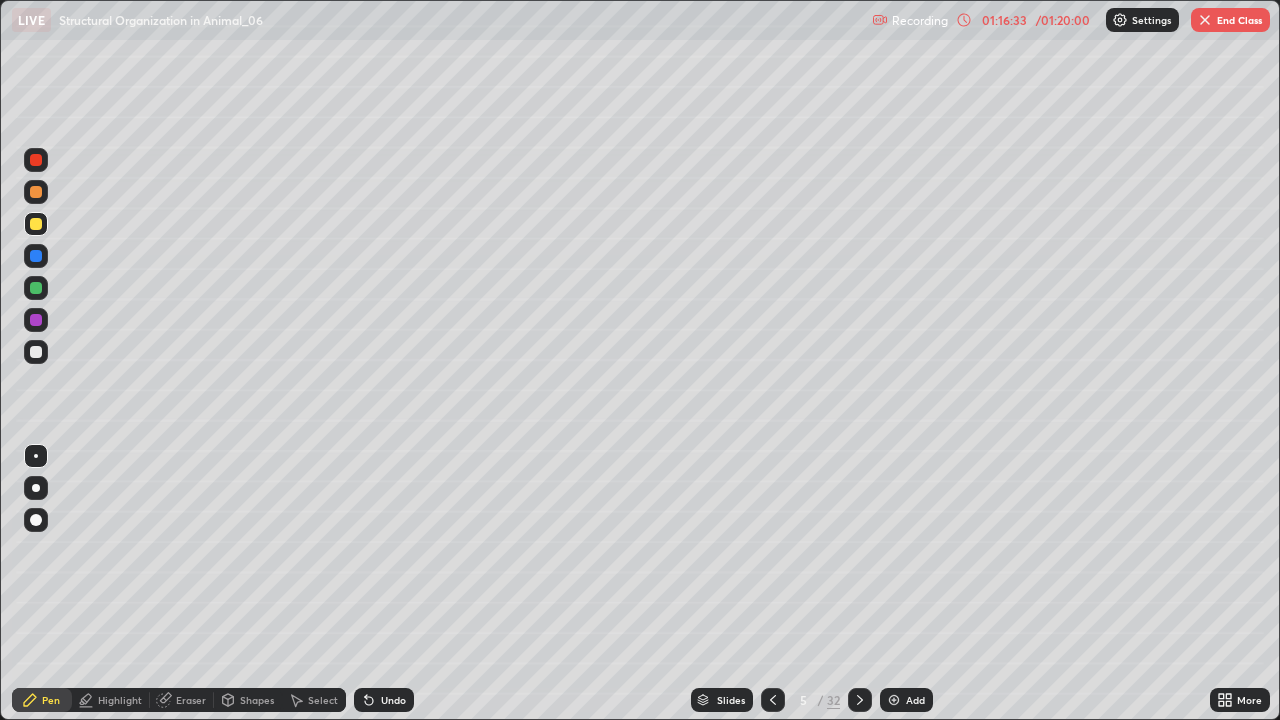 click 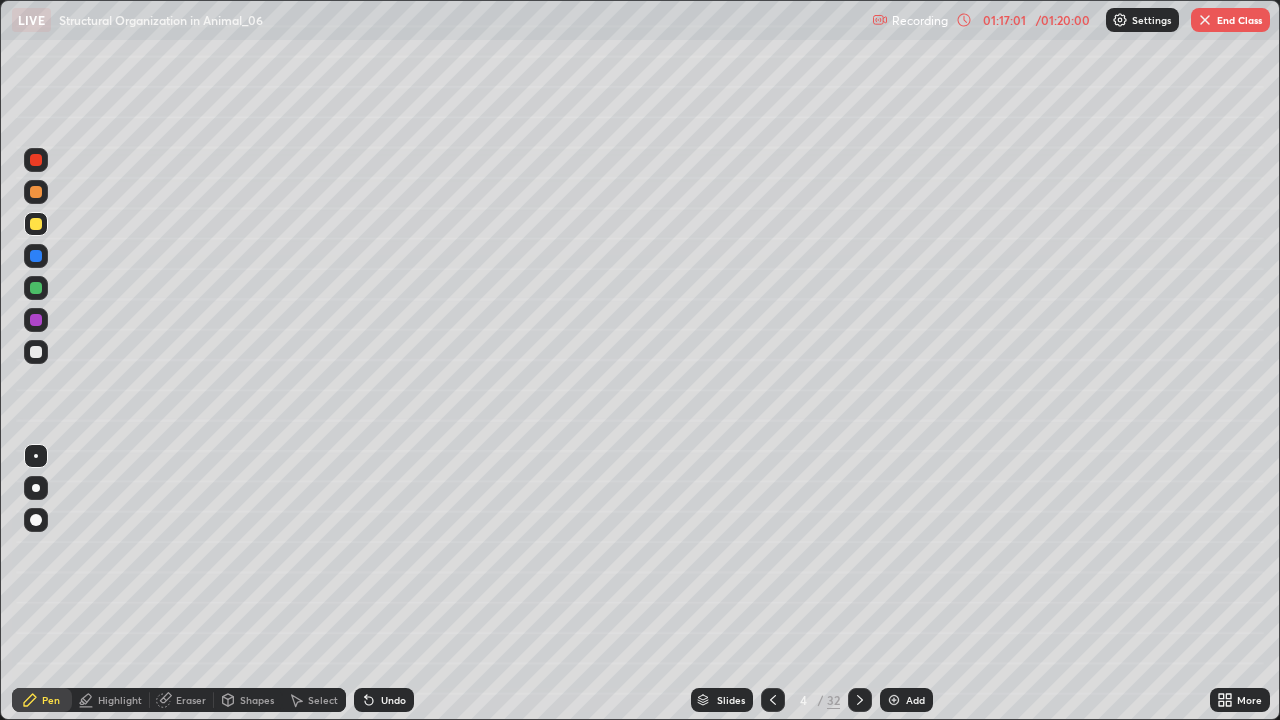 click on "End Class" at bounding box center (1230, 20) 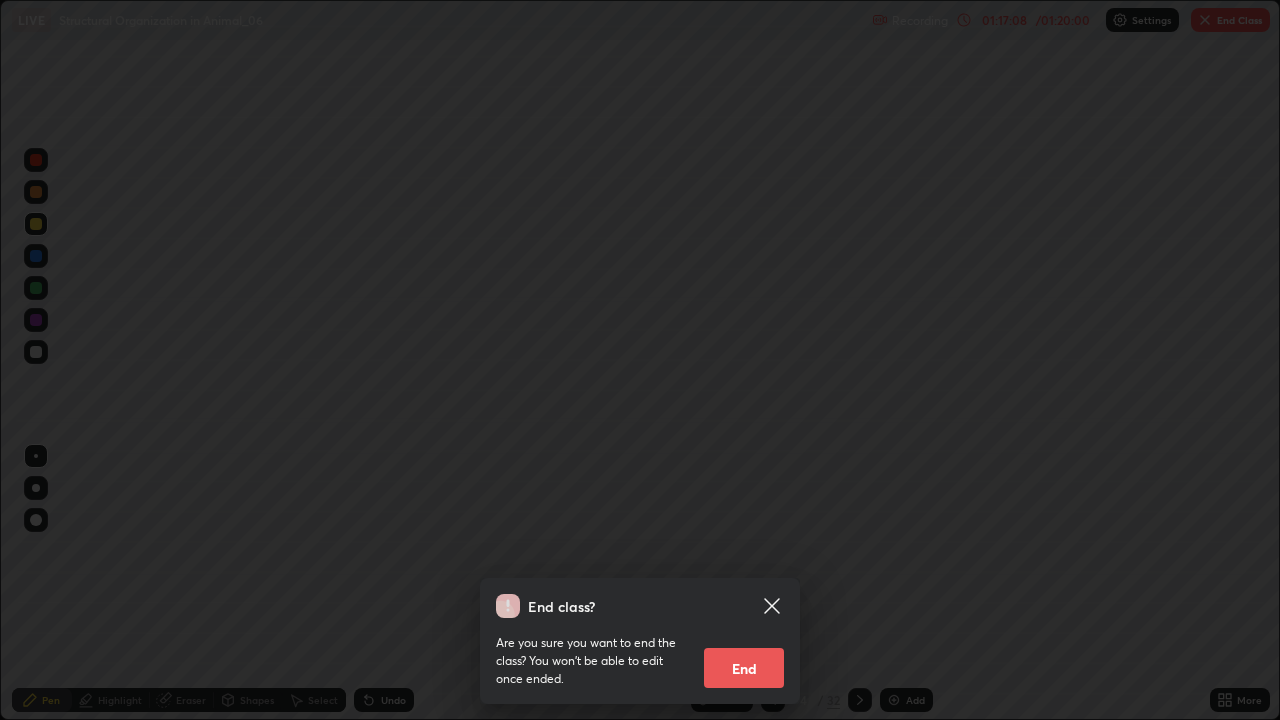 click on "End" at bounding box center (744, 668) 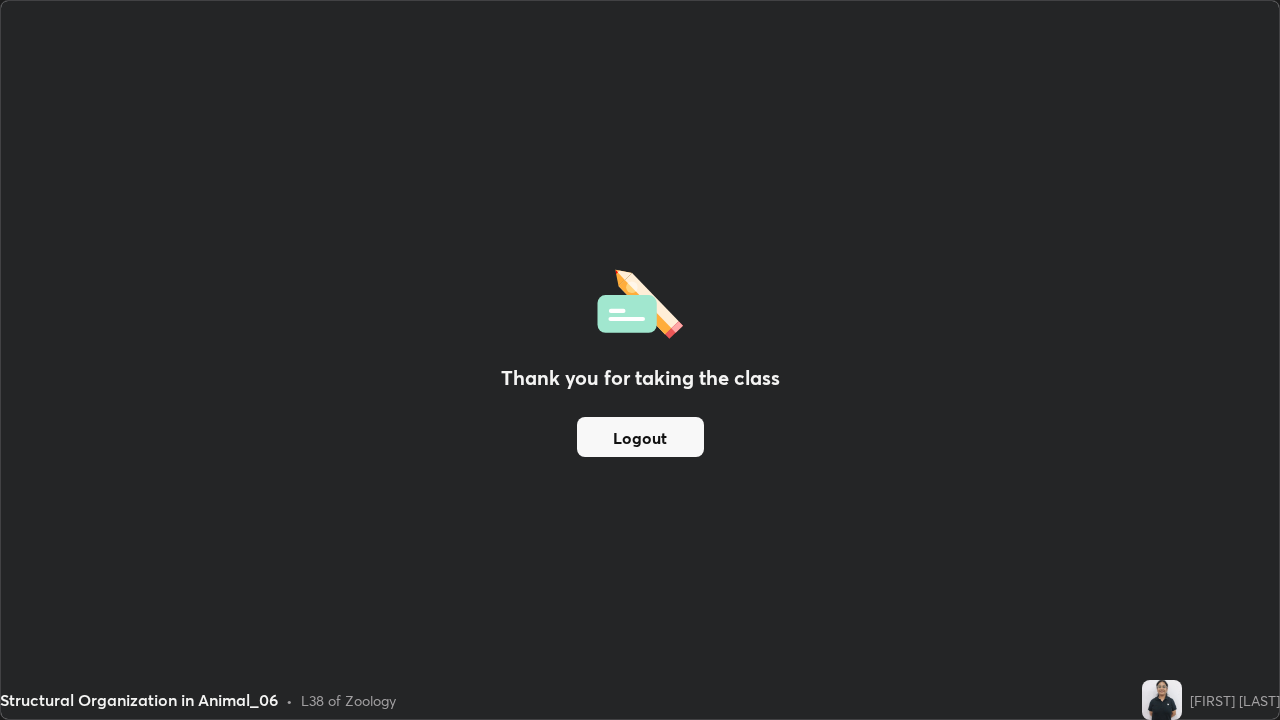 click on "Logout" at bounding box center (640, 437) 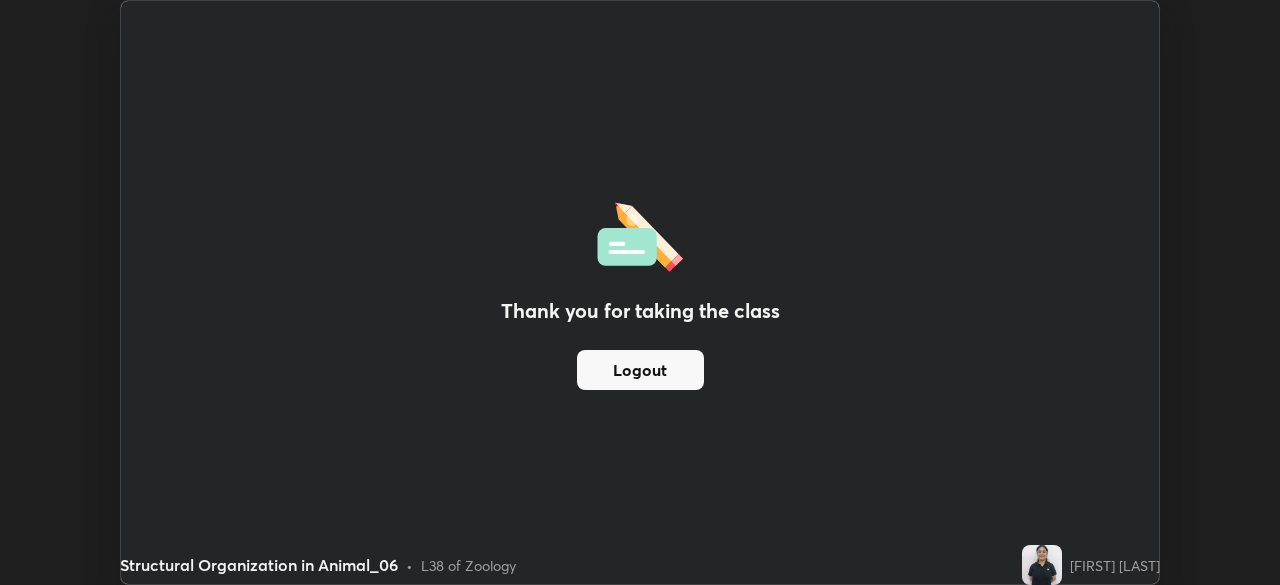 scroll, scrollTop: 585, scrollLeft: 1280, axis: both 